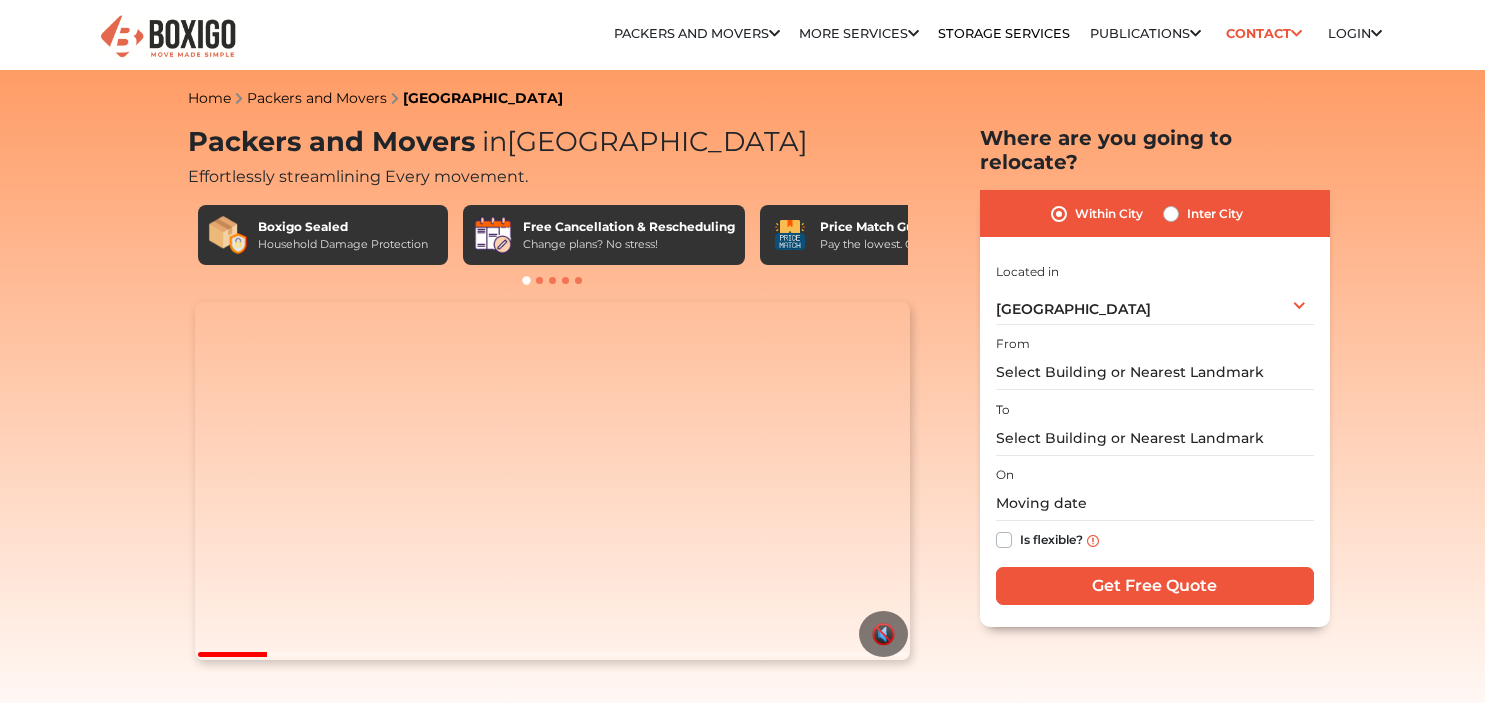 scroll, scrollTop: 0, scrollLeft: 0, axis: both 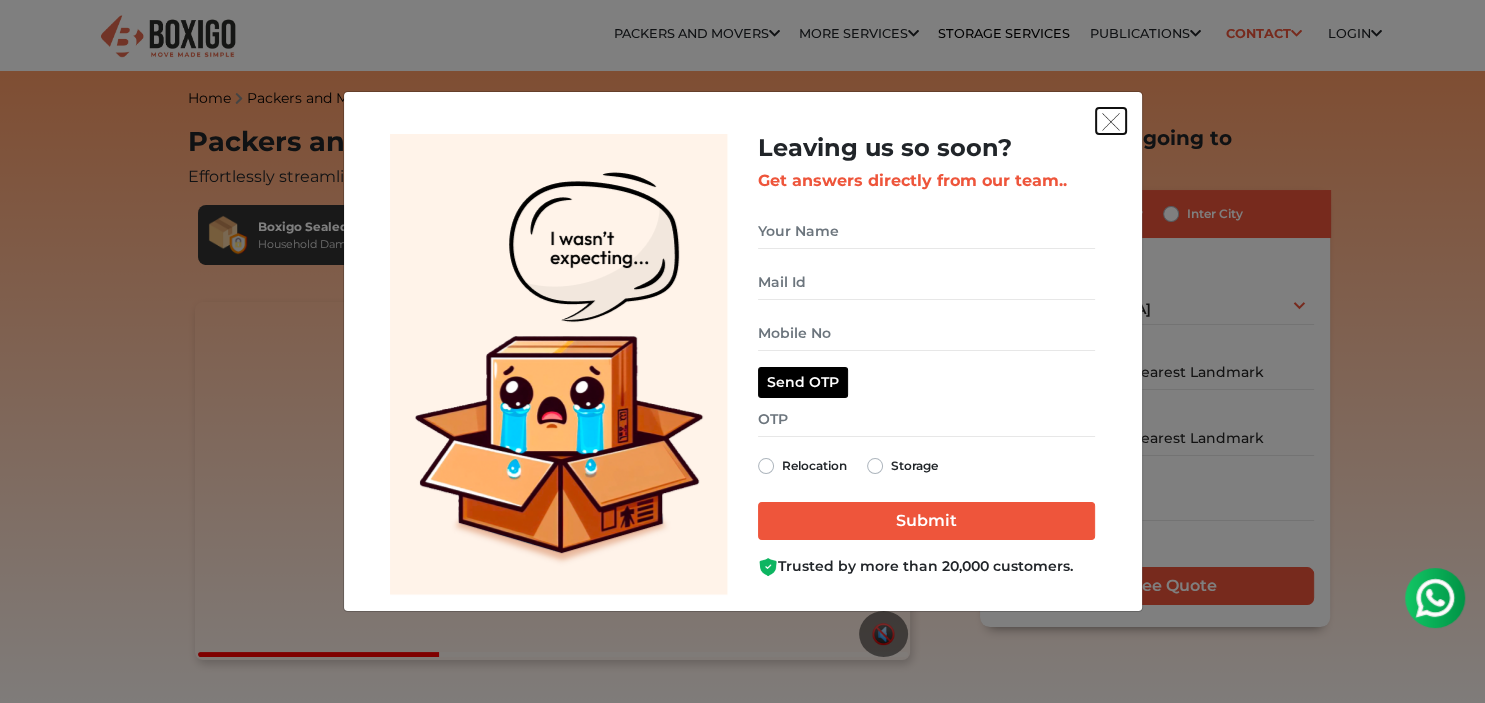 click at bounding box center [1111, 122] 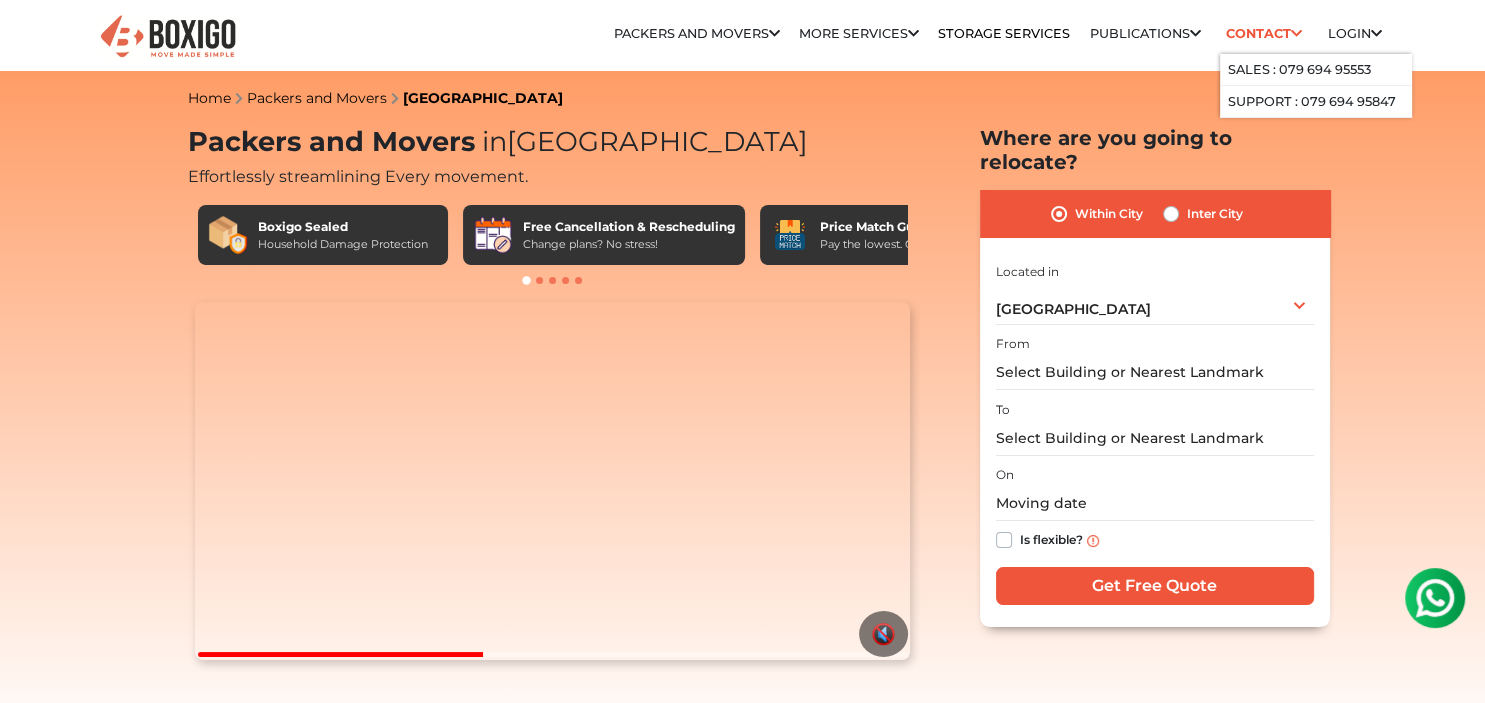click at bounding box center (1296, 34) 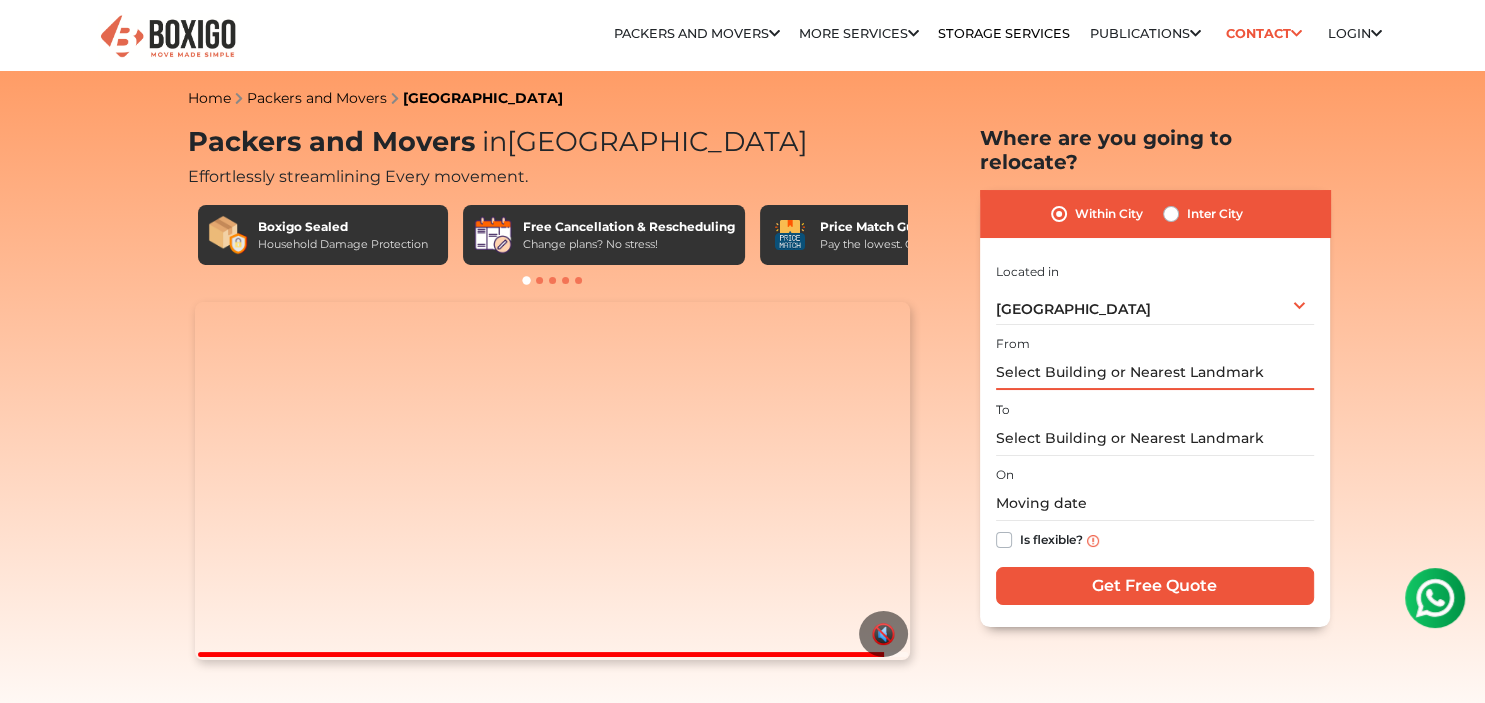 click at bounding box center (1155, 372) 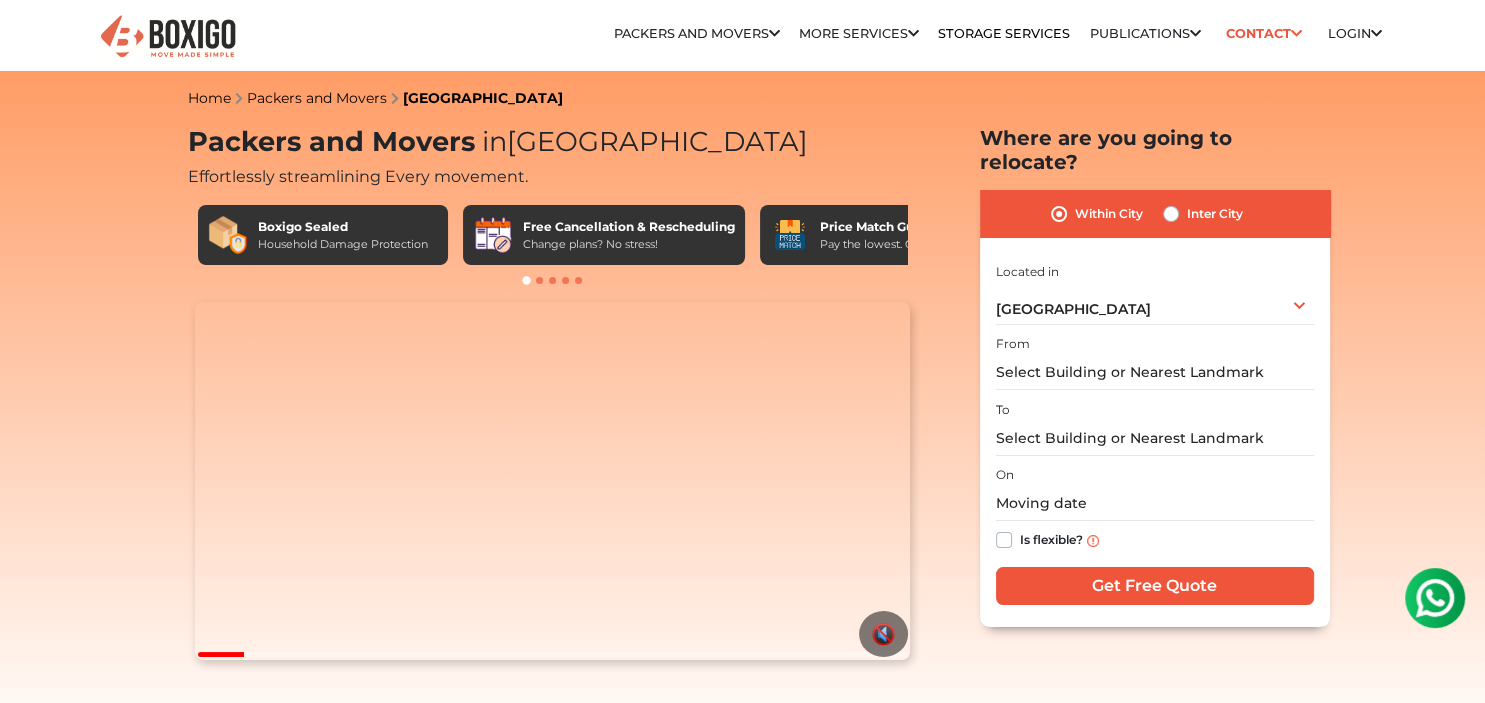 click on "Is flexible?" at bounding box center [1051, 538] 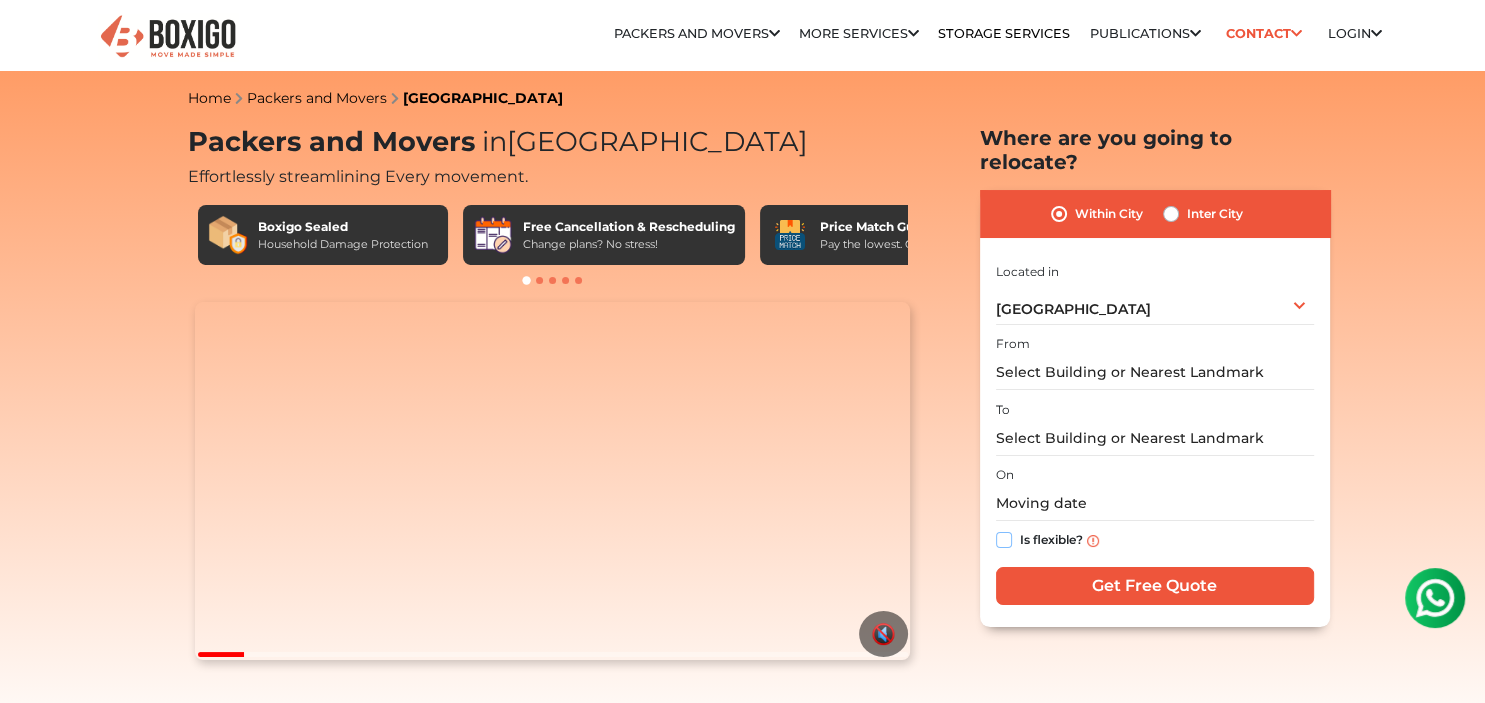 click on "Is flexible?" at bounding box center (1004, 538) 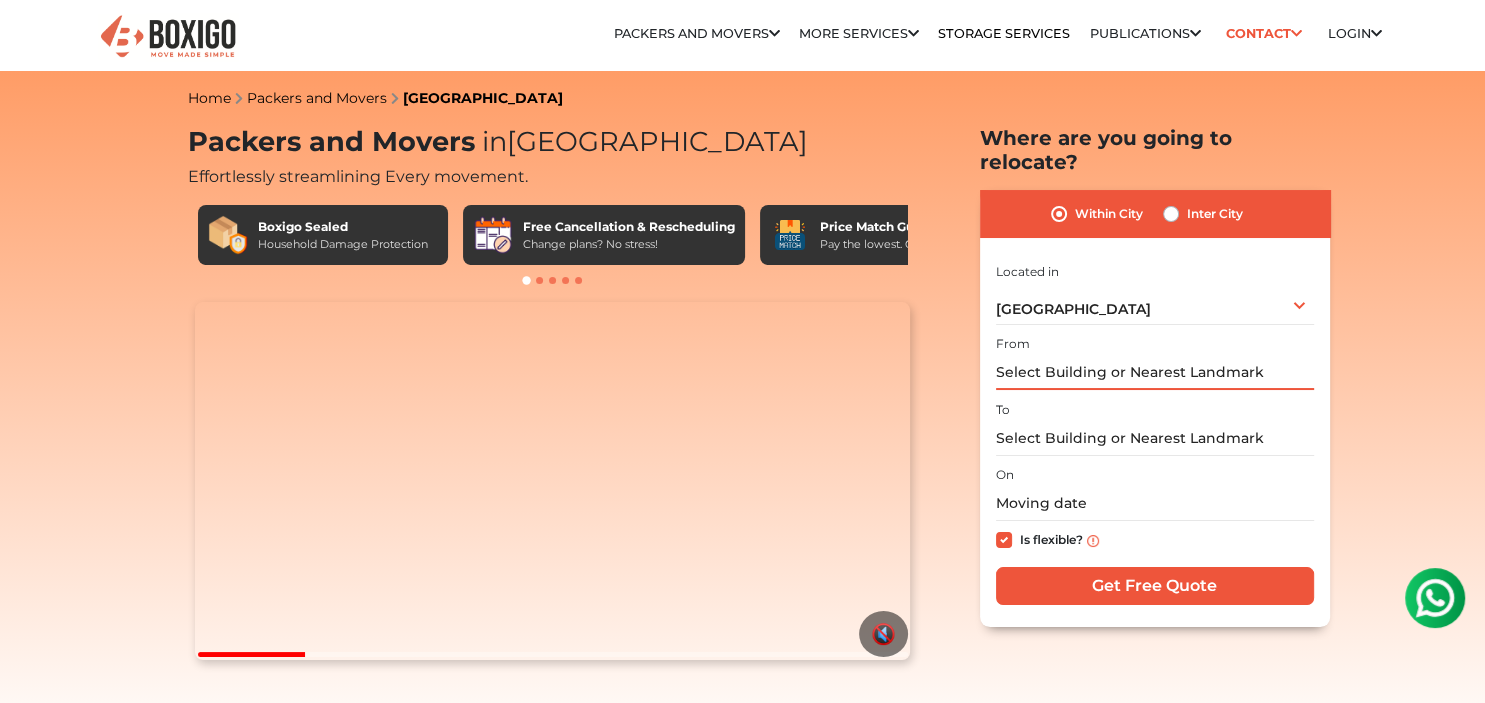 click at bounding box center [1155, 372] 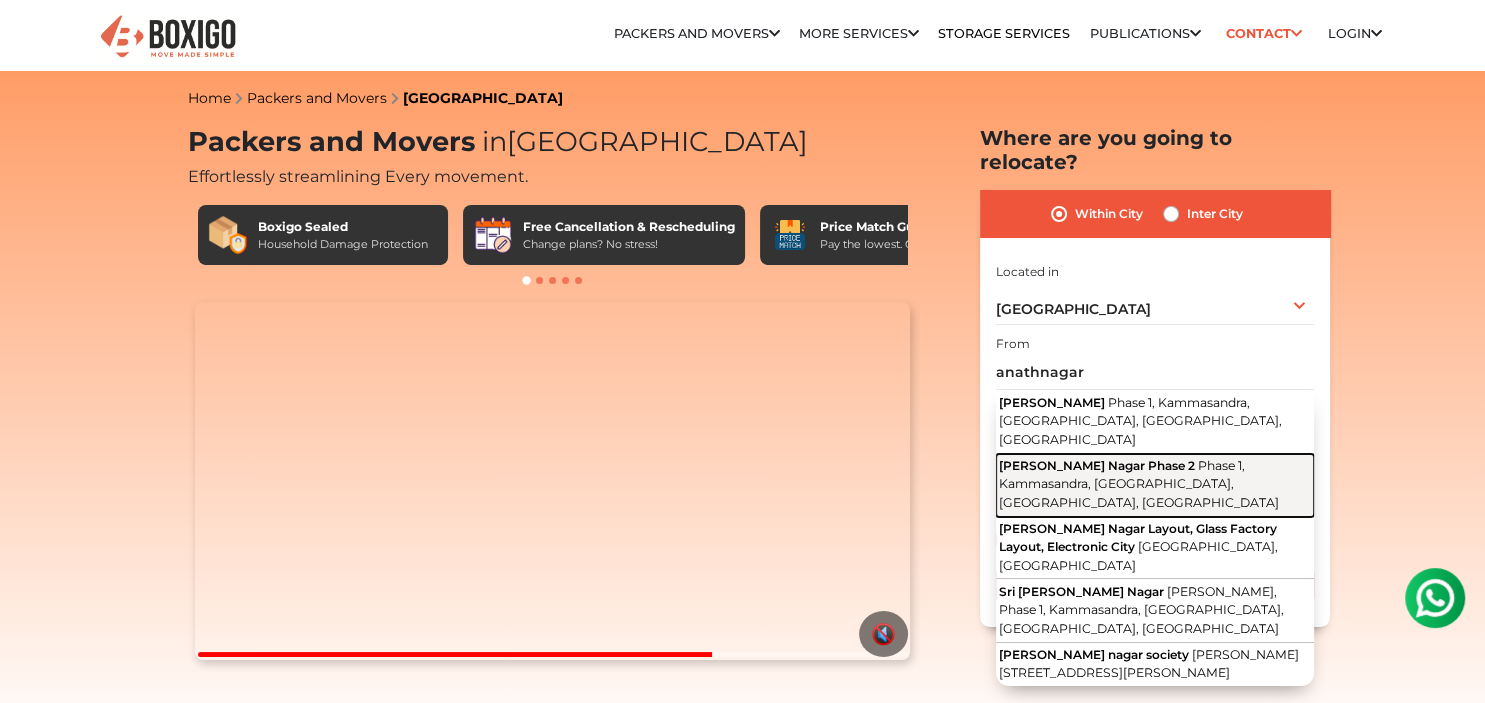 click on "[PERSON_NAME] Nagar Phase 2
Phase 1, Kammasandra, [GEOGRAPHIC_DATA], [GEOGRAPHIC_DATA], [GEOGRAPHIC_DATA]" at bounding box center [1155, 485] 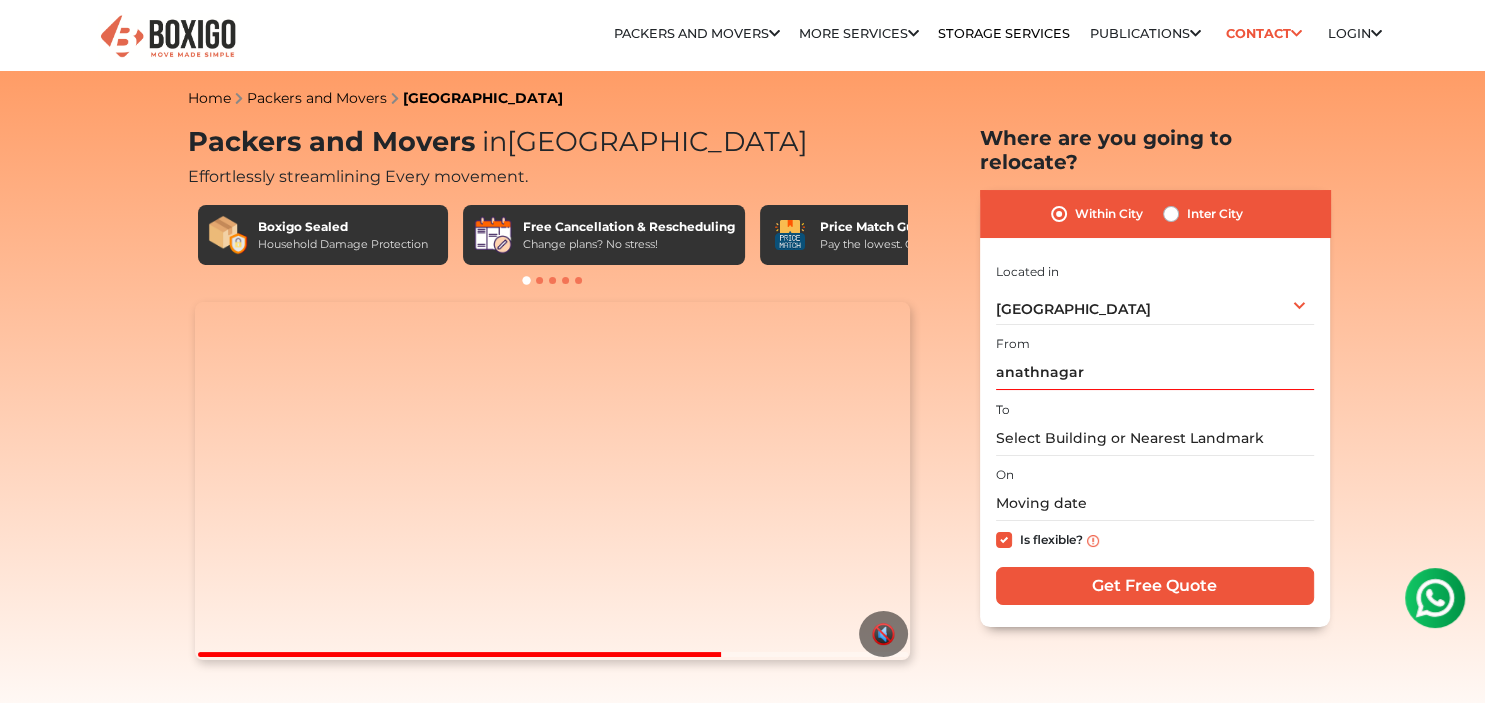 type on "[PERSON_NAME][STREET_ADDRESS]" 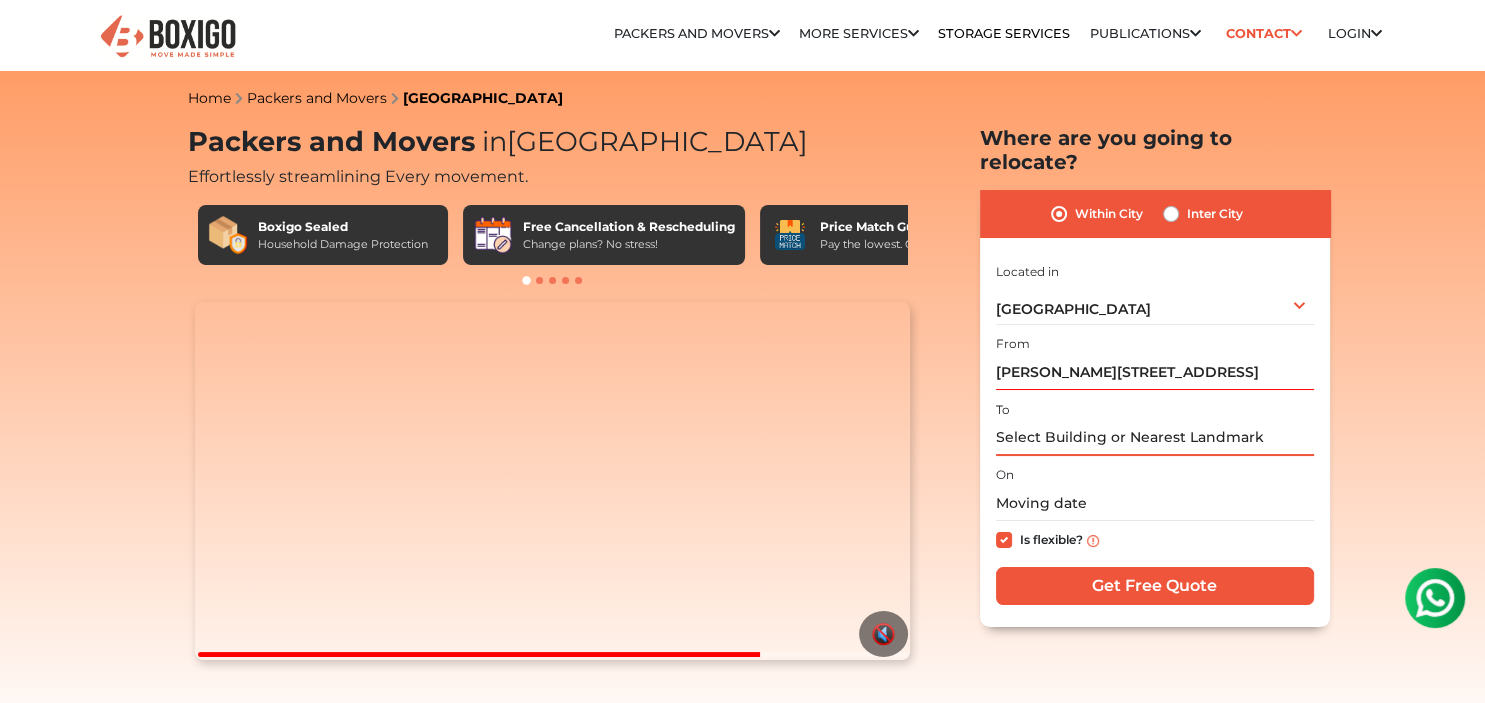 click at bounding box center (1155, 438) 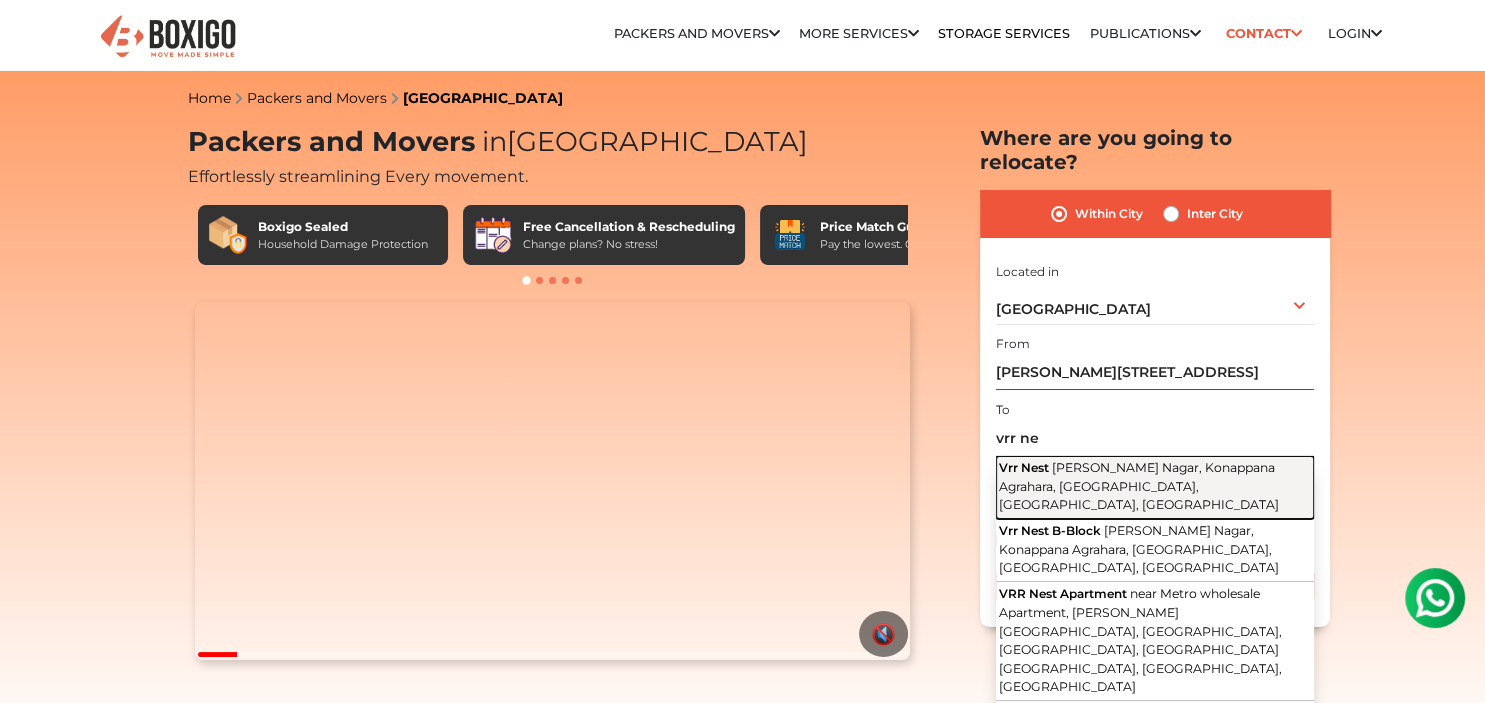 click on "Vrr Nest
[PERSON_NAME] Nagar, Konappana Agrahara, [GEOGRAPHIC_DATA], [GEOGRAPHIC_DATA], [GEOGRAPHIC_DATA]" at bounding box center (1155, 487) 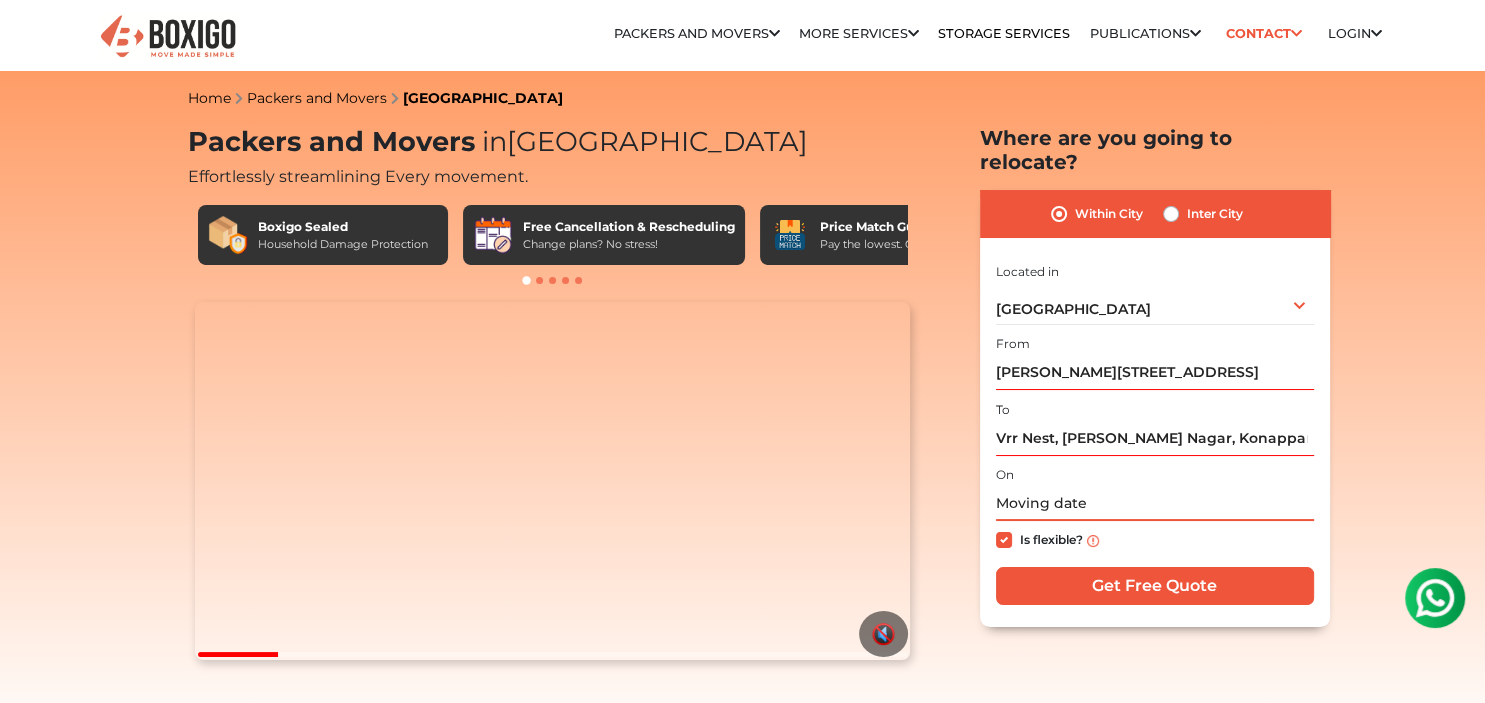 click at bounding box center [1155, 503] 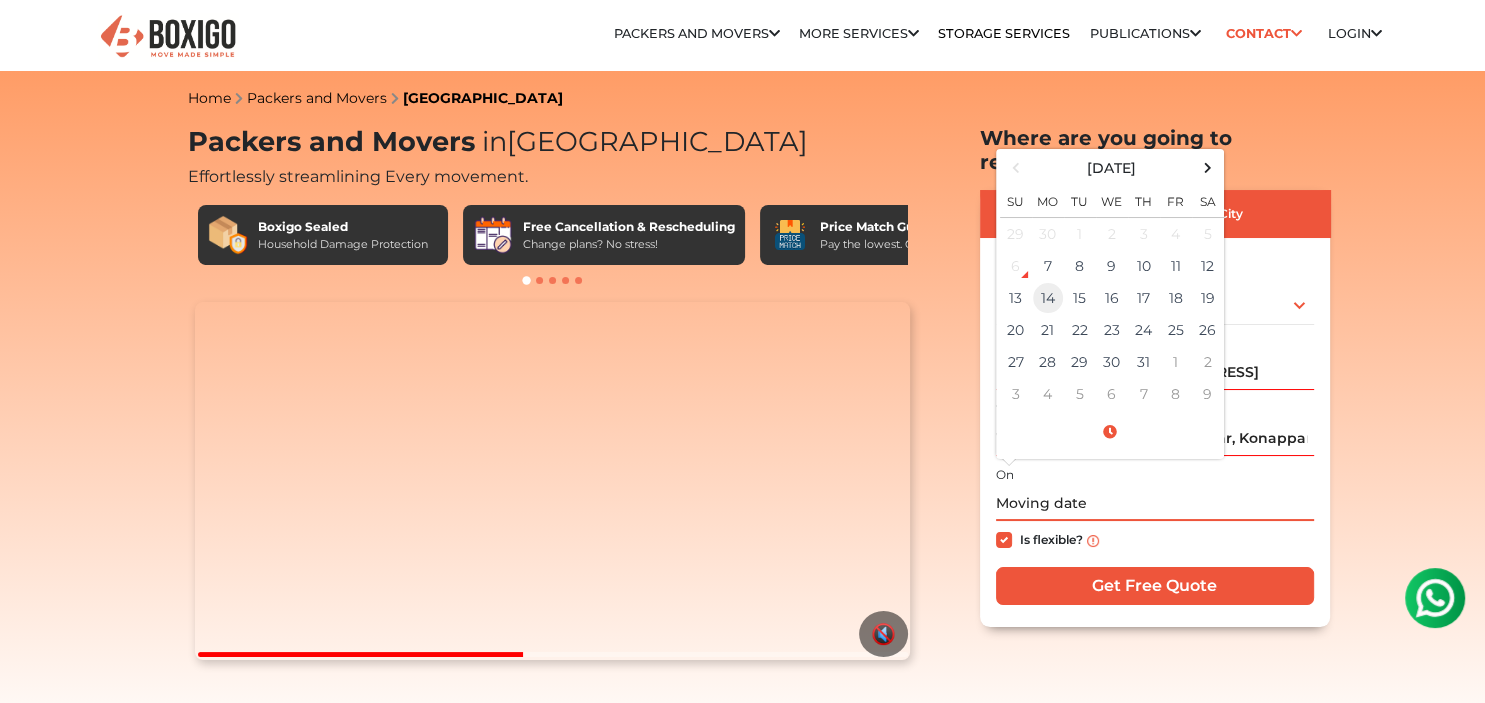 click on "14" at bounding box center (1048, 298) 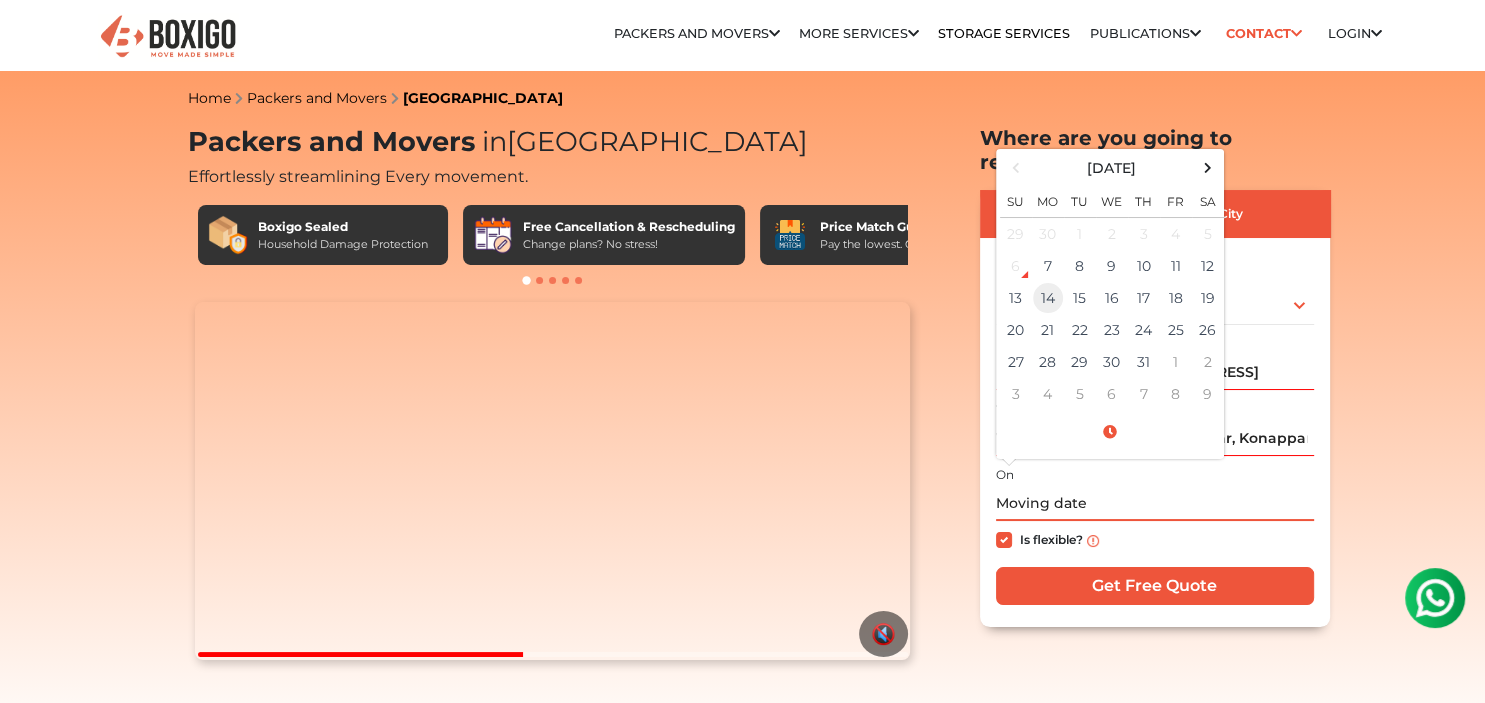 type on "[DATE] 12:00 AM" 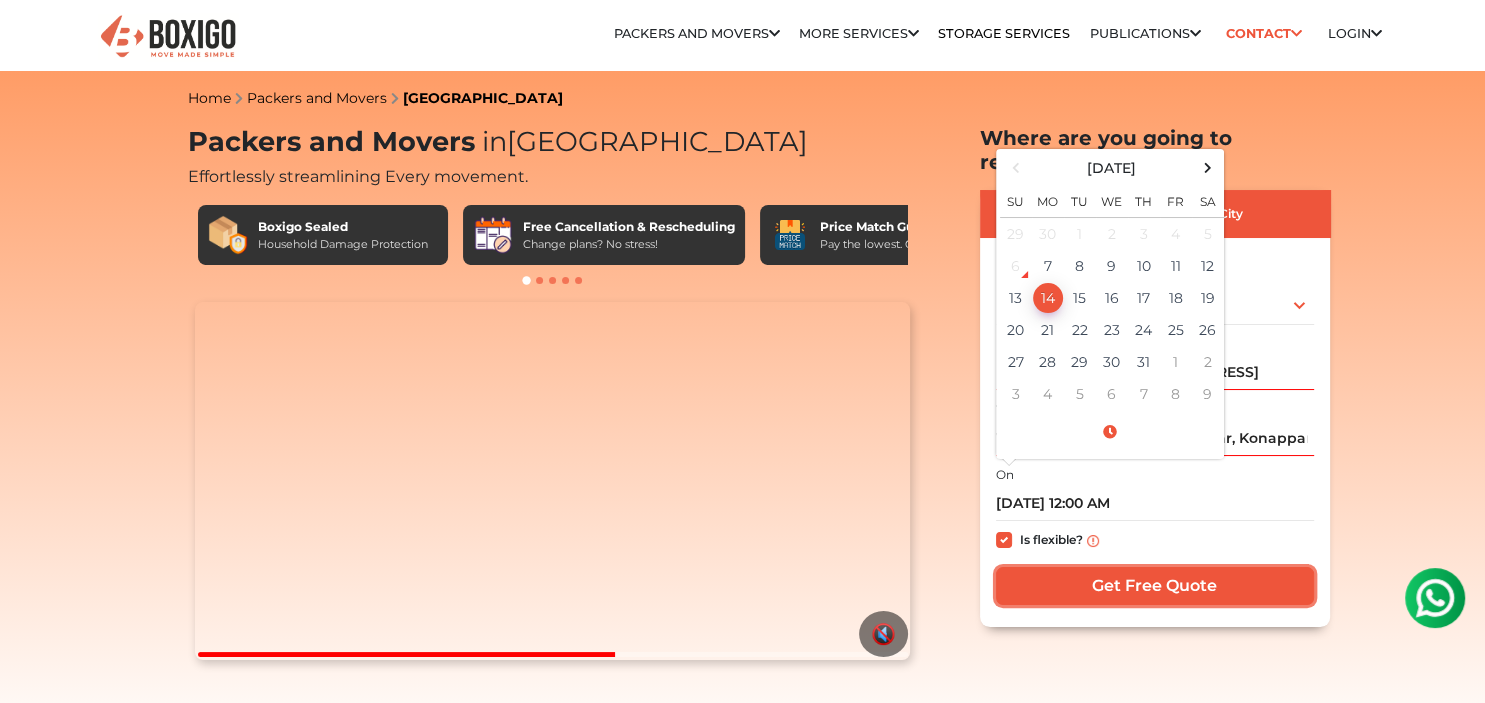 click on "Get Free Quote" at bounding box center [1155, 586] 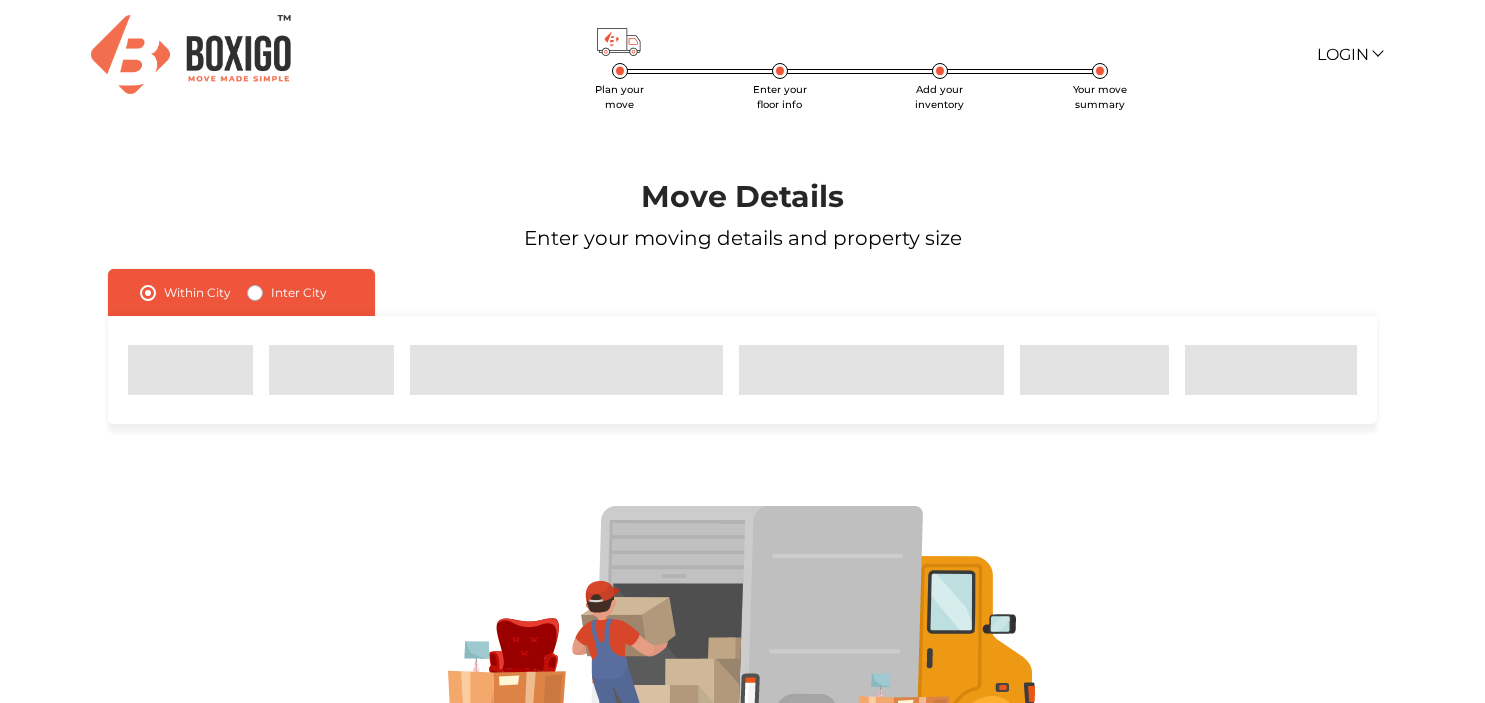 scroll, scrollTop: 0, scrollLeft: 0, axis: both 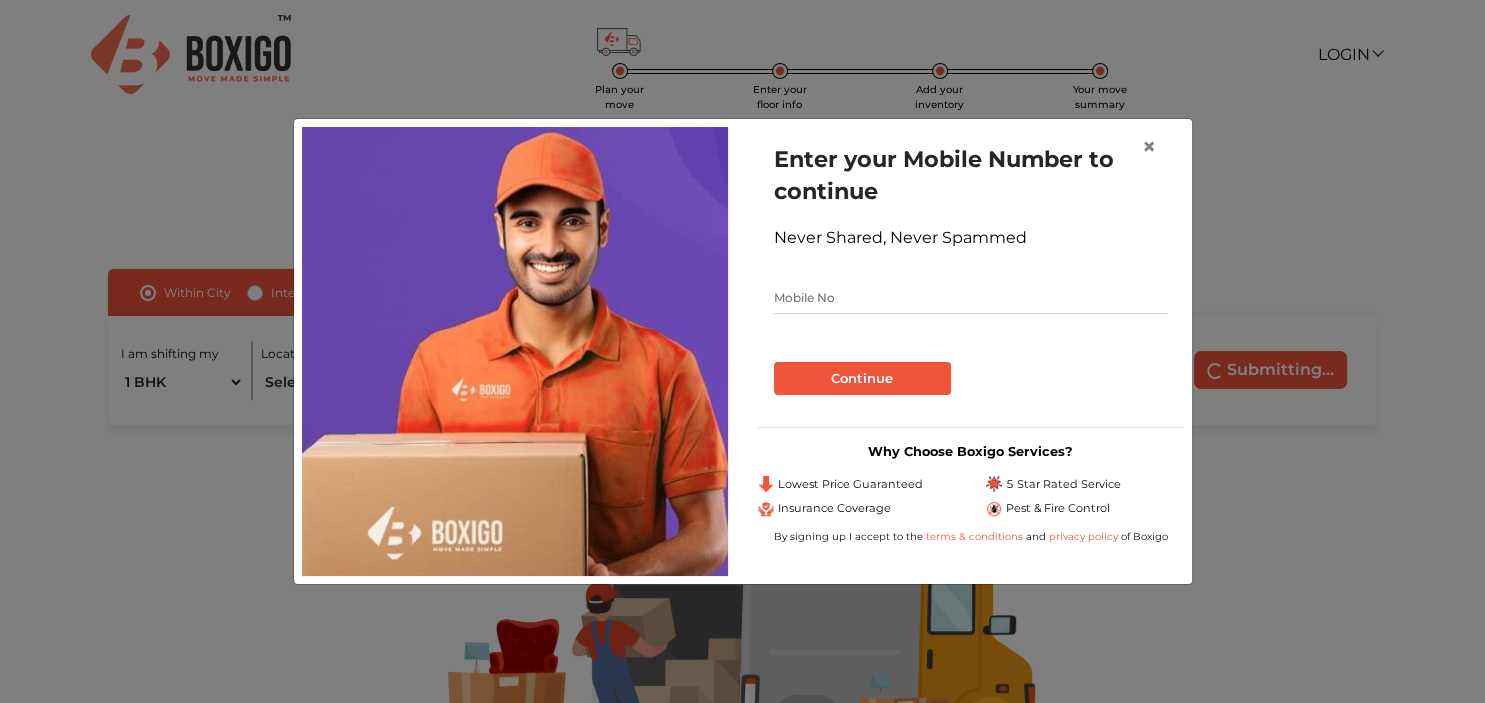 click at bounding box center [971, 298] 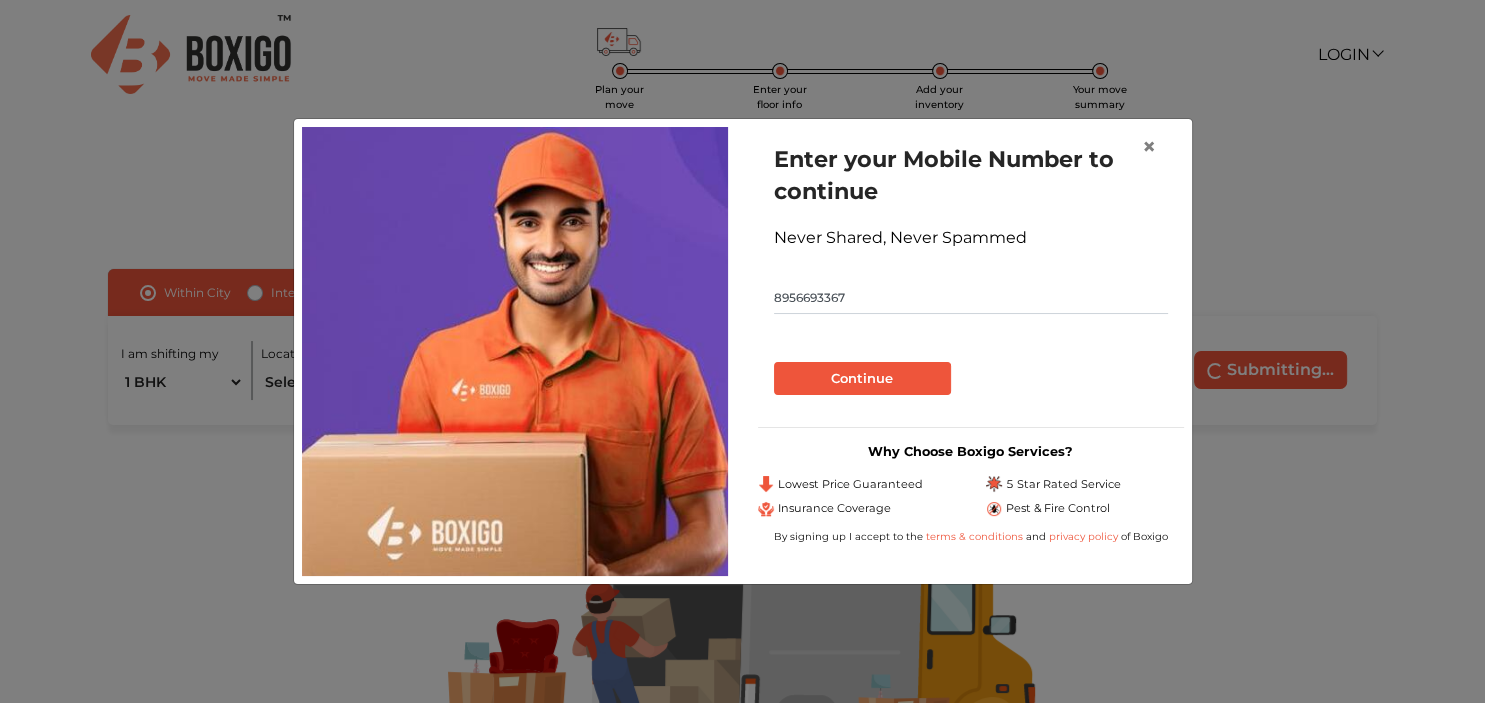 type on "8956693367" 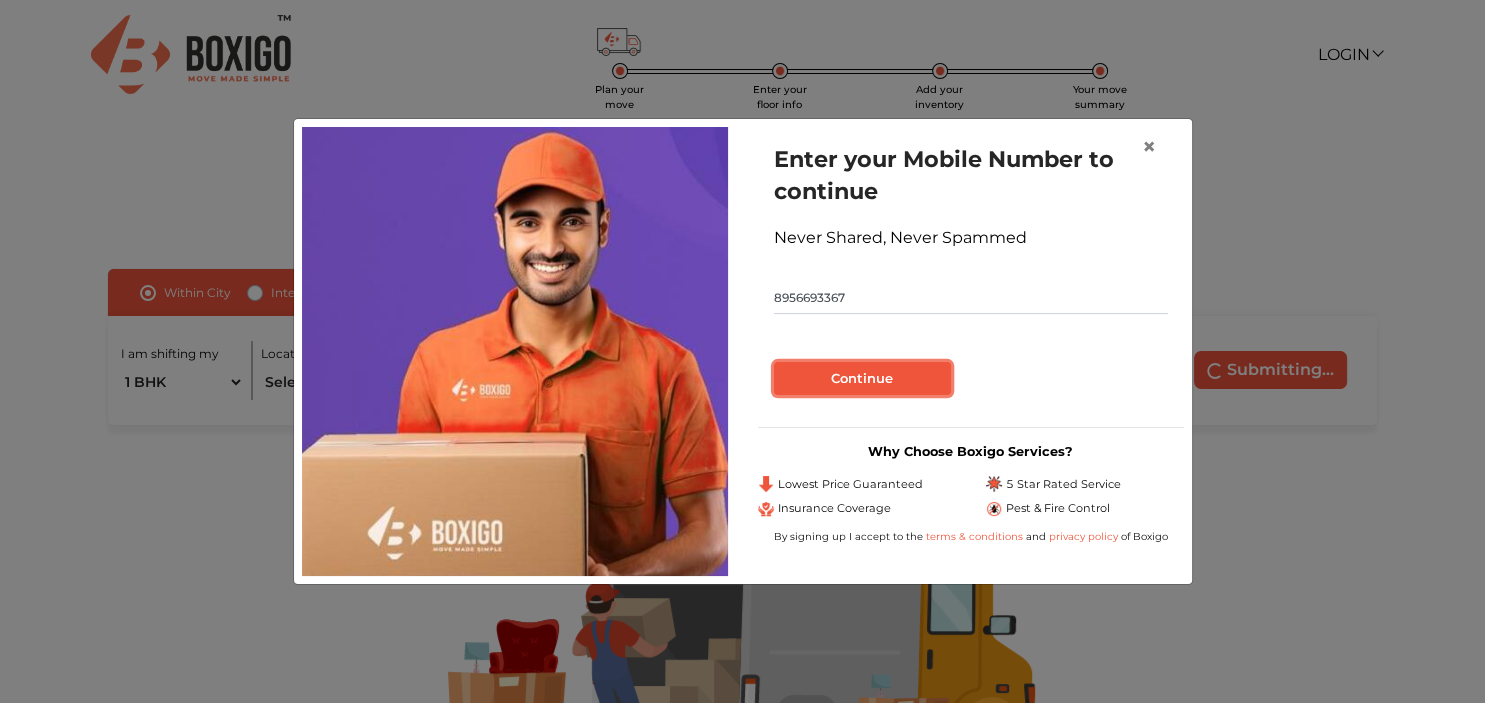 click on "Continue" at bounding box center [862, 379] 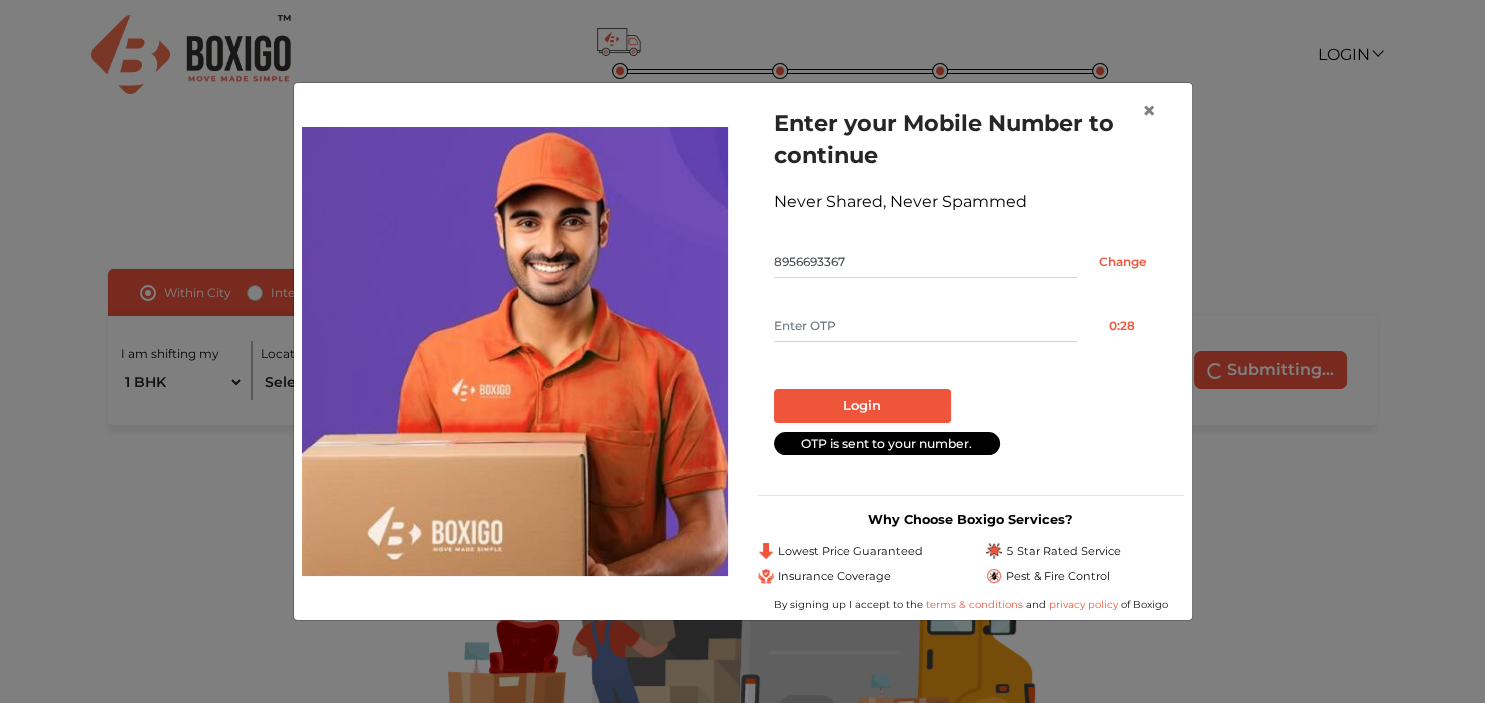 click at bounding box center [925, 326] 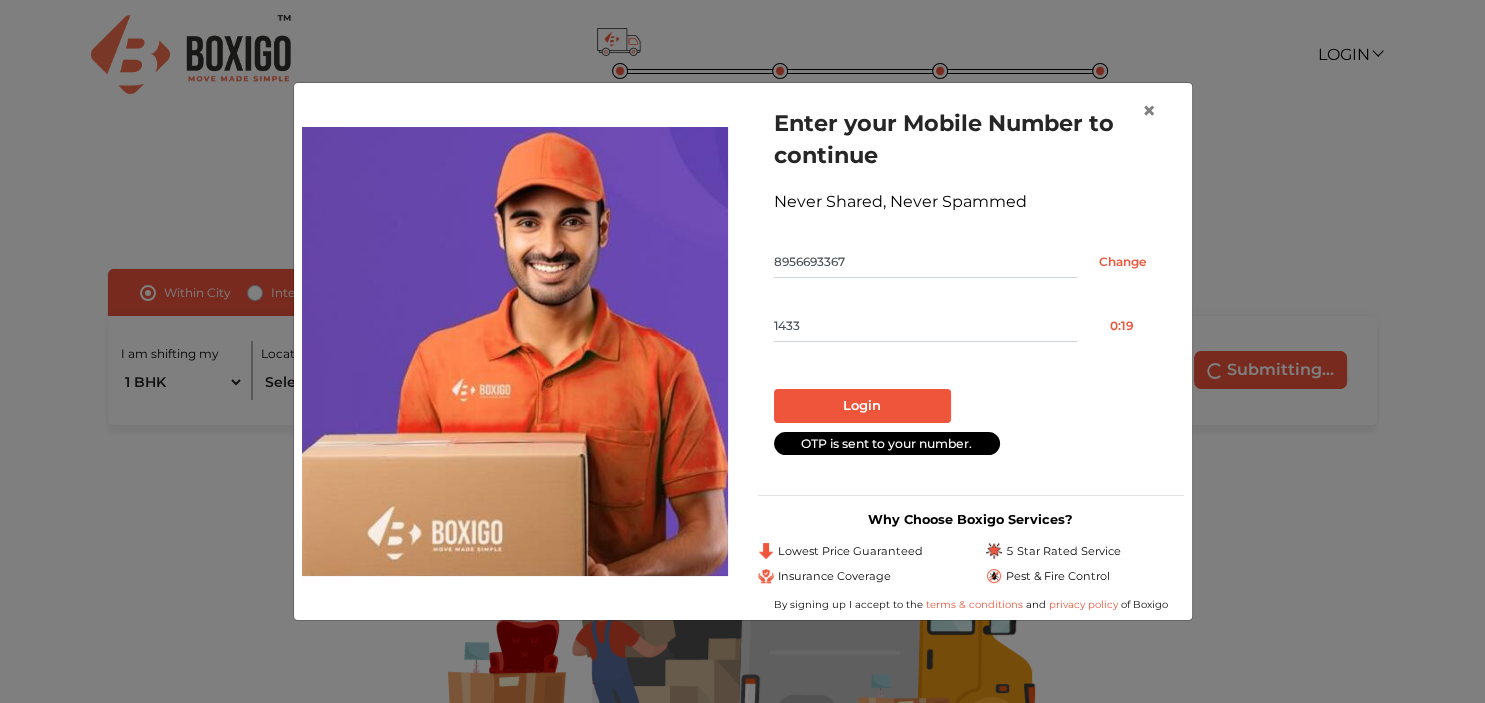 type on "1433" 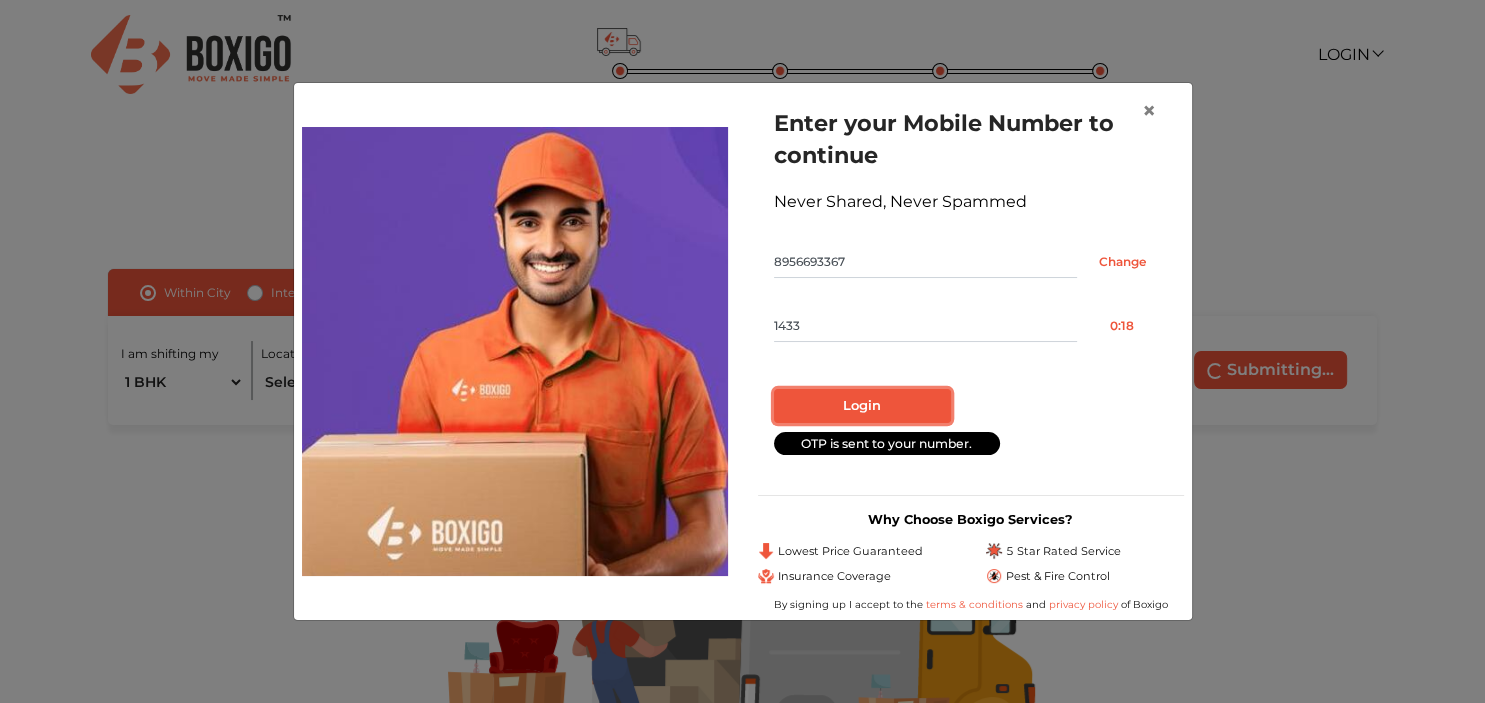 click on "Login" at bounding box center [862, 406] 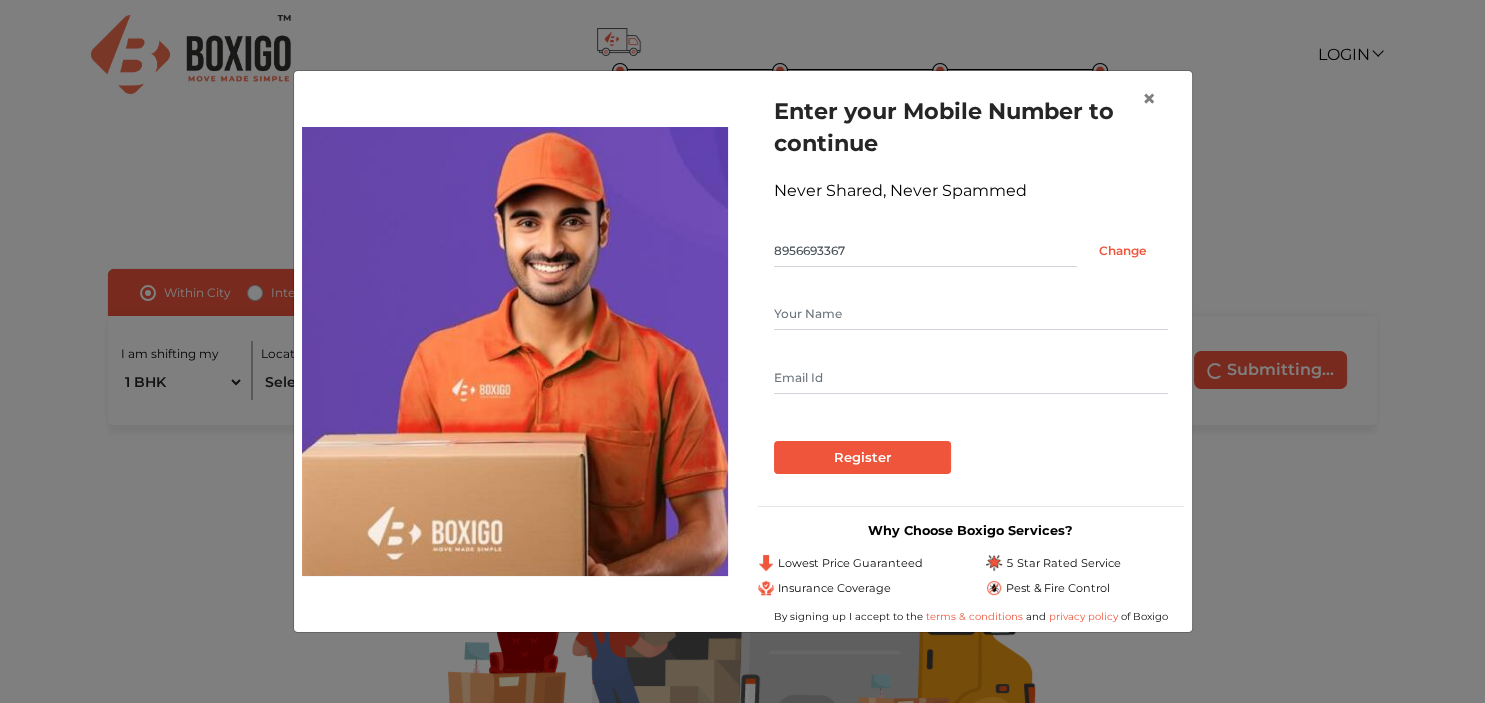 click at bounding box center (971, 314) 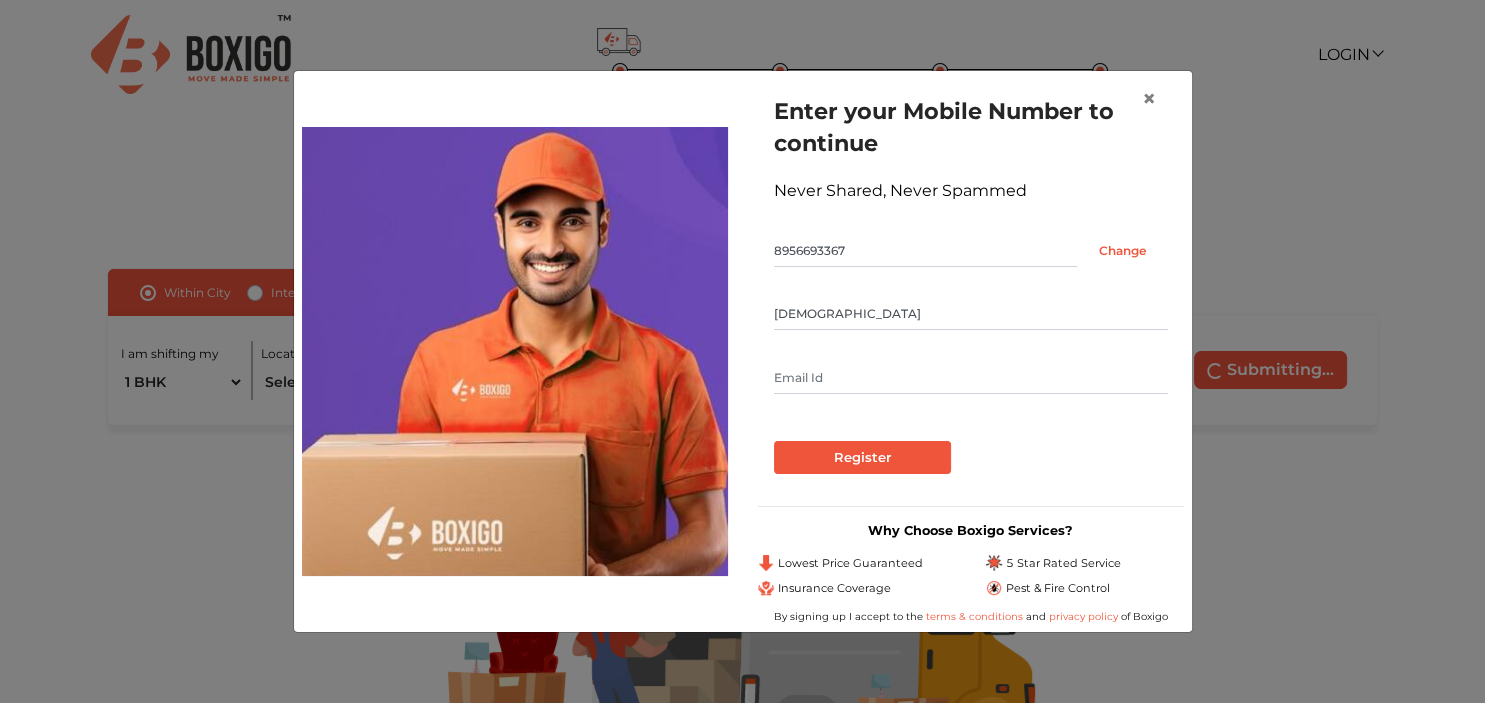 type on "Krishna" 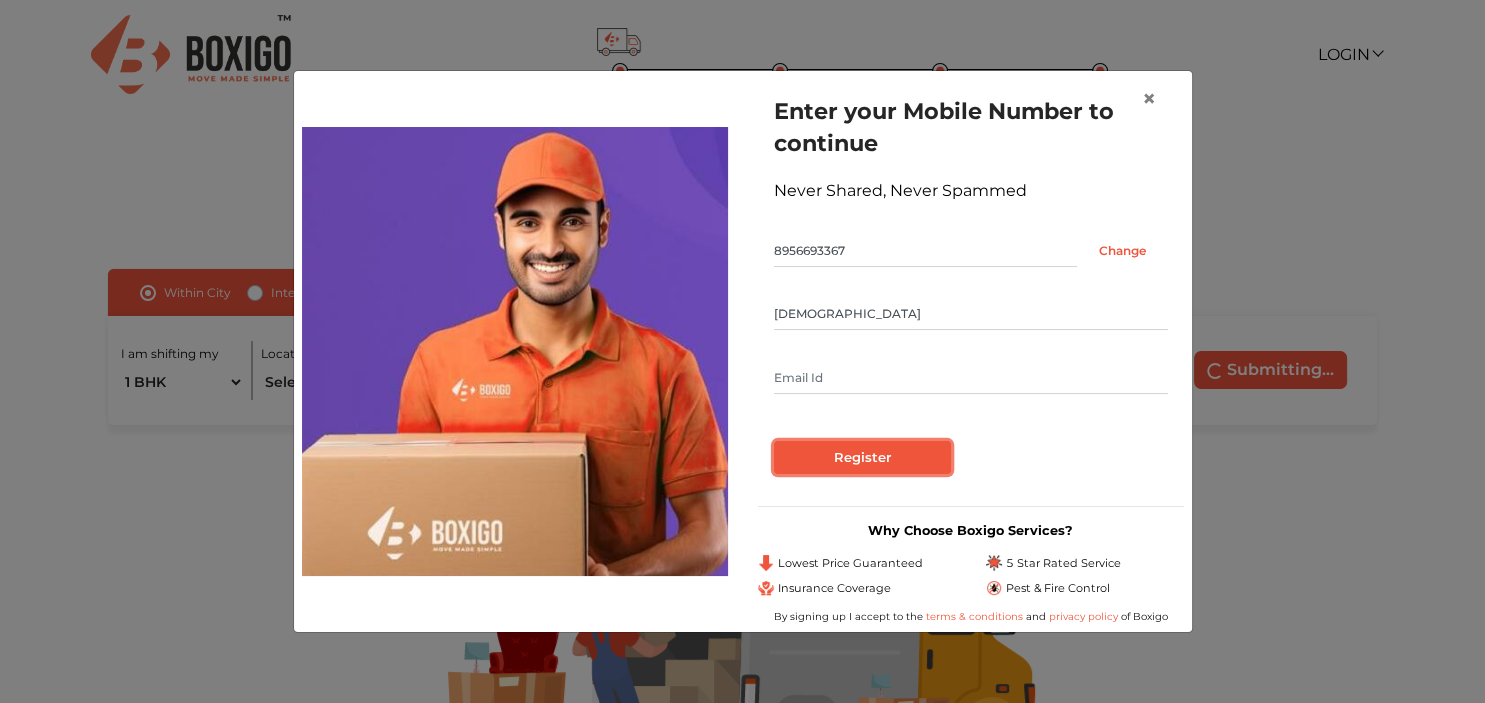 click on "Register" at bounding box center (862, 458) 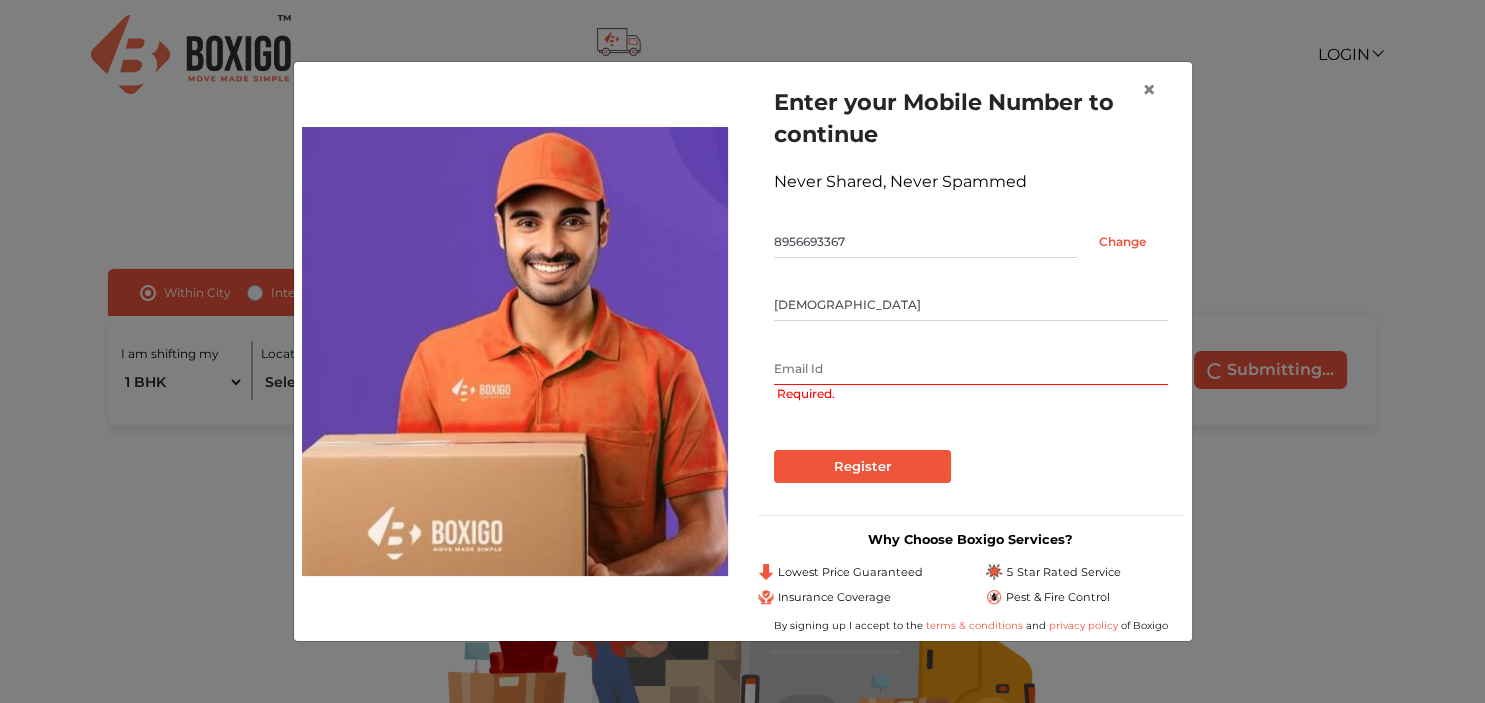 click at bounding box center (971, 369) 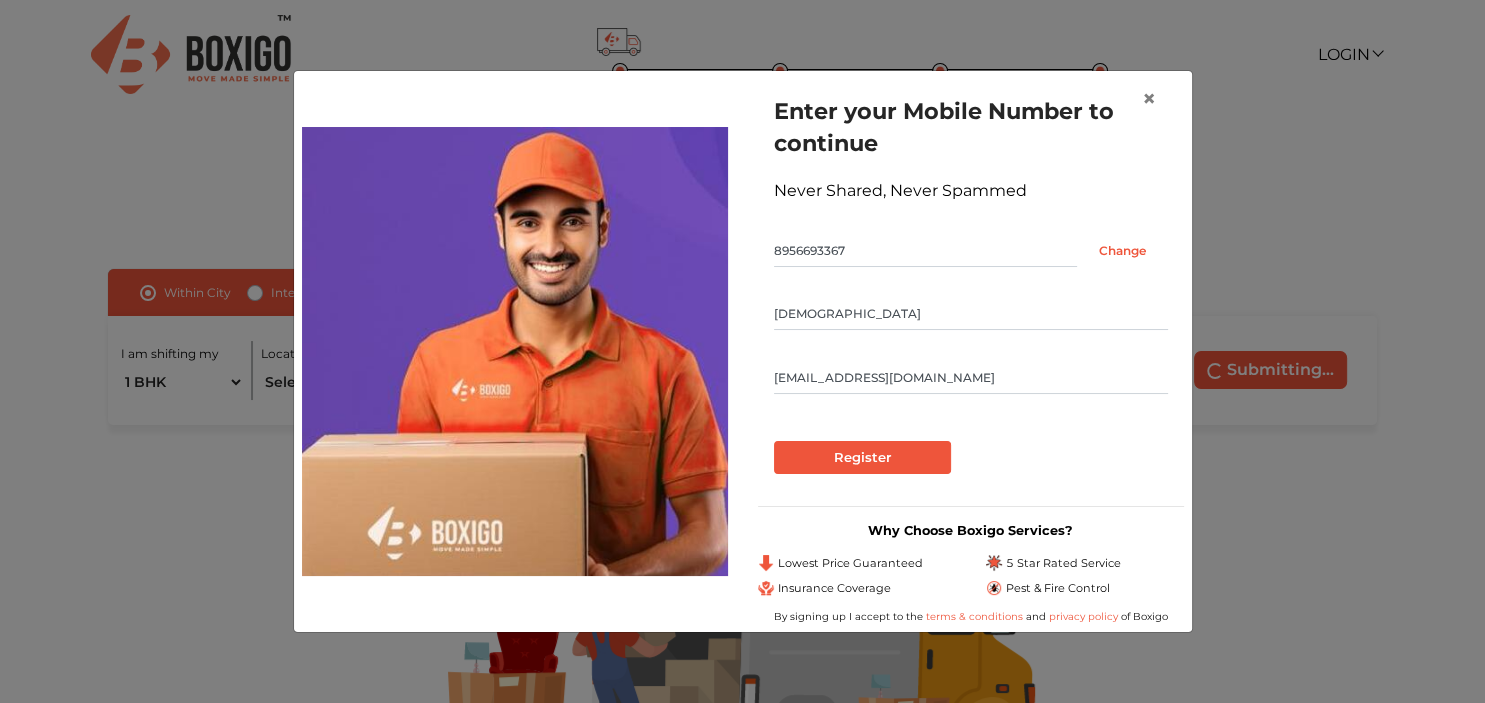 type on "atul.s90@gmail.com" 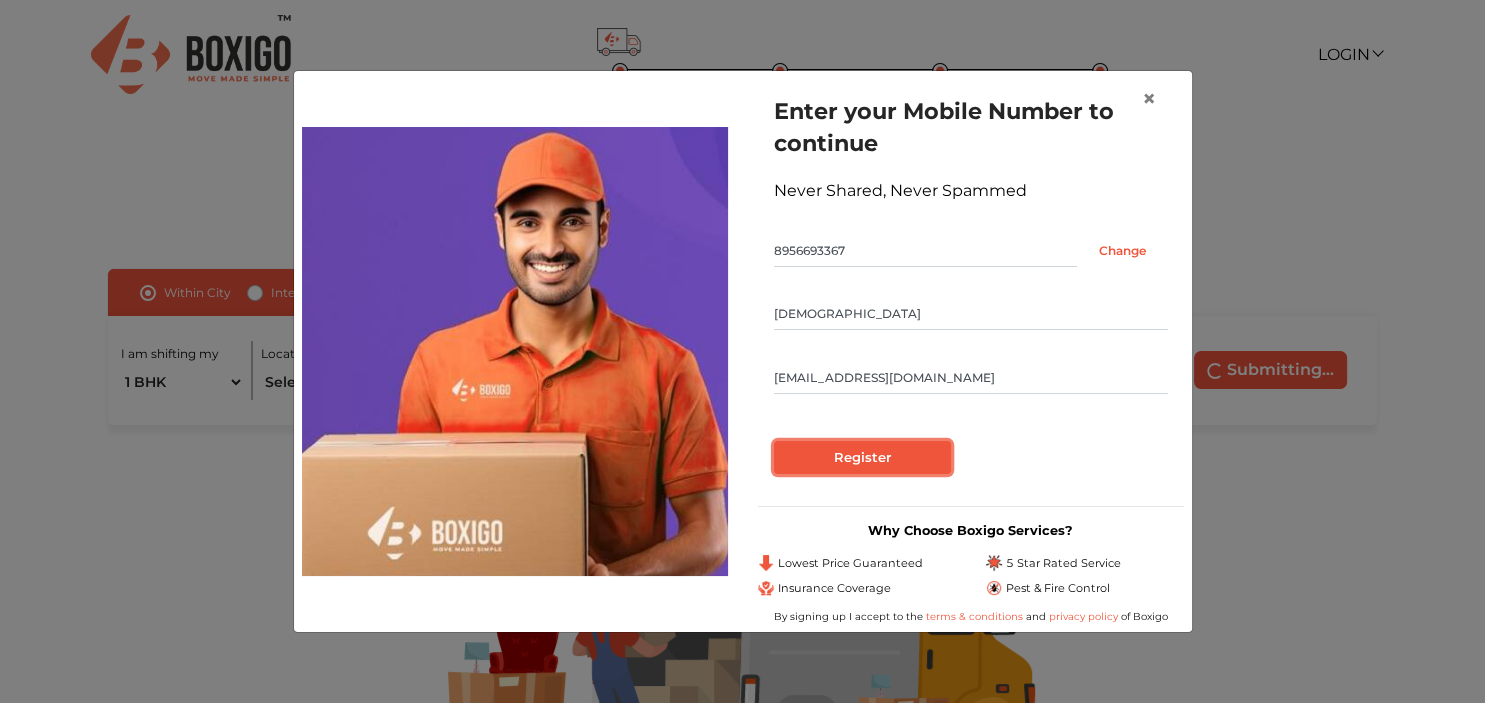click on "Register" at bounding box center (862, 458) 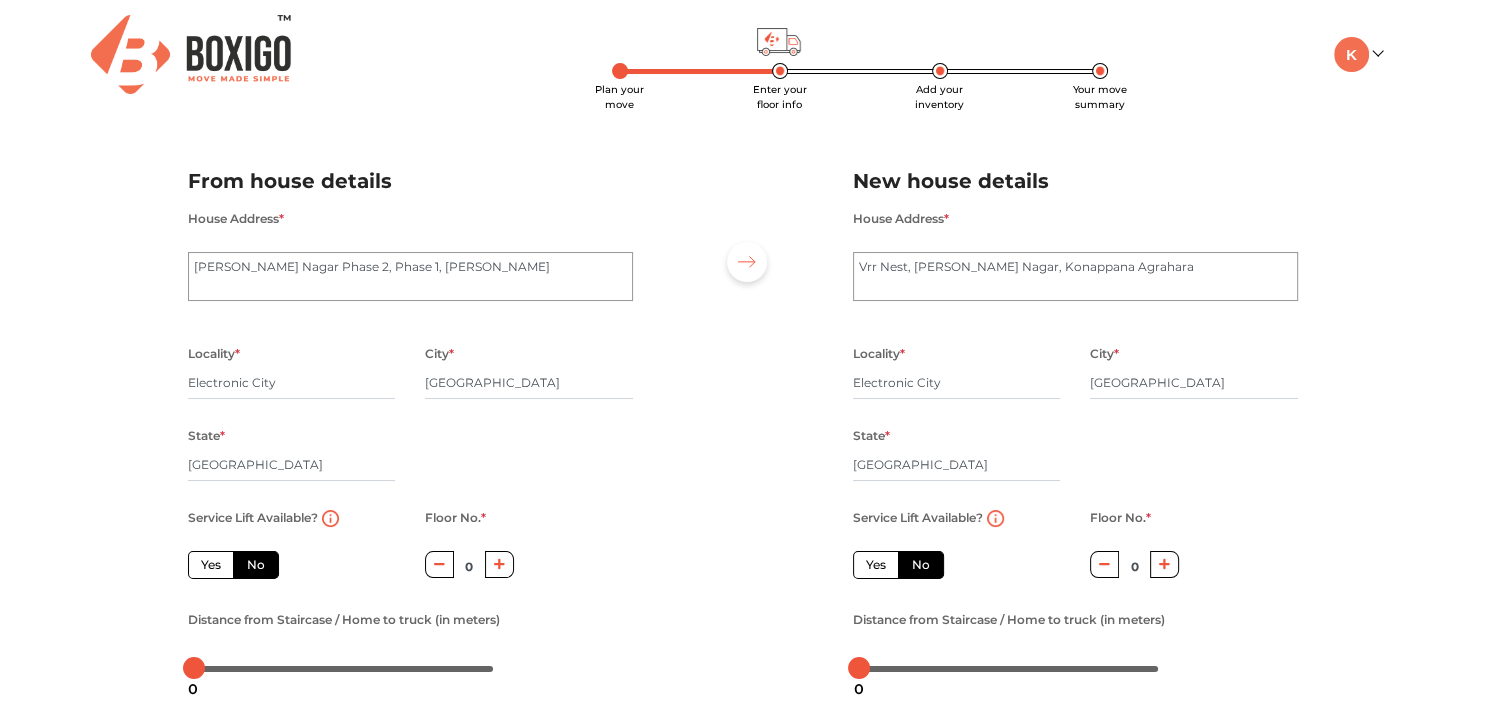 click on "Yes" at bounding box center (211, 565) 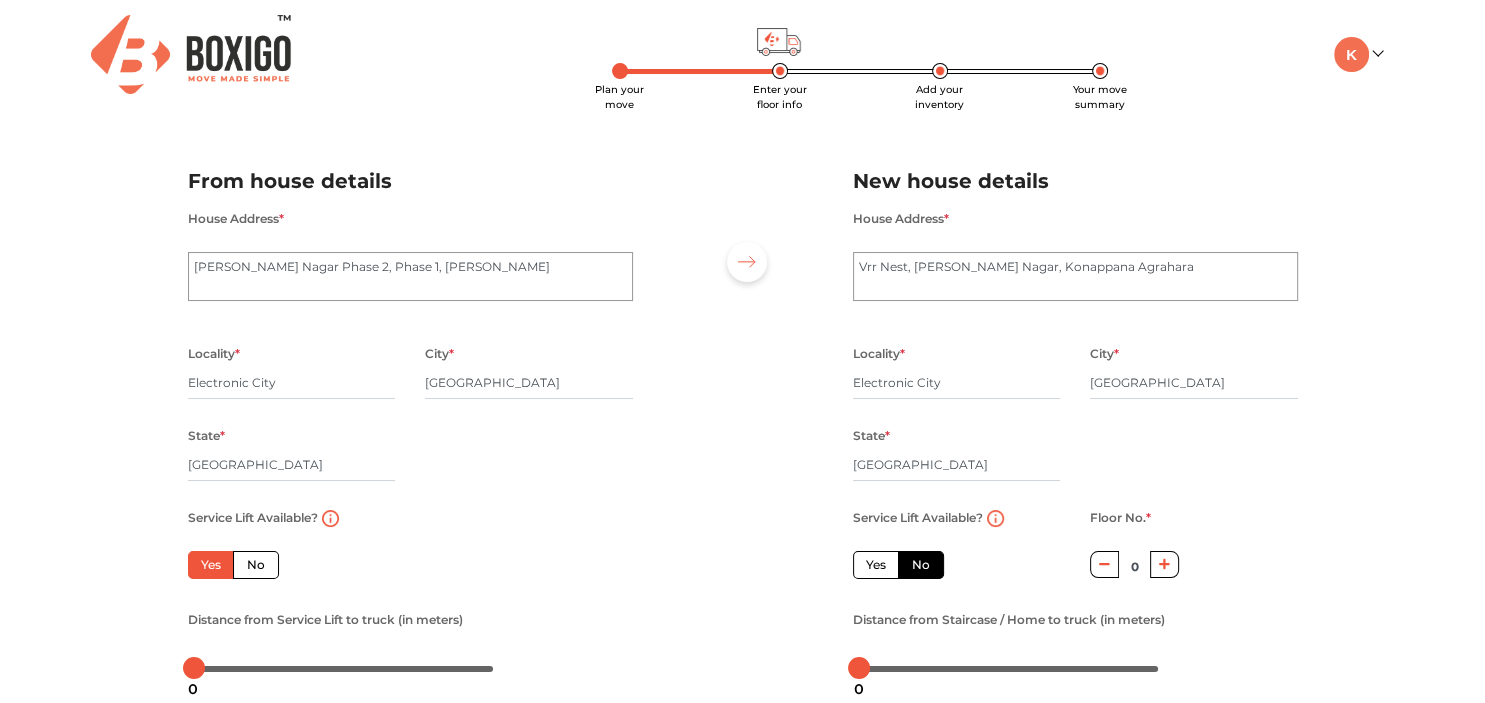 click on "No" at bounding box center [256, 565] 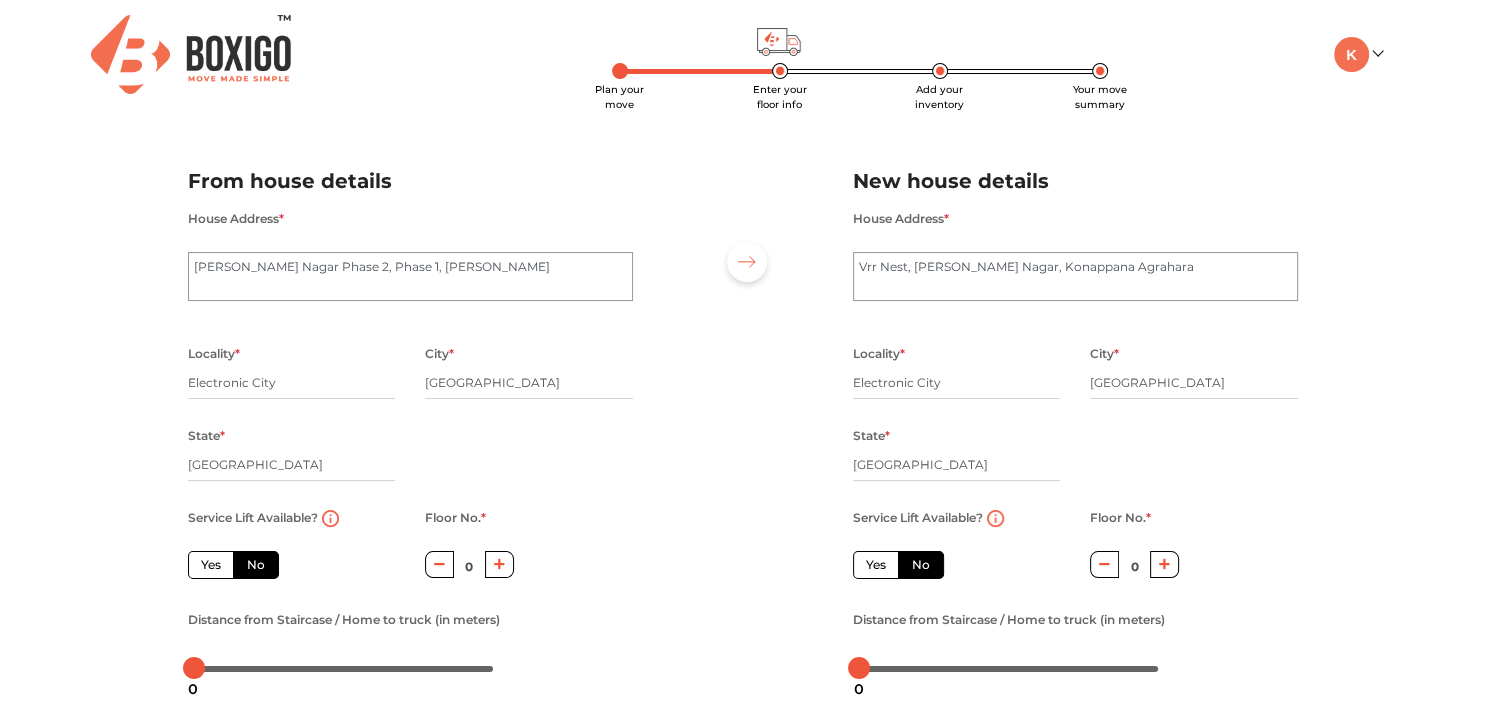 click on "Yes" at bounding box center (211, 565) 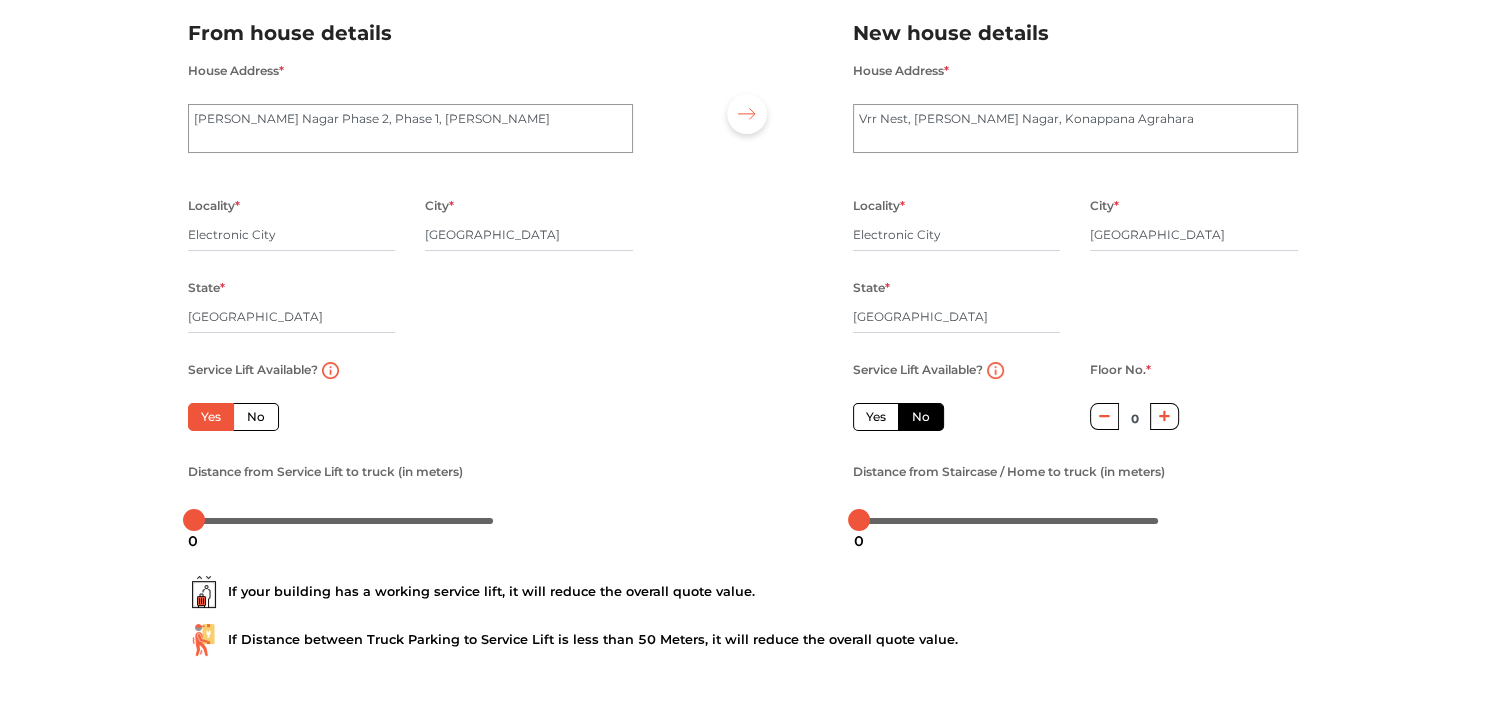 scroll, scrollTop: 0, scrollLeft: 0, axis: both 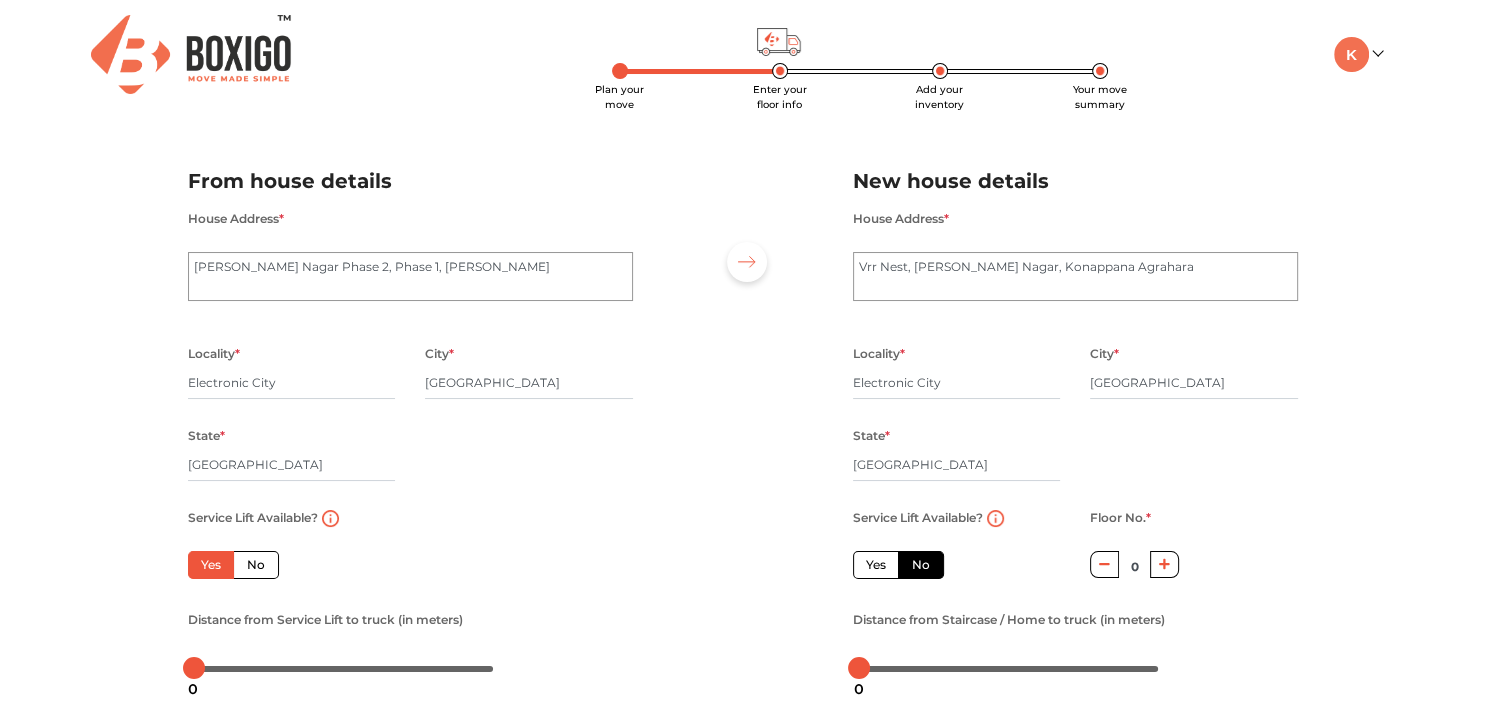 click on "Yes" at bounding box center (876, 565) 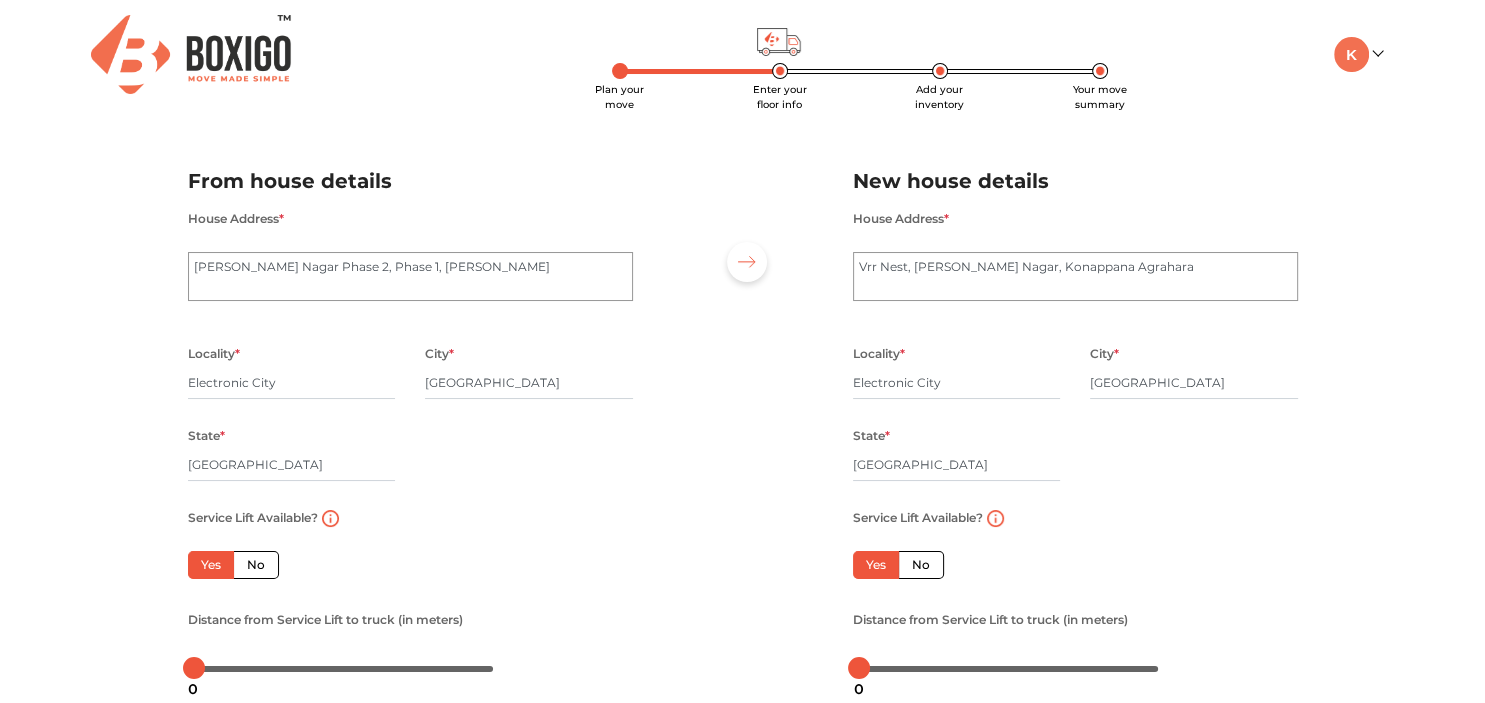 radio on "false" 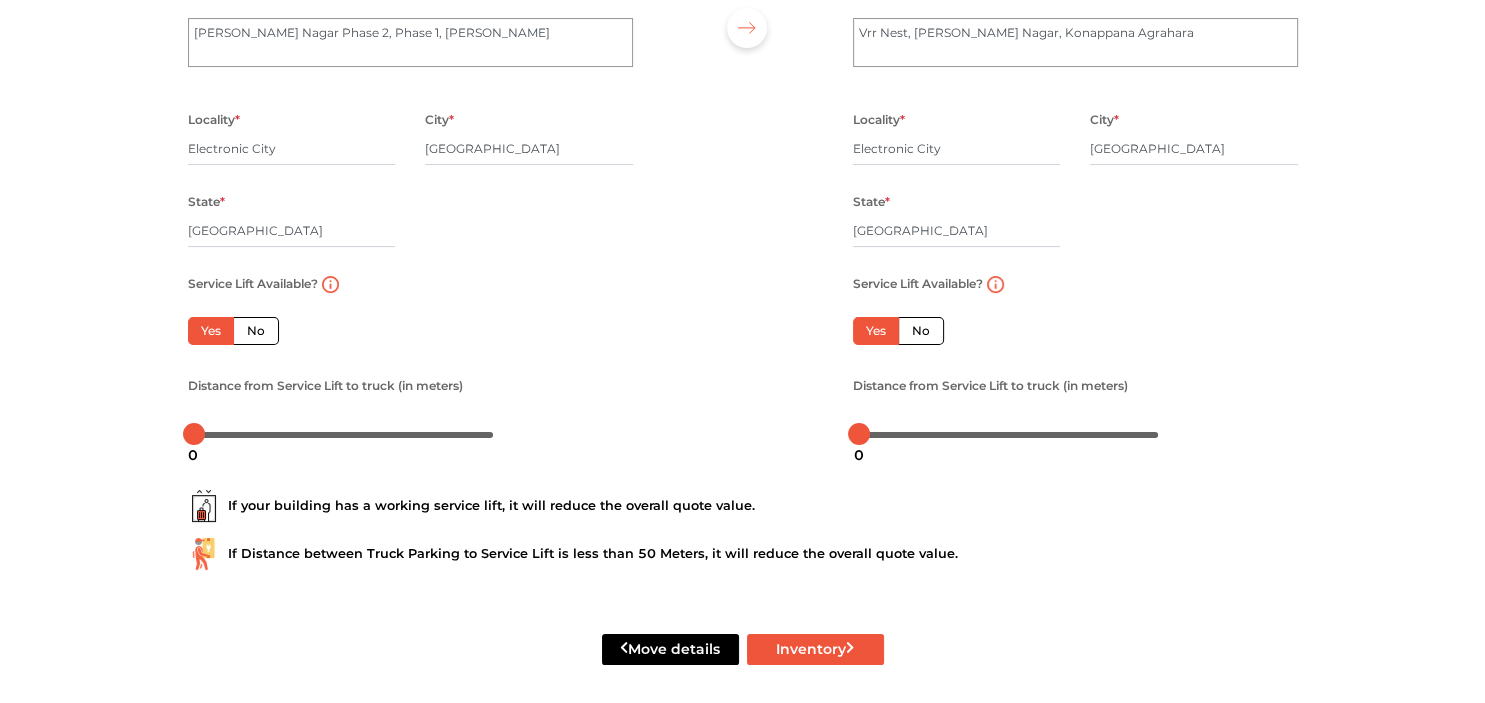 scroll, scrollTop: 244, scrollLeft: 0, axis: vertical 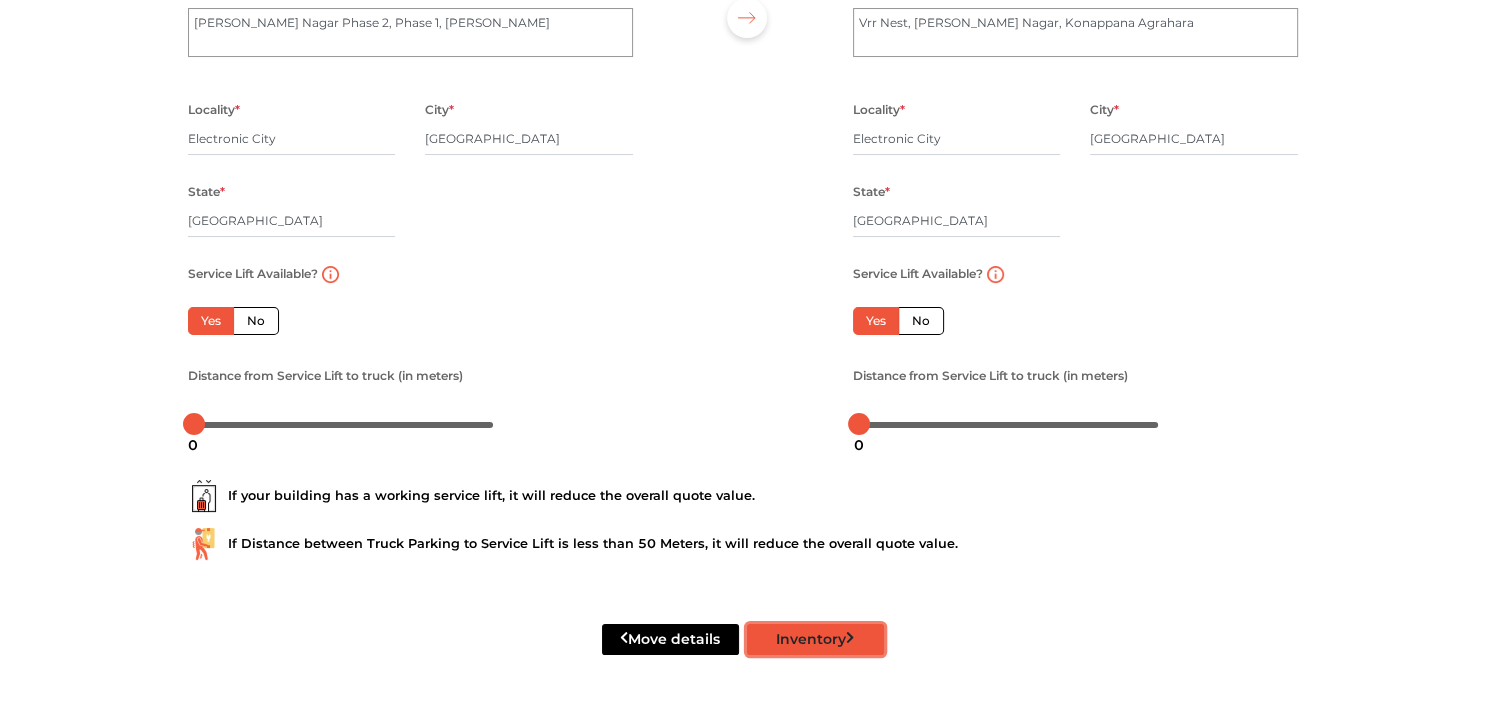 click on "Inventory" at bounding box center (815, 639) 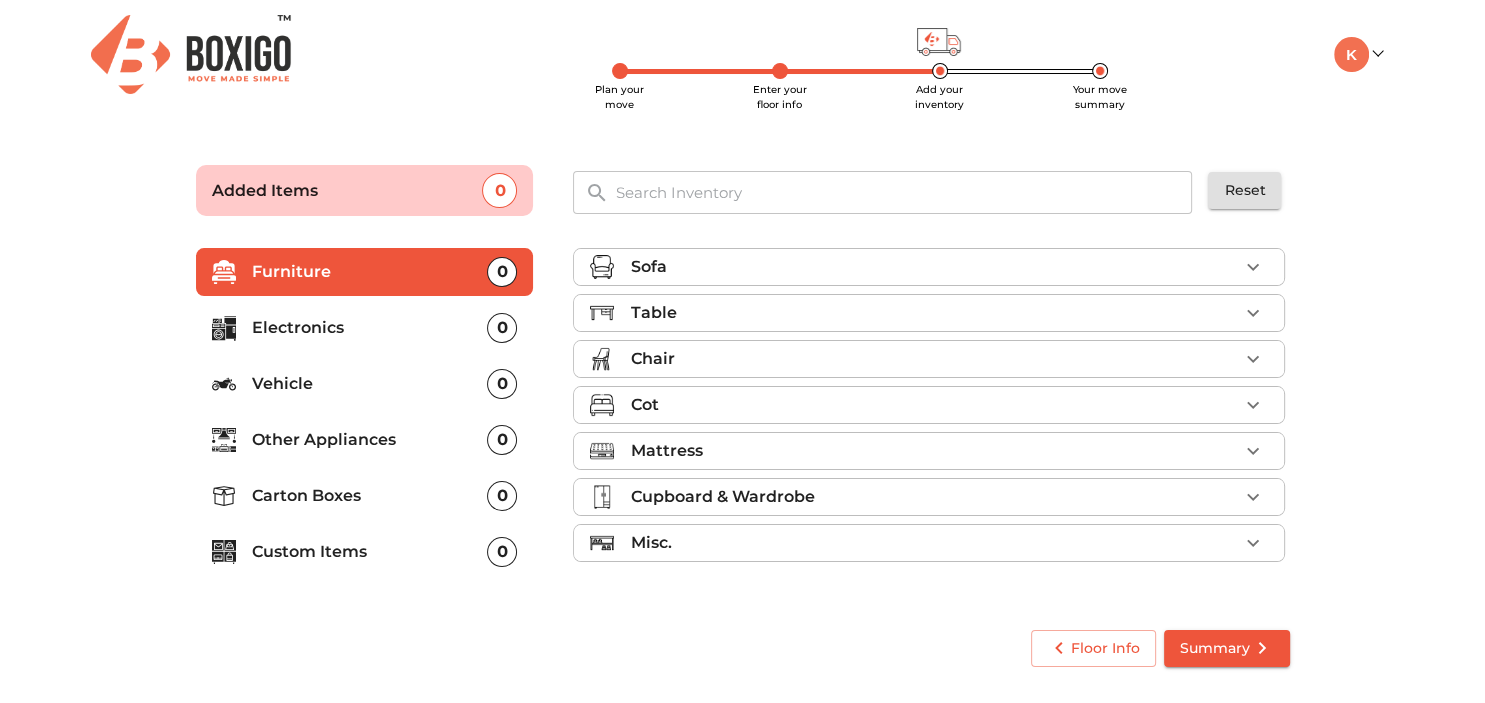 scroll, scrollTop: 0, scrollLeft: 0, axis: both 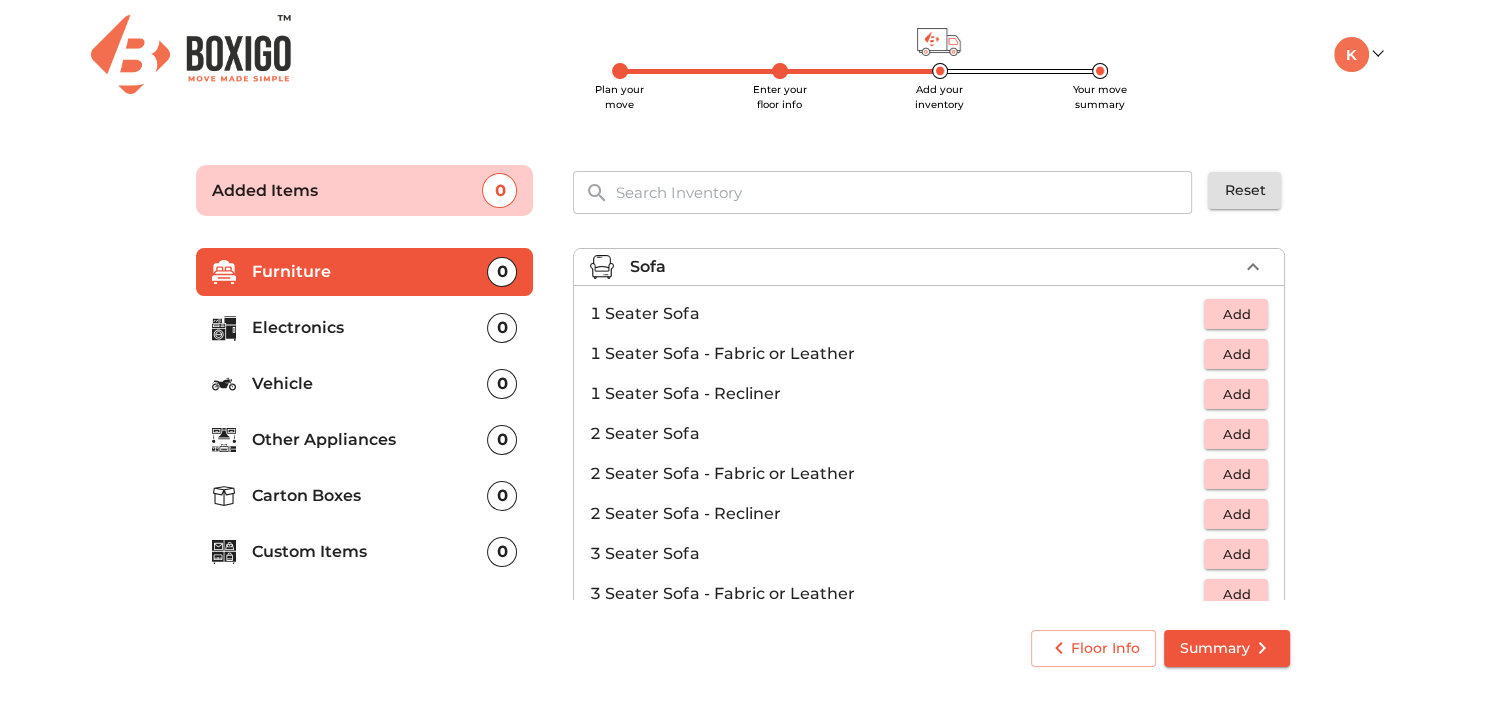 click on "3 Seater Sofa" at bounding box center [897, 554] 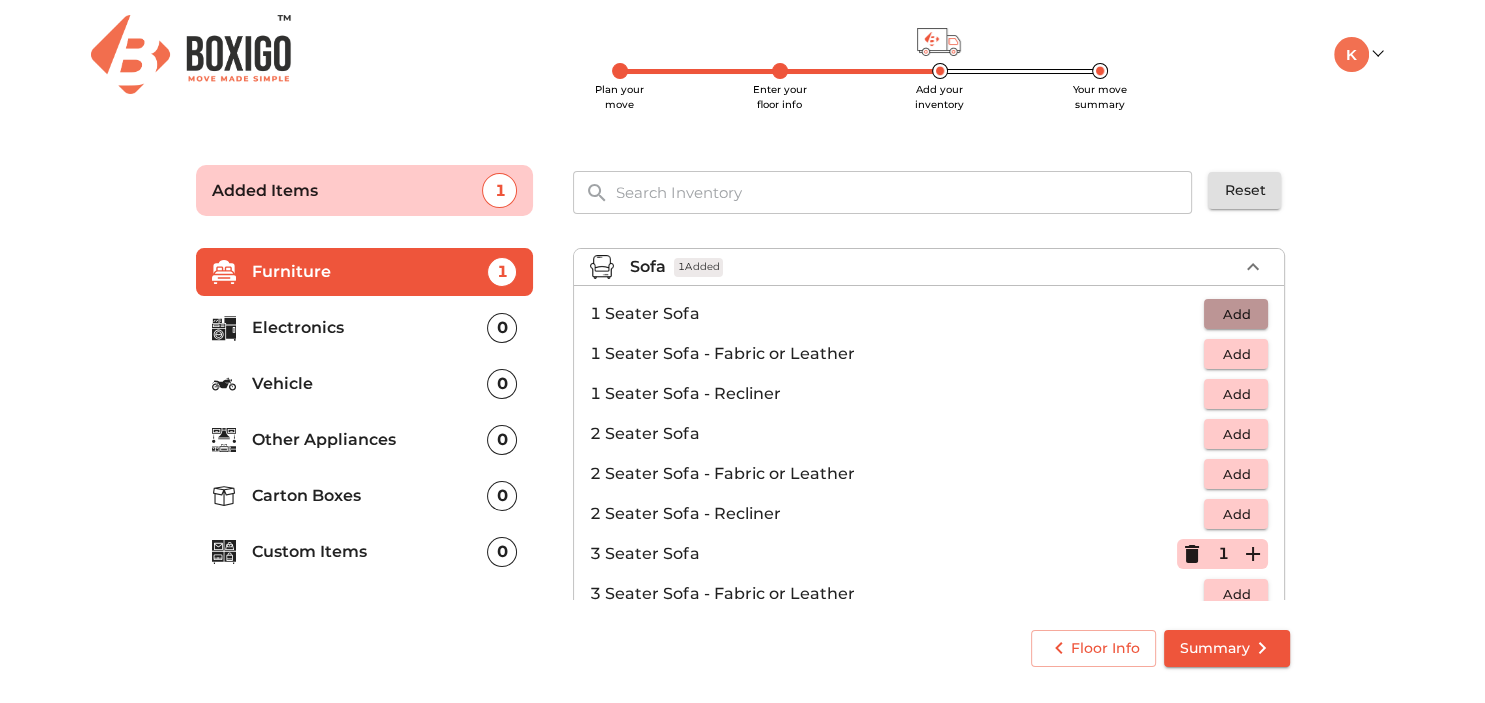 click on "Add" at bounding box center (1236, 314) 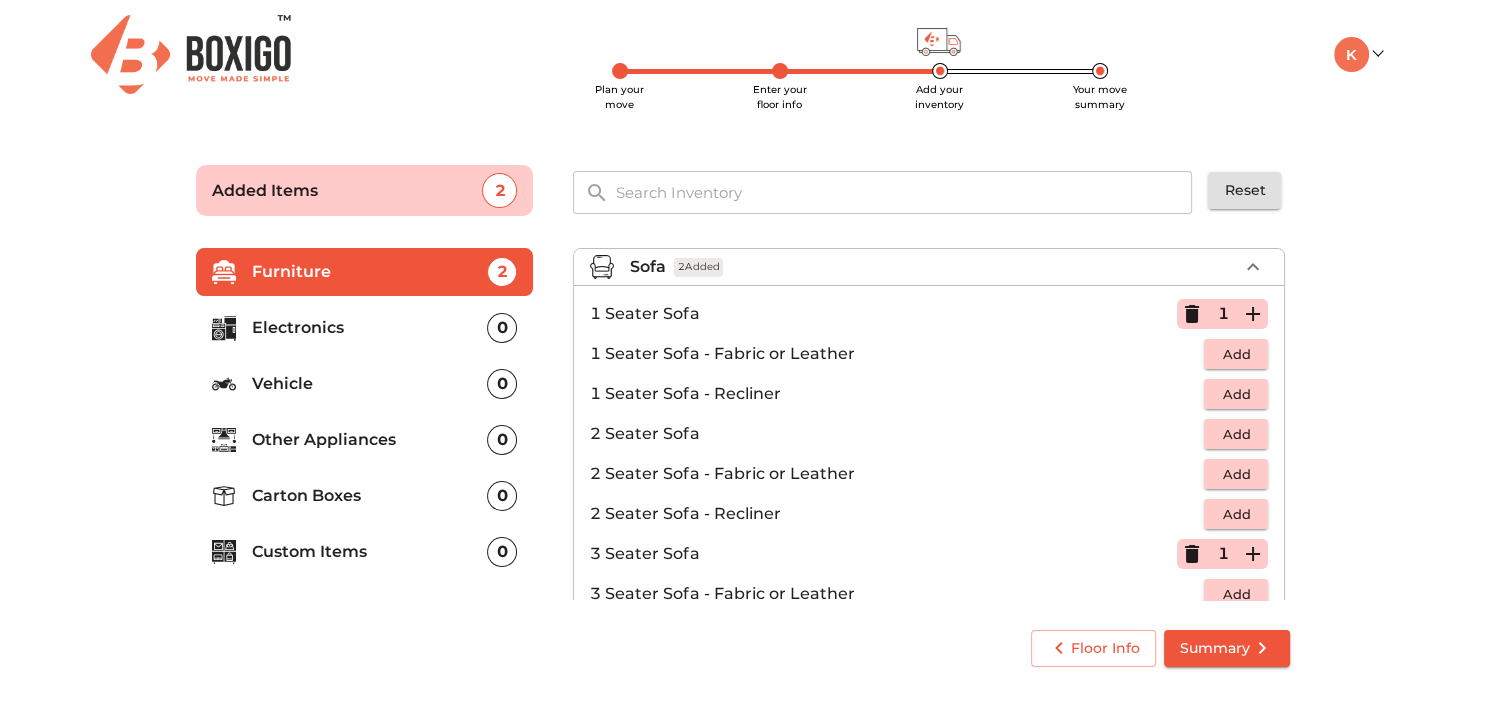 click 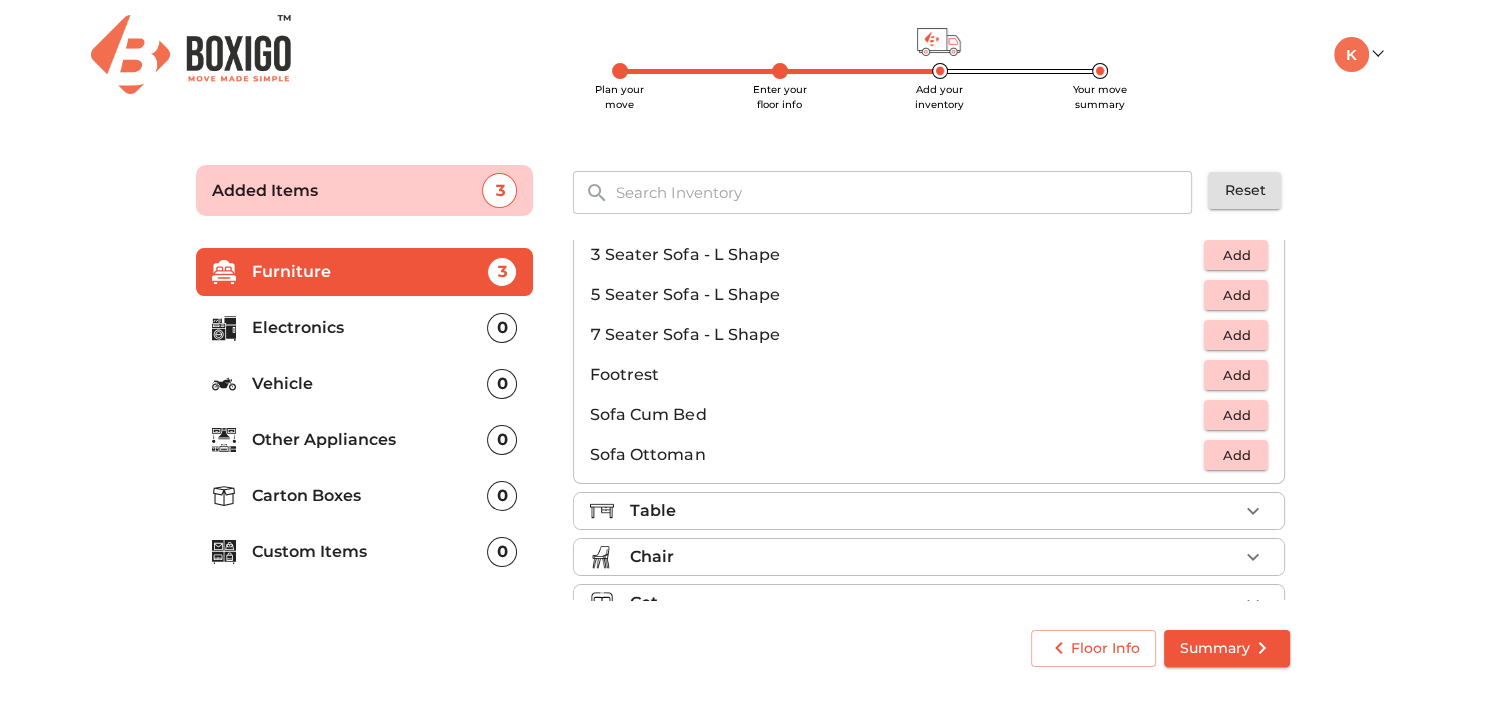 scroll, scrollTop: 461, scrollLeft: 0, axis: vertical 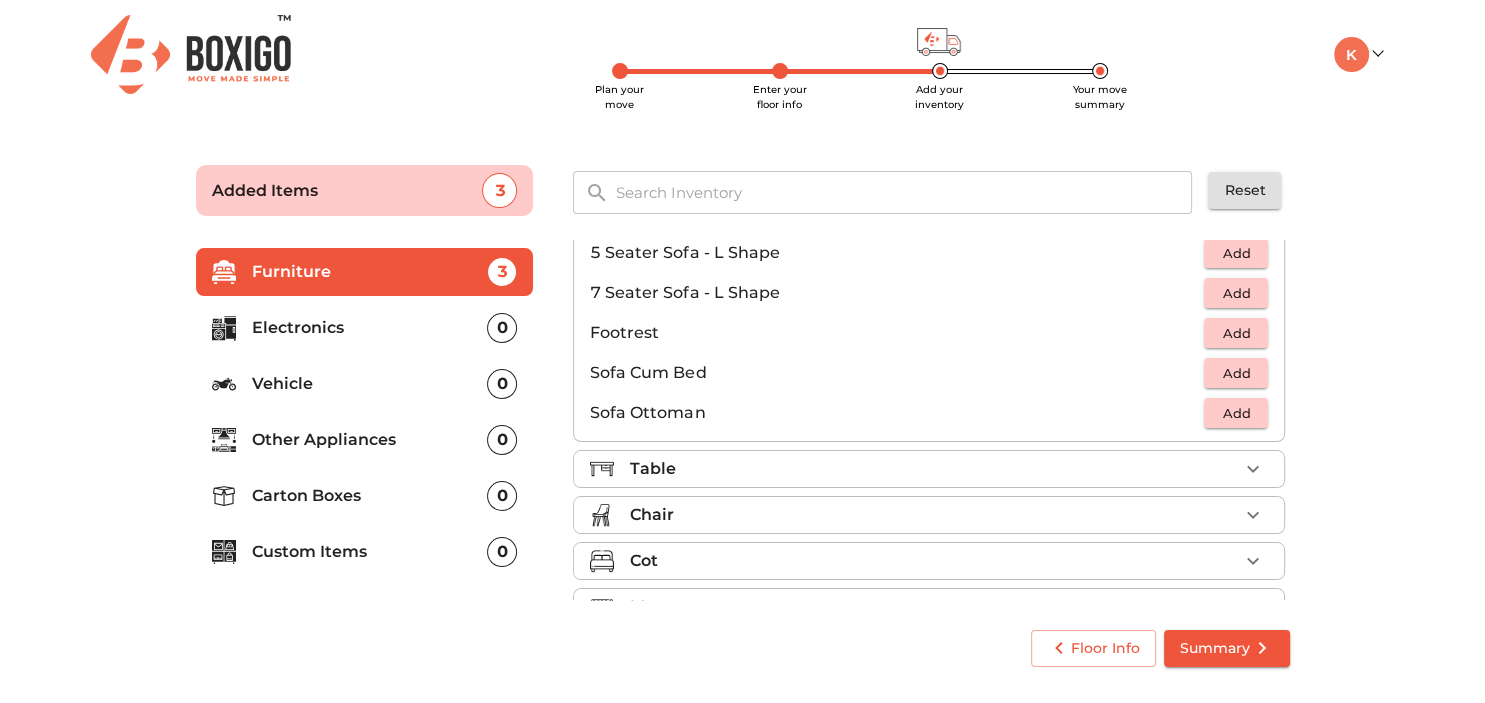 click on "Table" at bounding box center [934, 469] 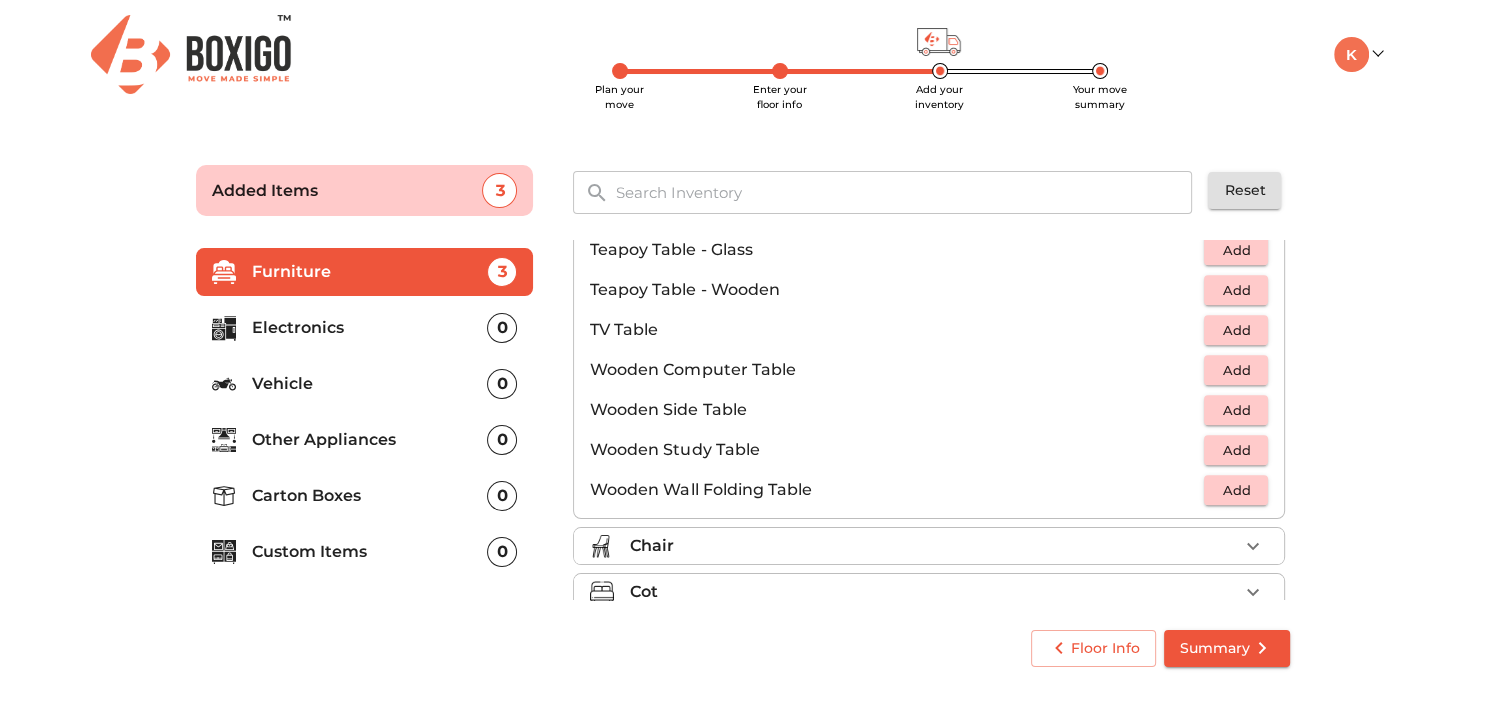 scroll, scrollTop: 1267, scrollLeft: 0, axis: vertical 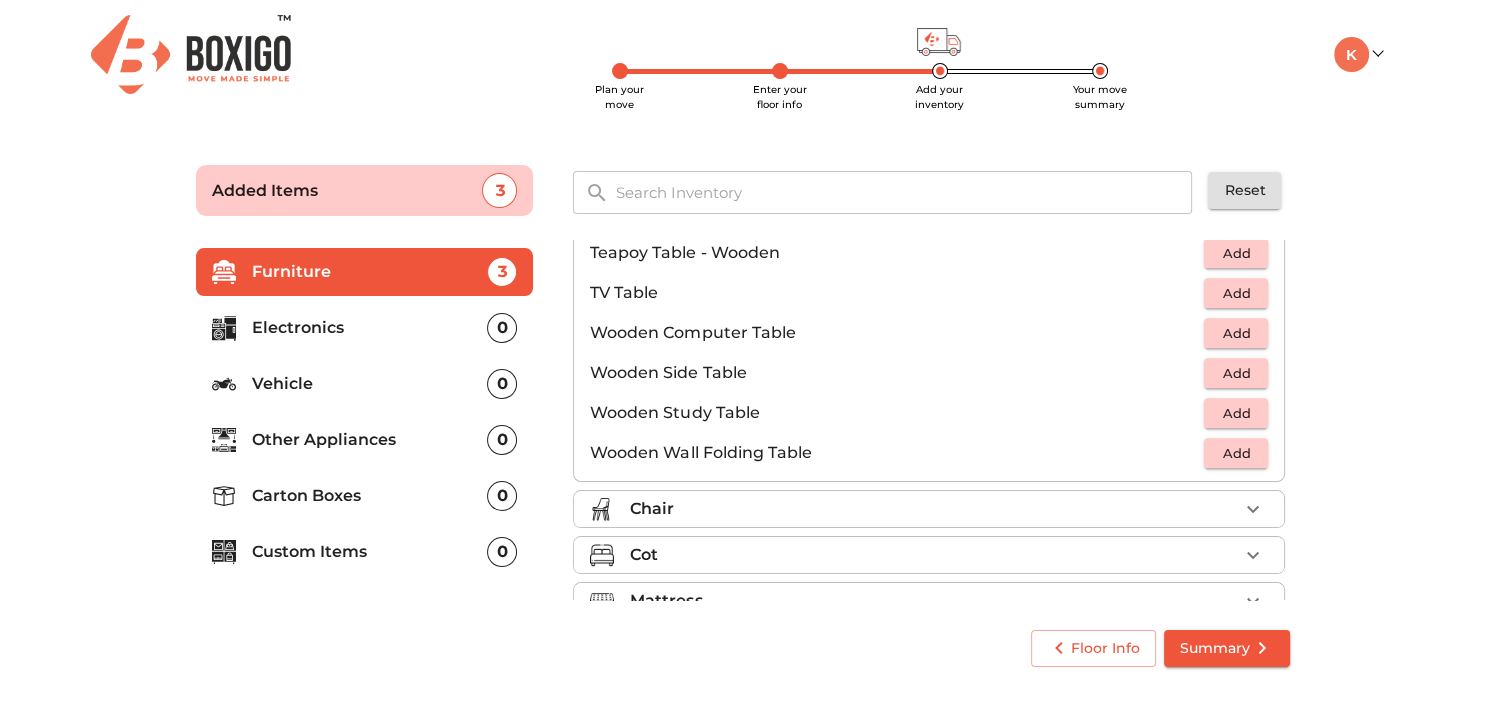 click on "Chair" at bounding box center (934, 509) 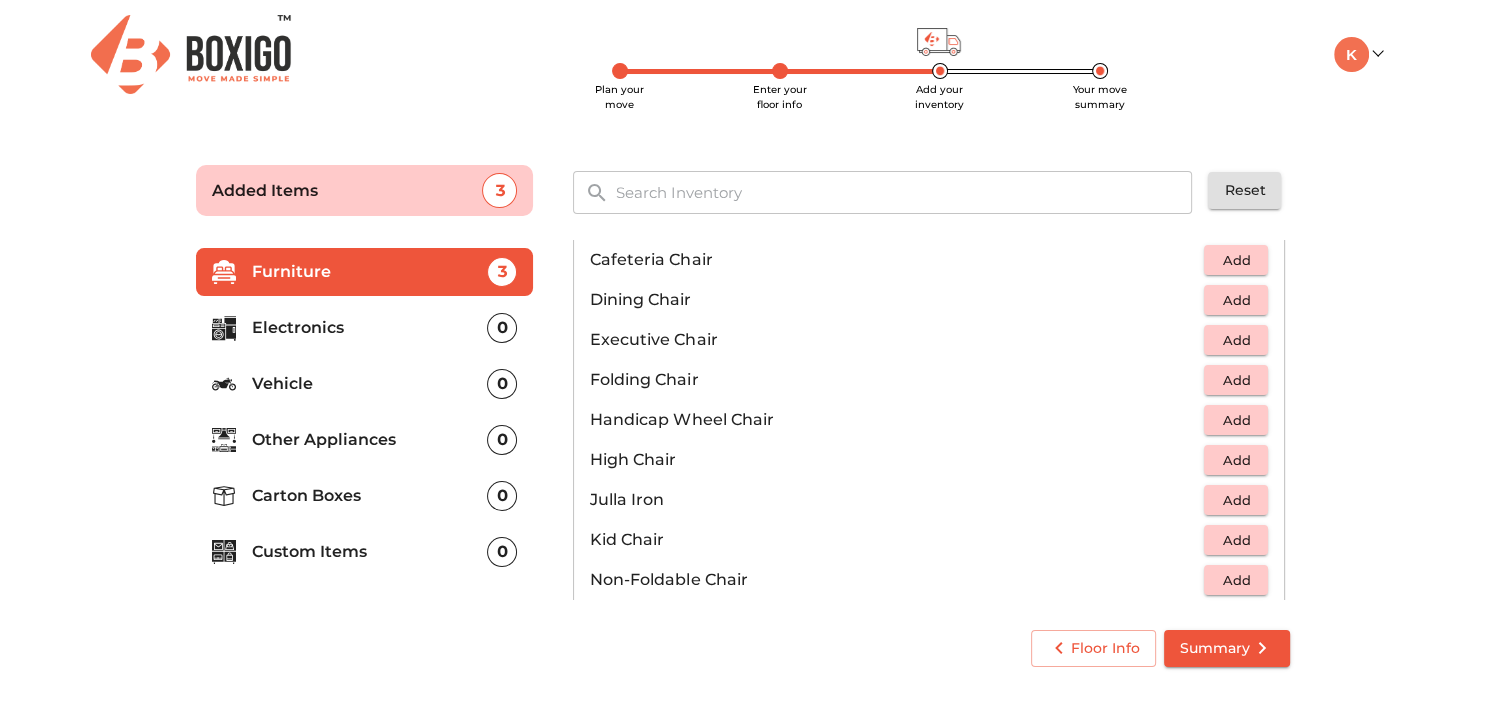 scroll, scrollTop: 461, scrollLeft: 0, axis: vertical 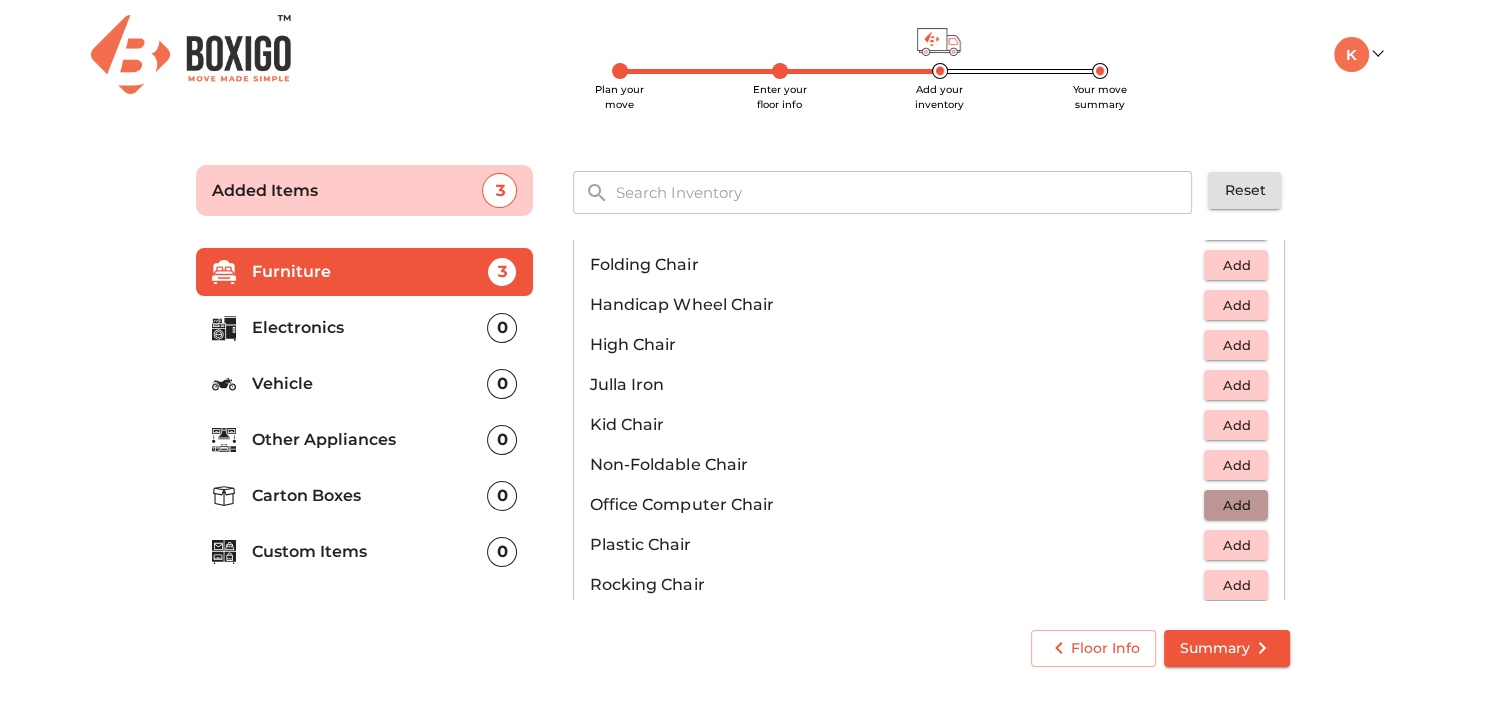 click on "Add" at bounding box center [1236, 505] 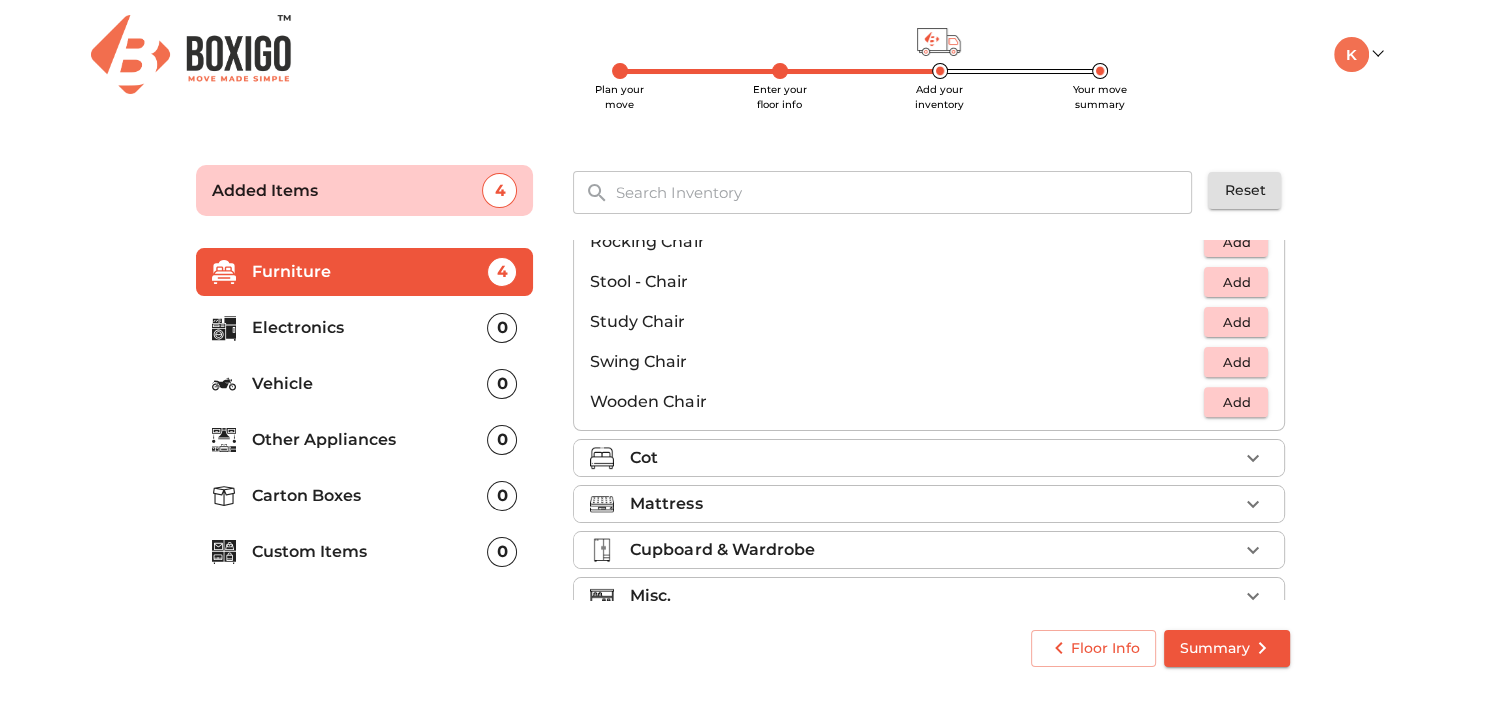 scroll, scrollTop: 806, scrollLeft: 0, axis: vertical 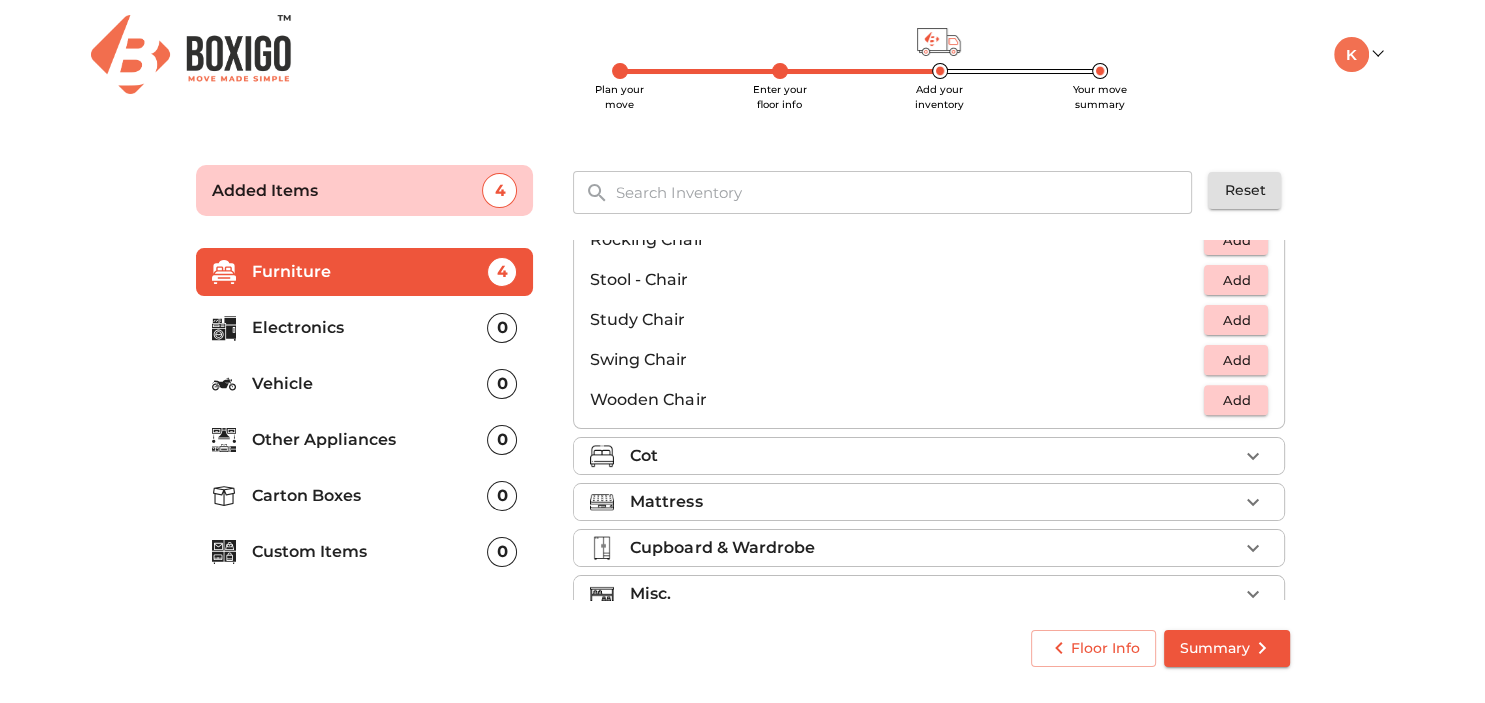 click on "Cot" at bounding box center (934, 456) 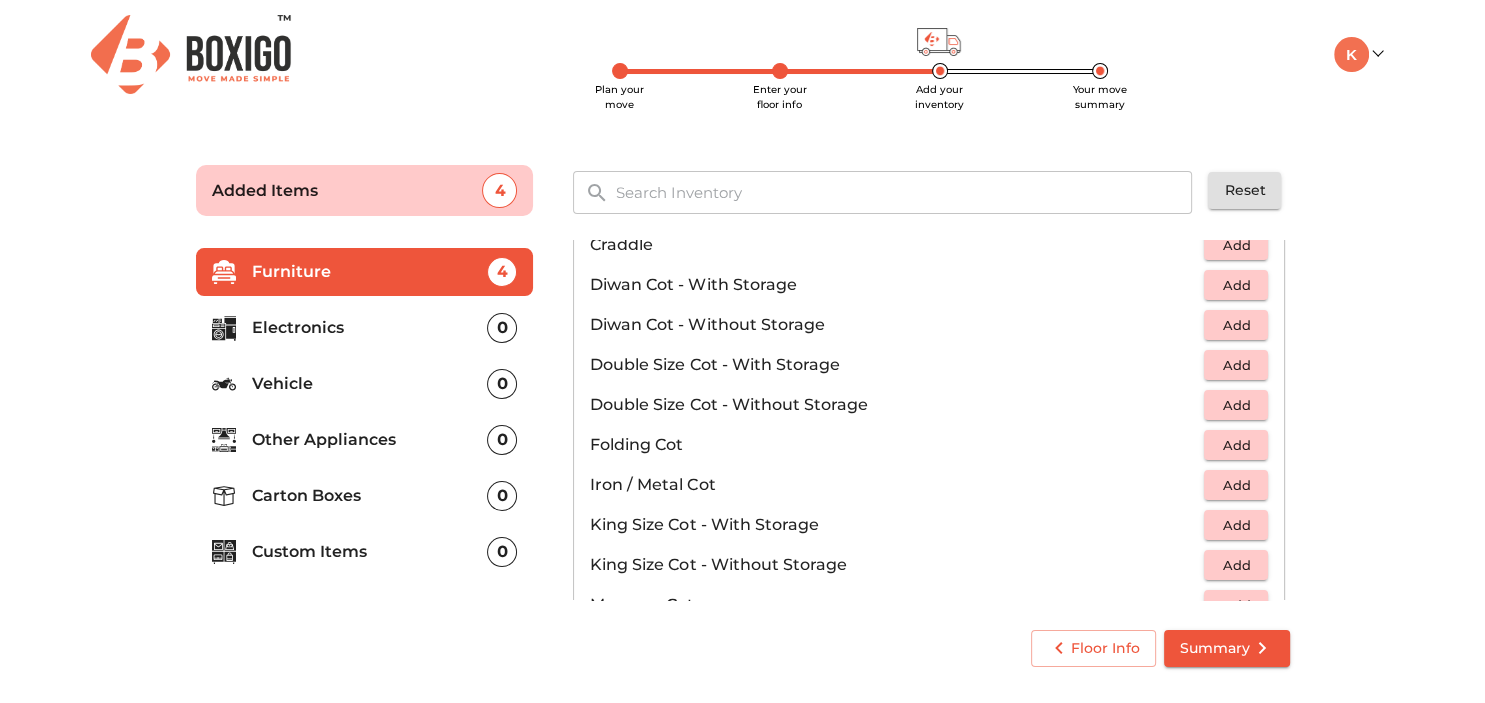 scroll, scrollTop: 403, scrollLeft: 0, axis: vertical 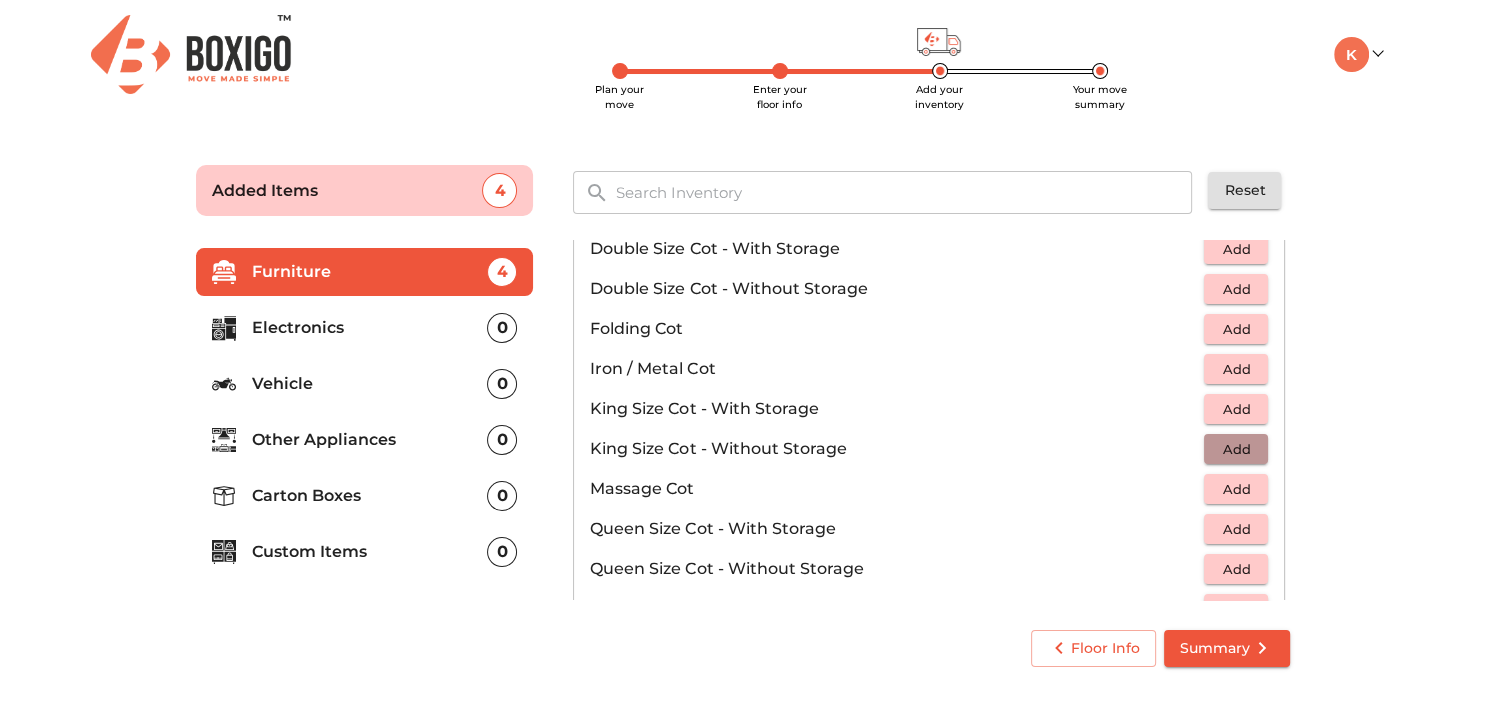 click on "Add" at bounding box center (1236, 449) 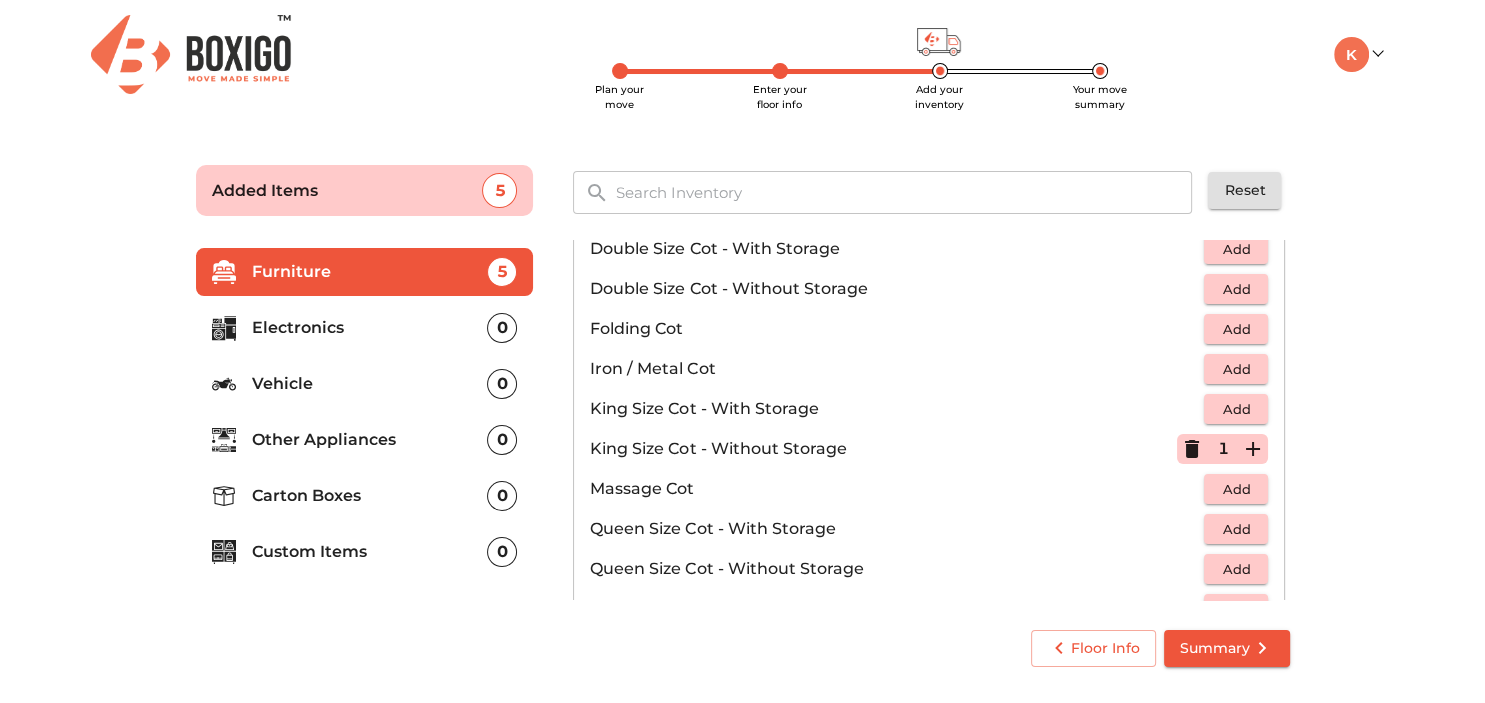 click on "Add" at bounding box center [1236, 529] 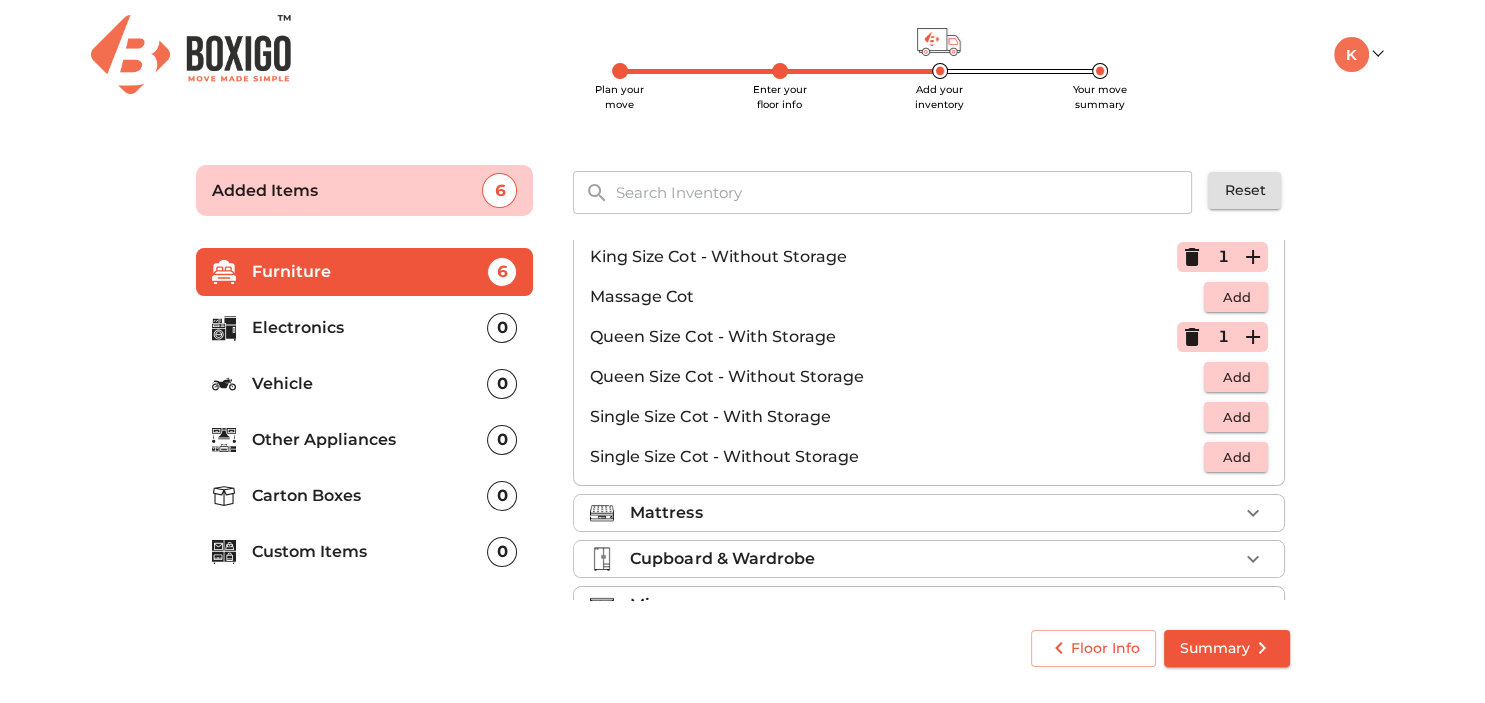 scroll, scrollTop: 632, scrollLeft: 0, axis: vertical 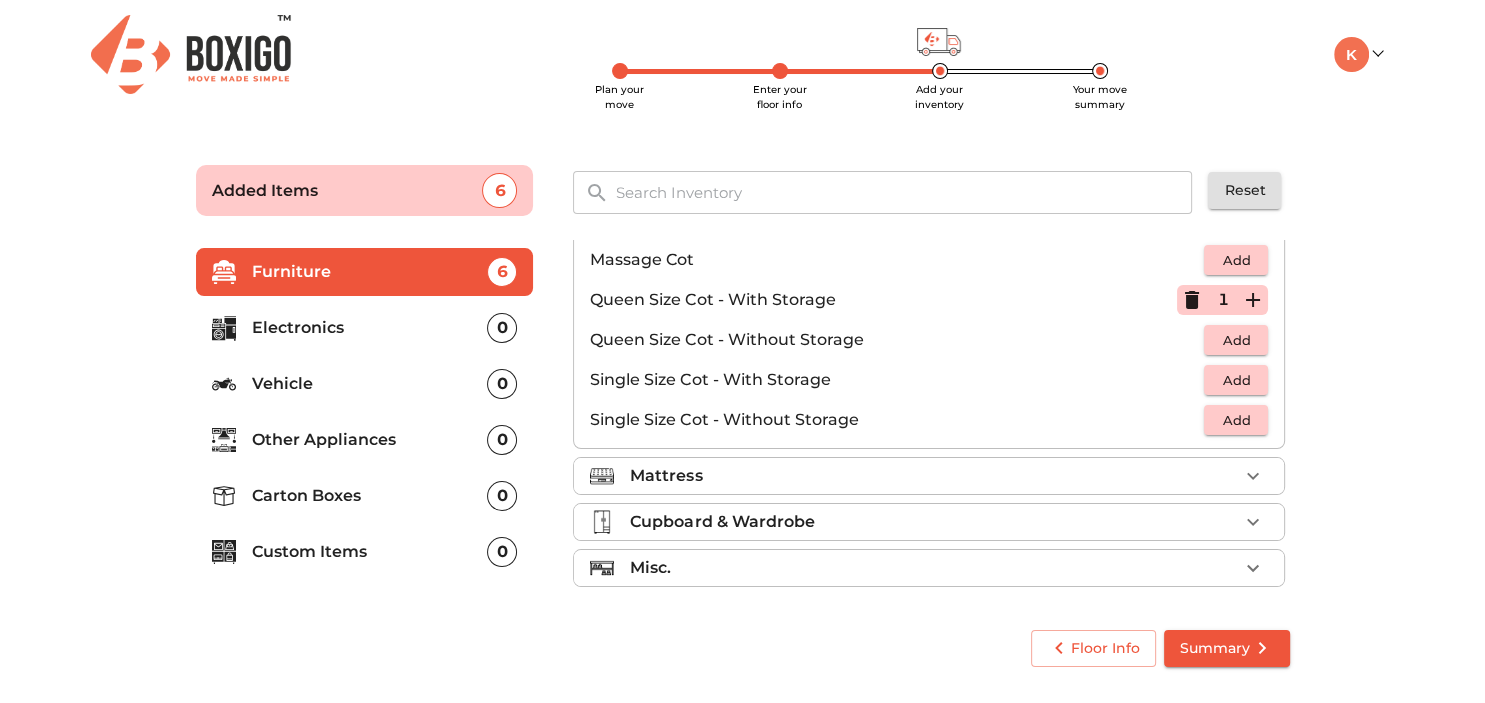 click on "Mattress" at bounding box center [934, 476] 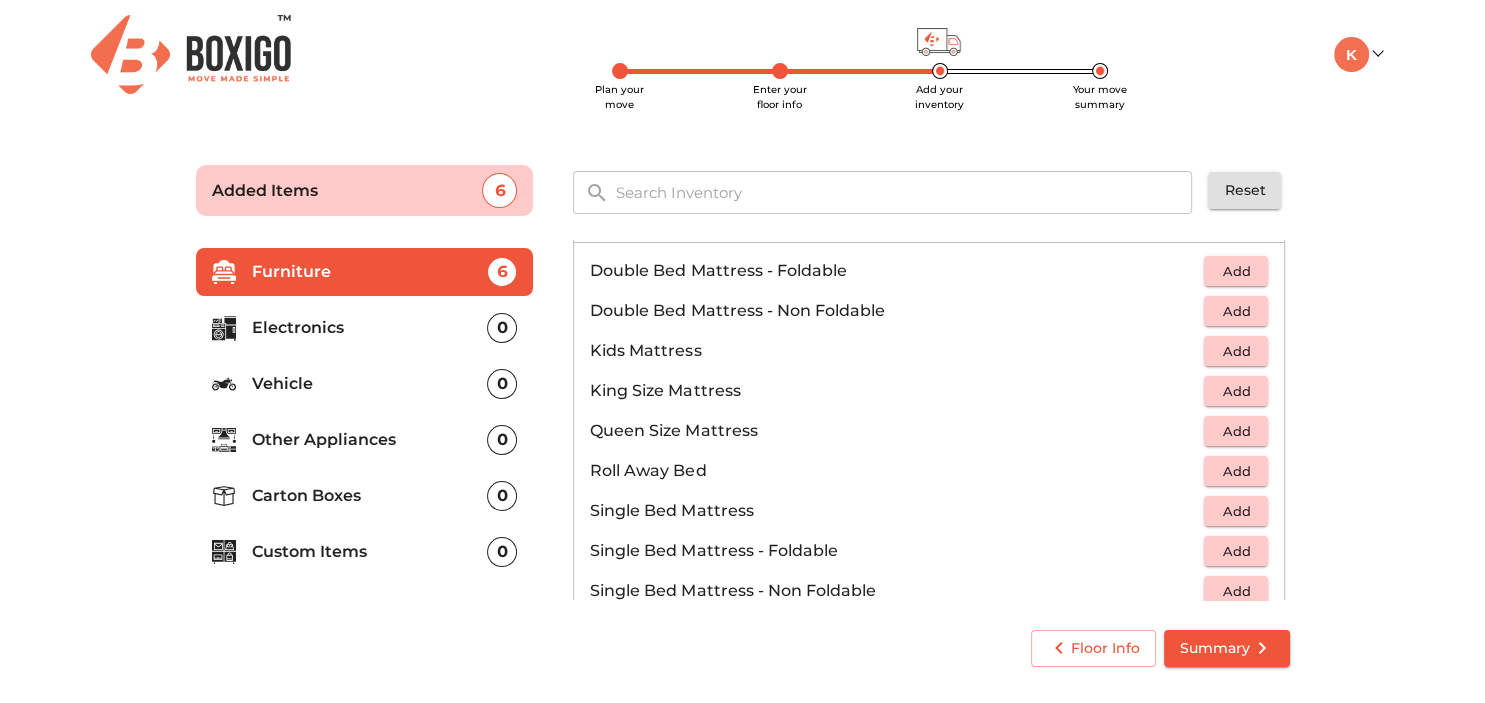 scroll, scrollTop: 224, scrollLeft: 0, axis: vertical 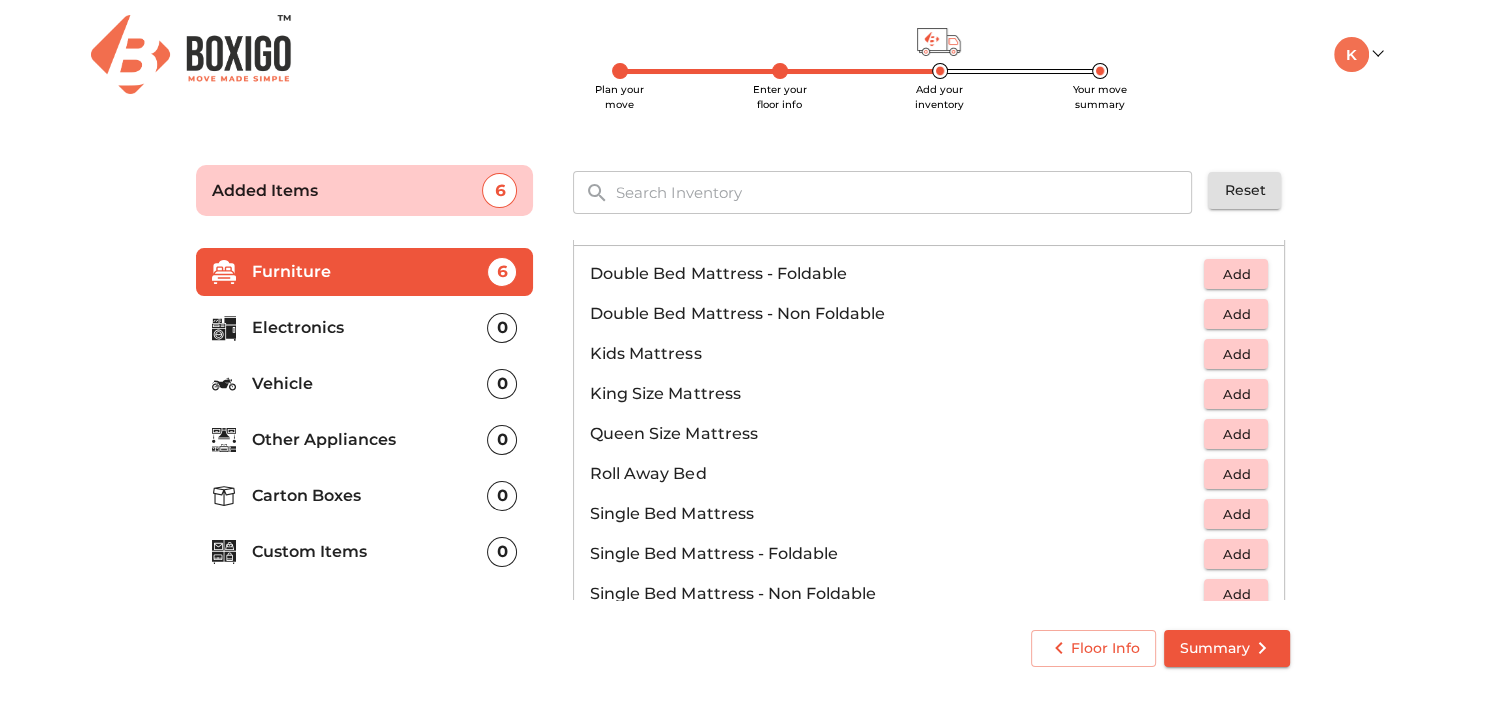 click on "Add" at bounding box center (1236, 314) 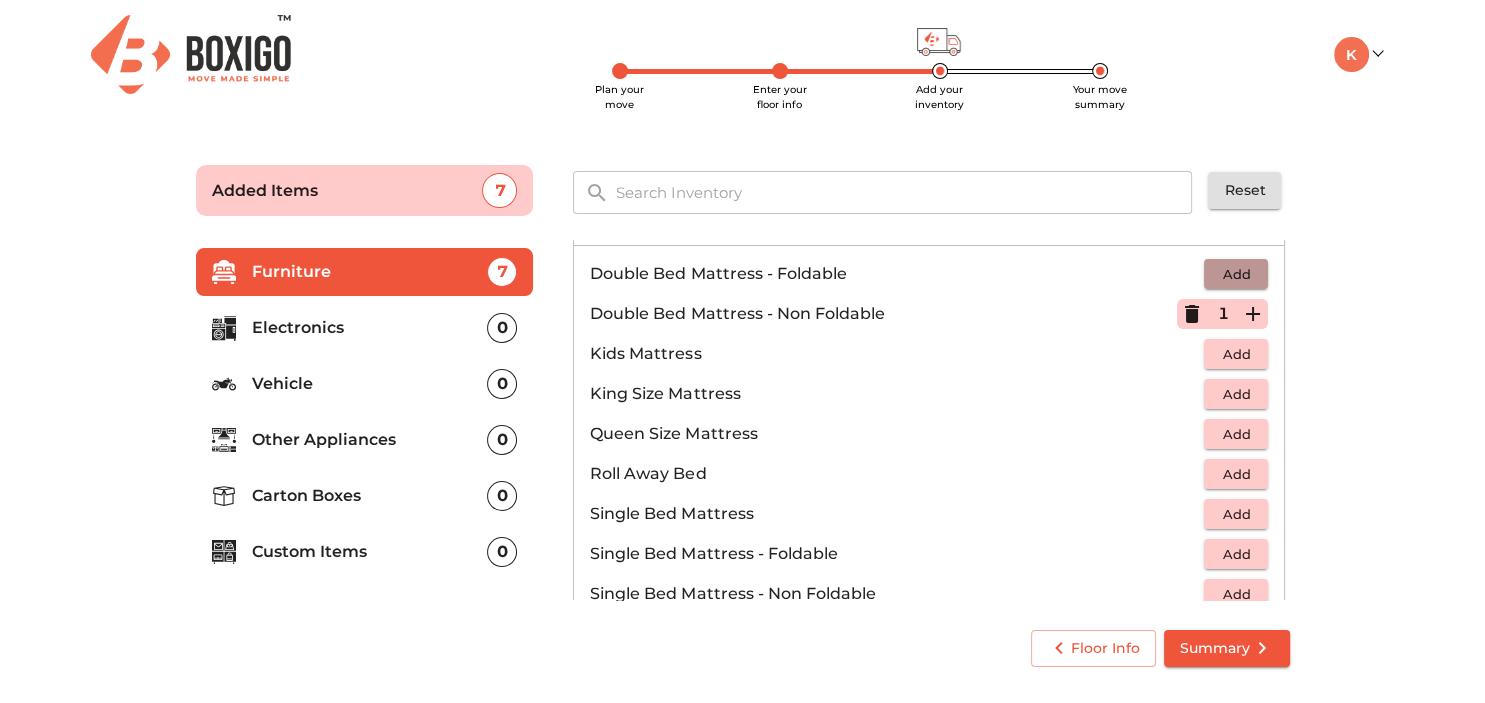 click on "Add" at bounding box center [1236, 274] 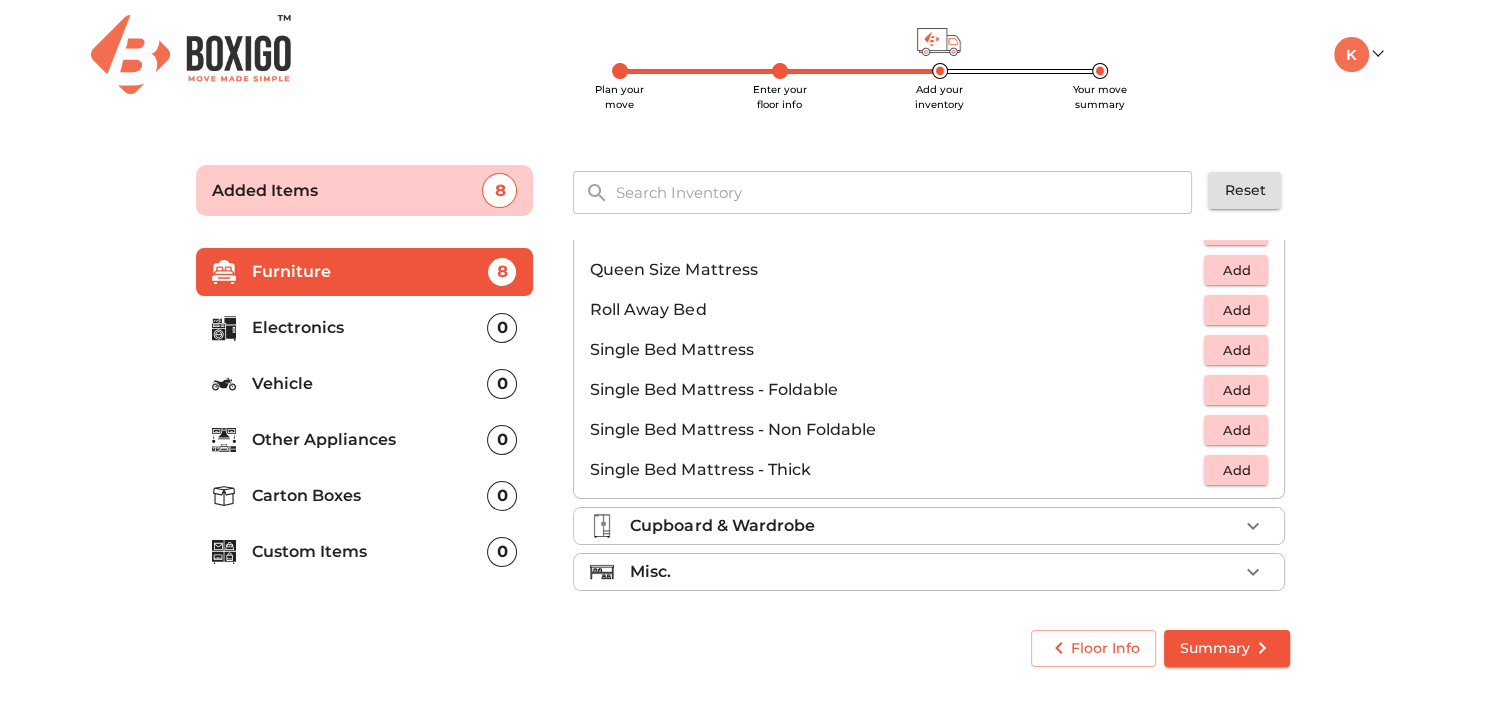 scroll, scrollTop: 392, scrollLeft: 0, axis: vertical 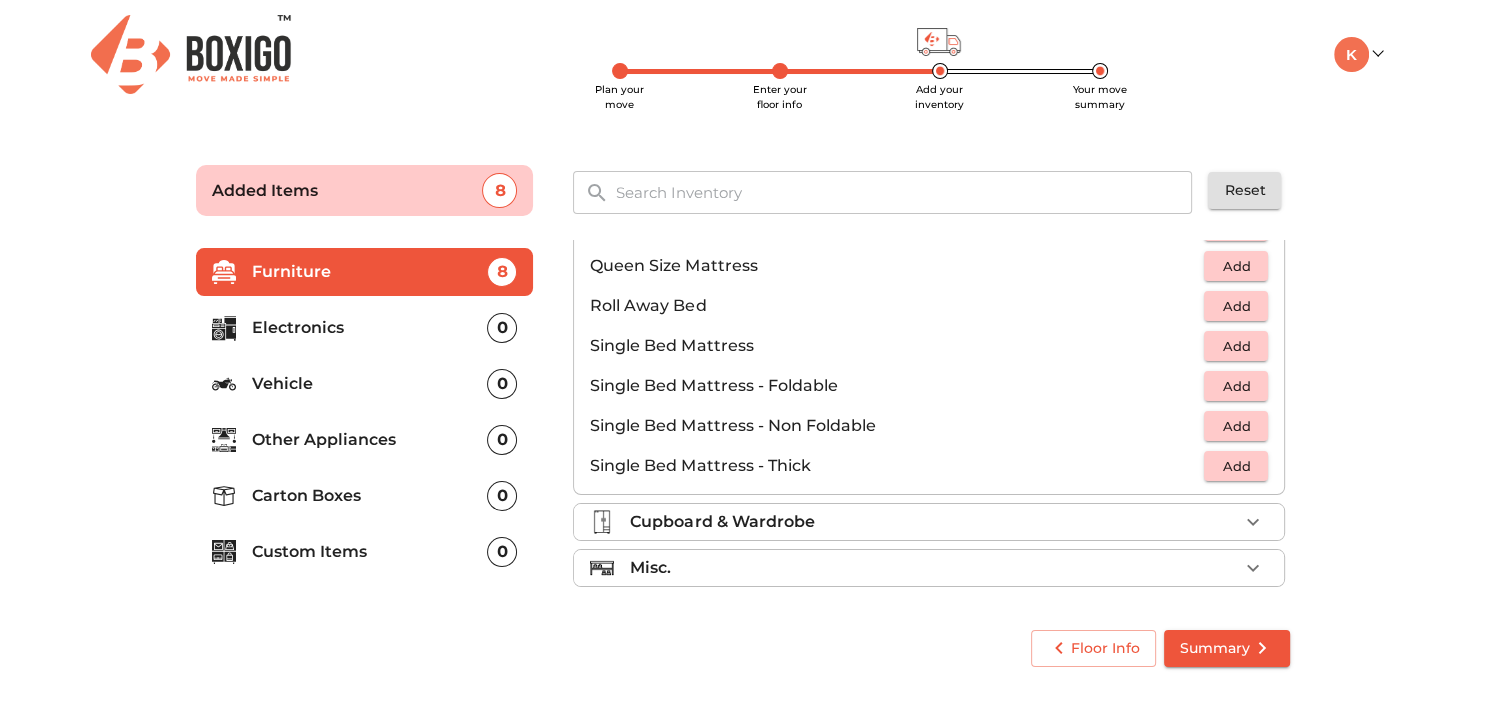 click on "Cupboard & Wardrobe" at bounding box center [934, 522] 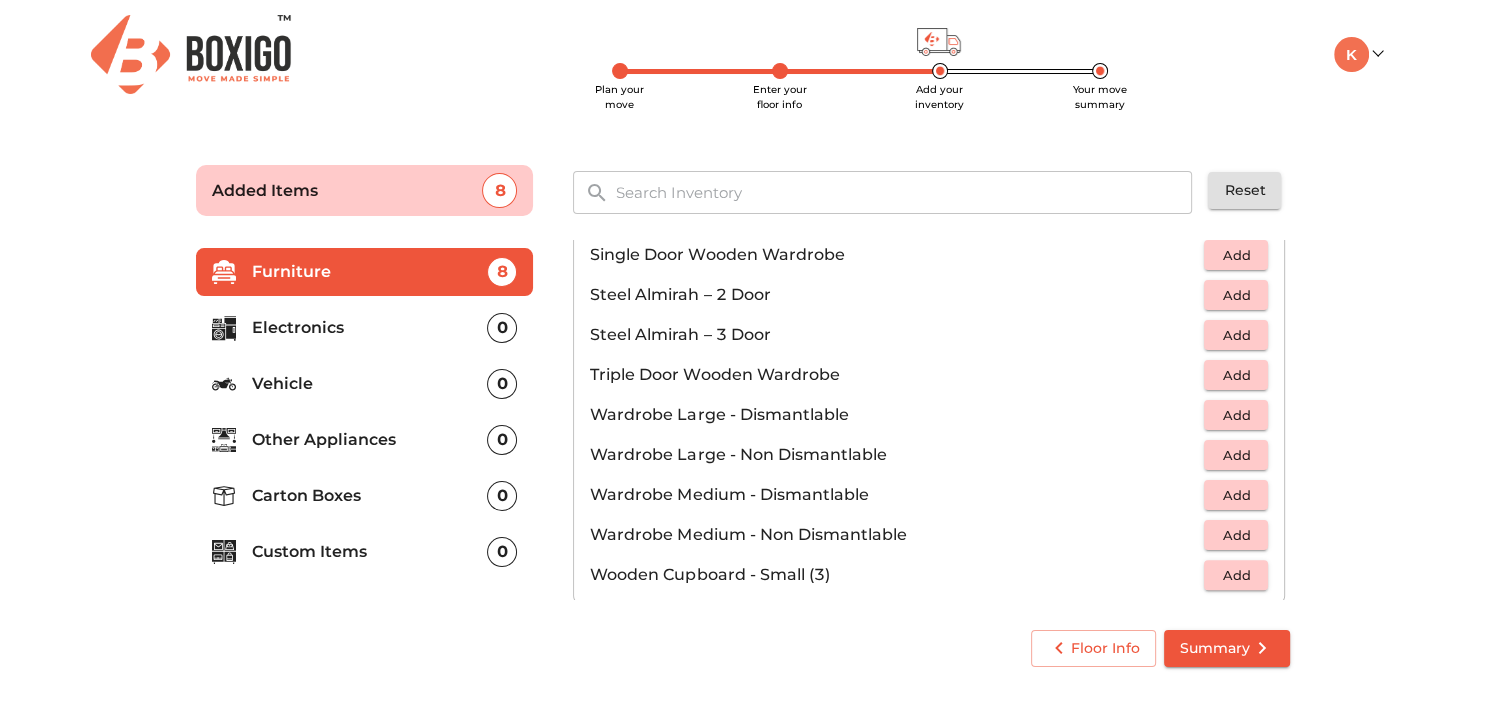 scroll, scrollTop: 672, scrollLeft: 0, axis: vertical 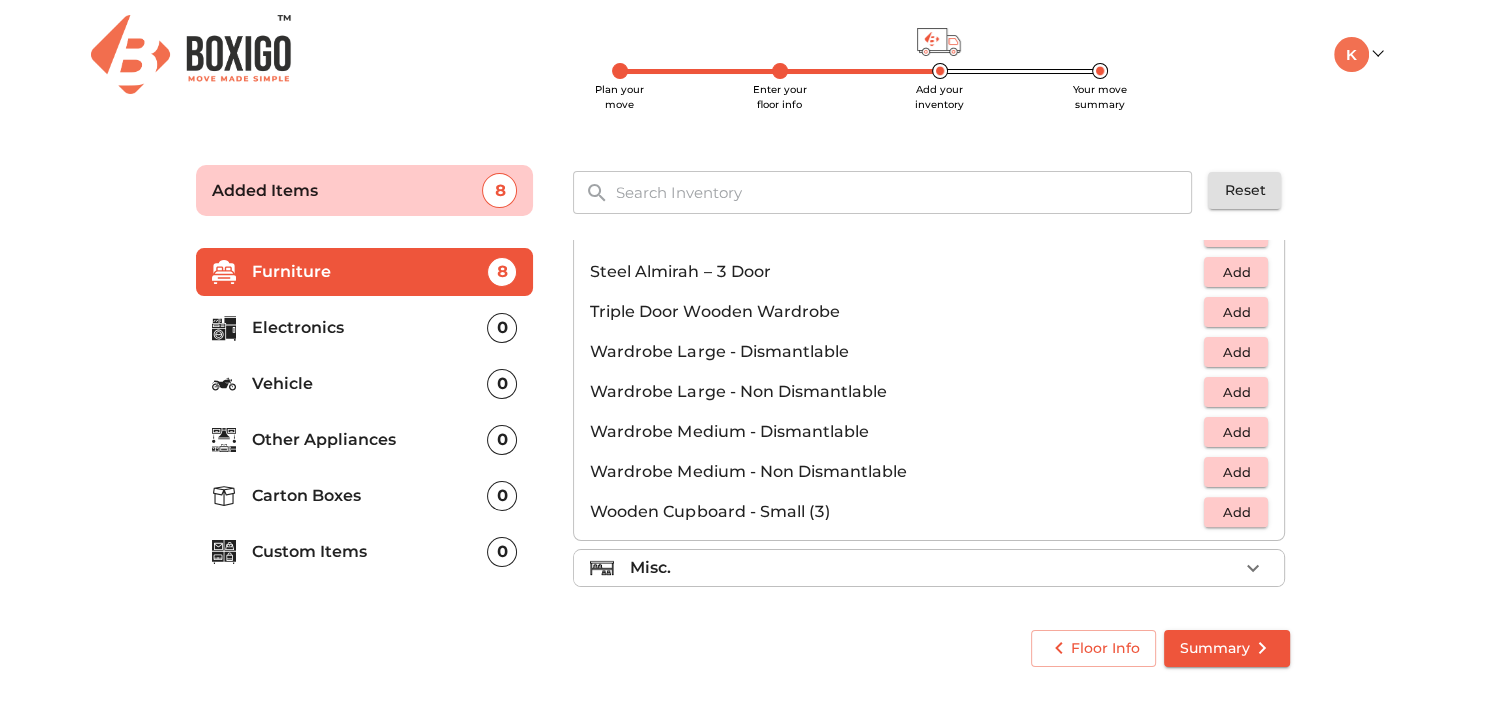 click on "Misc." at bounding box center (934, 568) 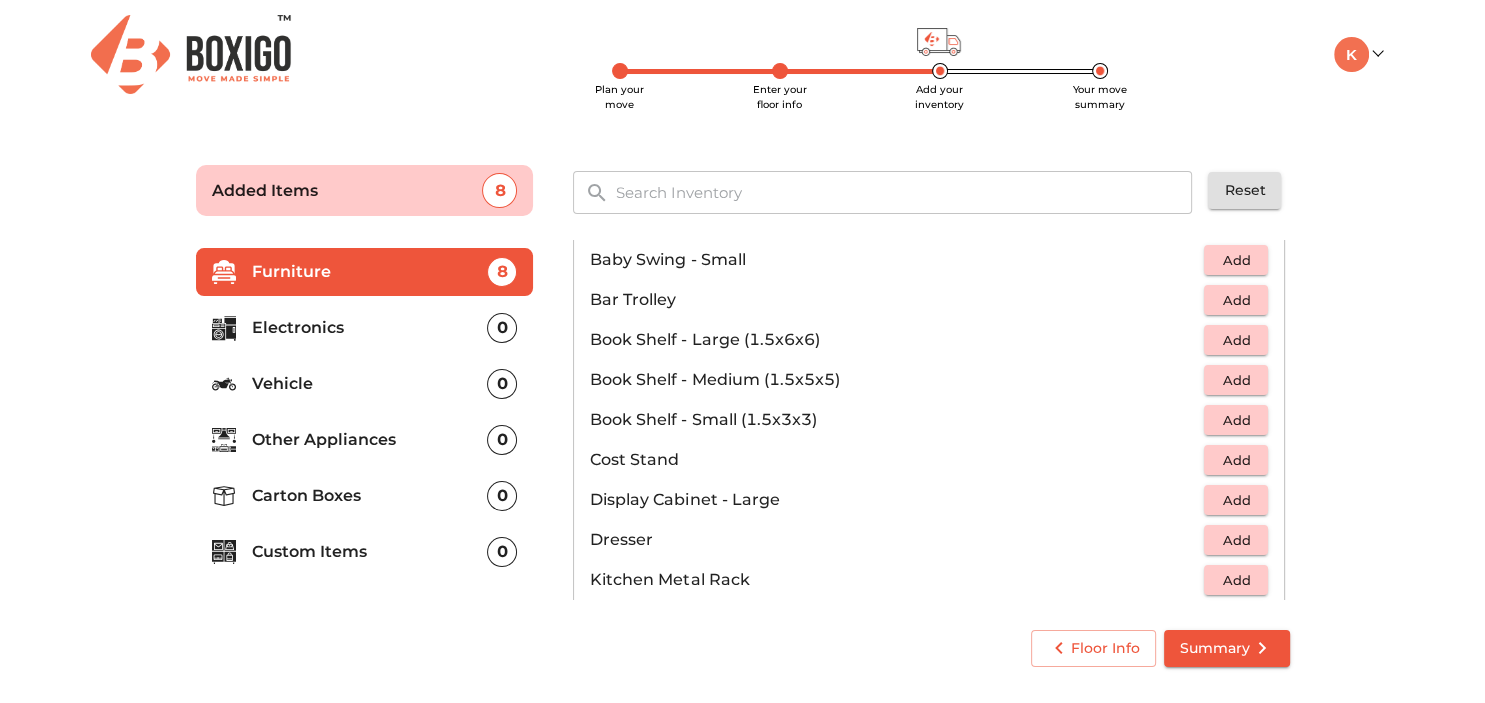 scroll, scrollTop: 525, scrollLeft: 0, axis: vertical 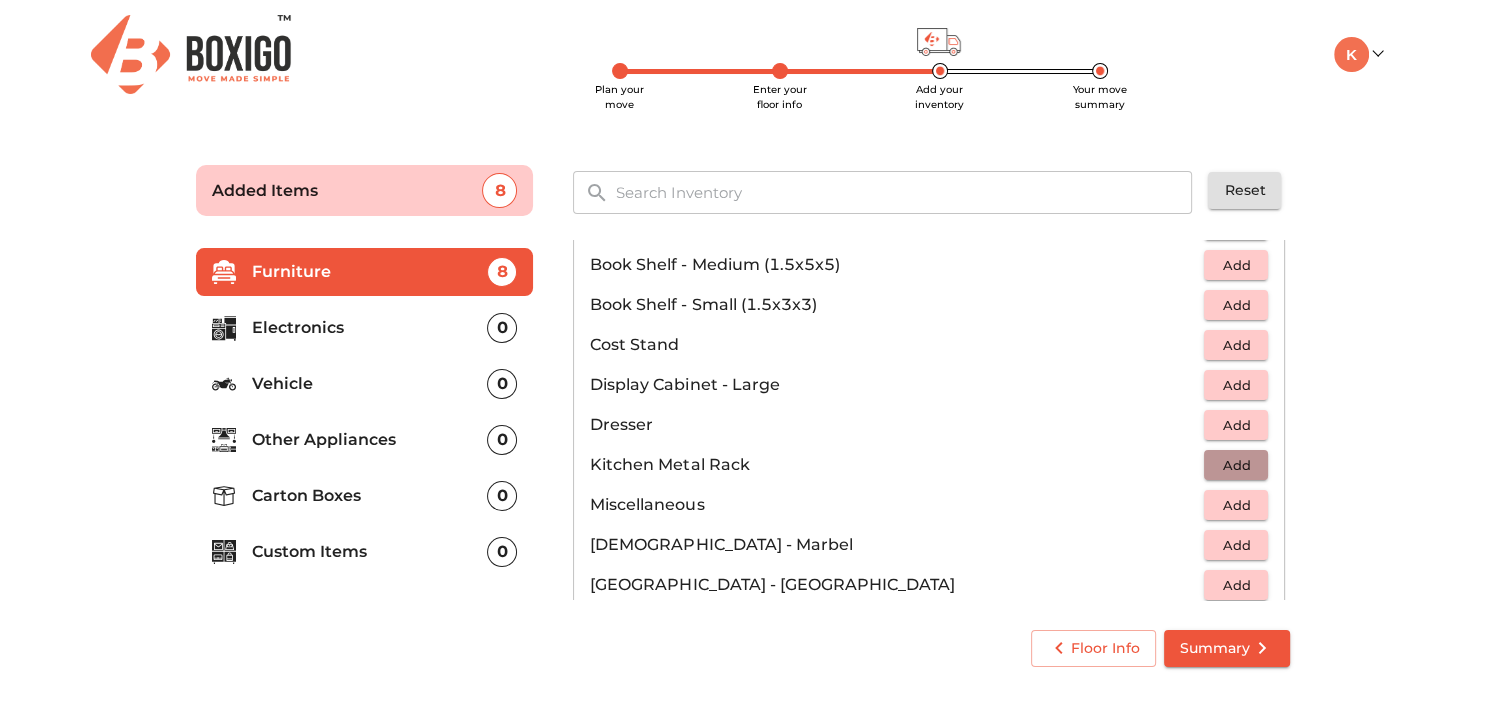 click on "Add" at bounding box center [1236, 465] 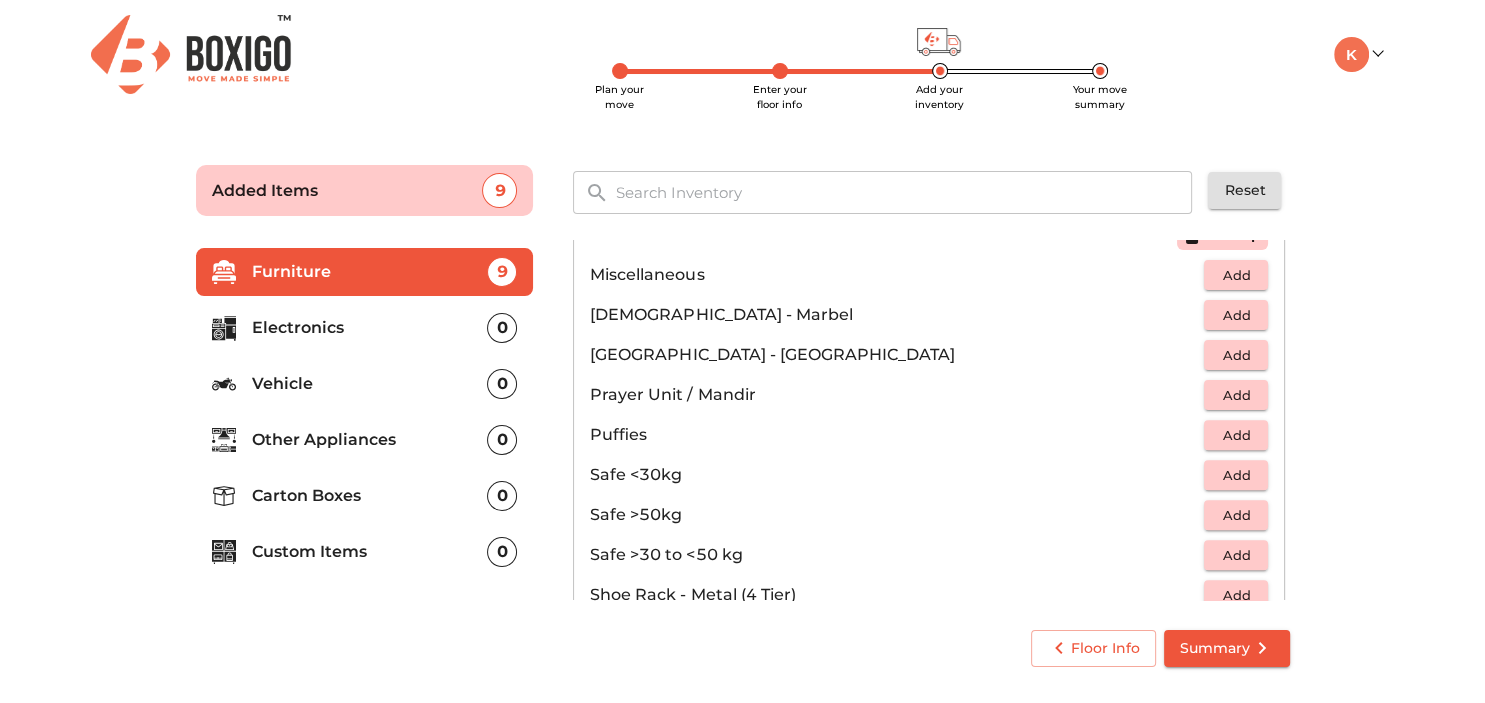 scroll, scrollTop: 871, scrollLeft: 0, axis: vertical 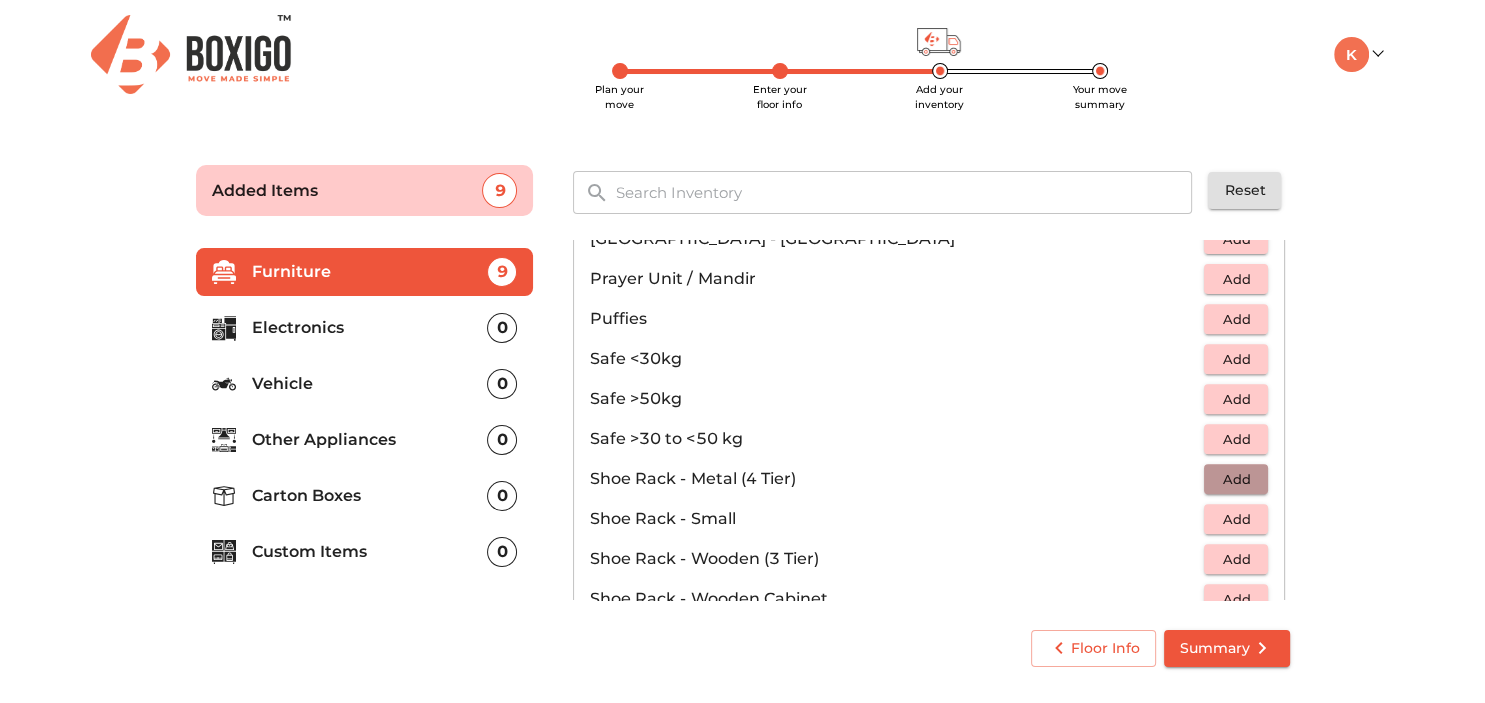click on "Add" at bounding box center [1236, 479] 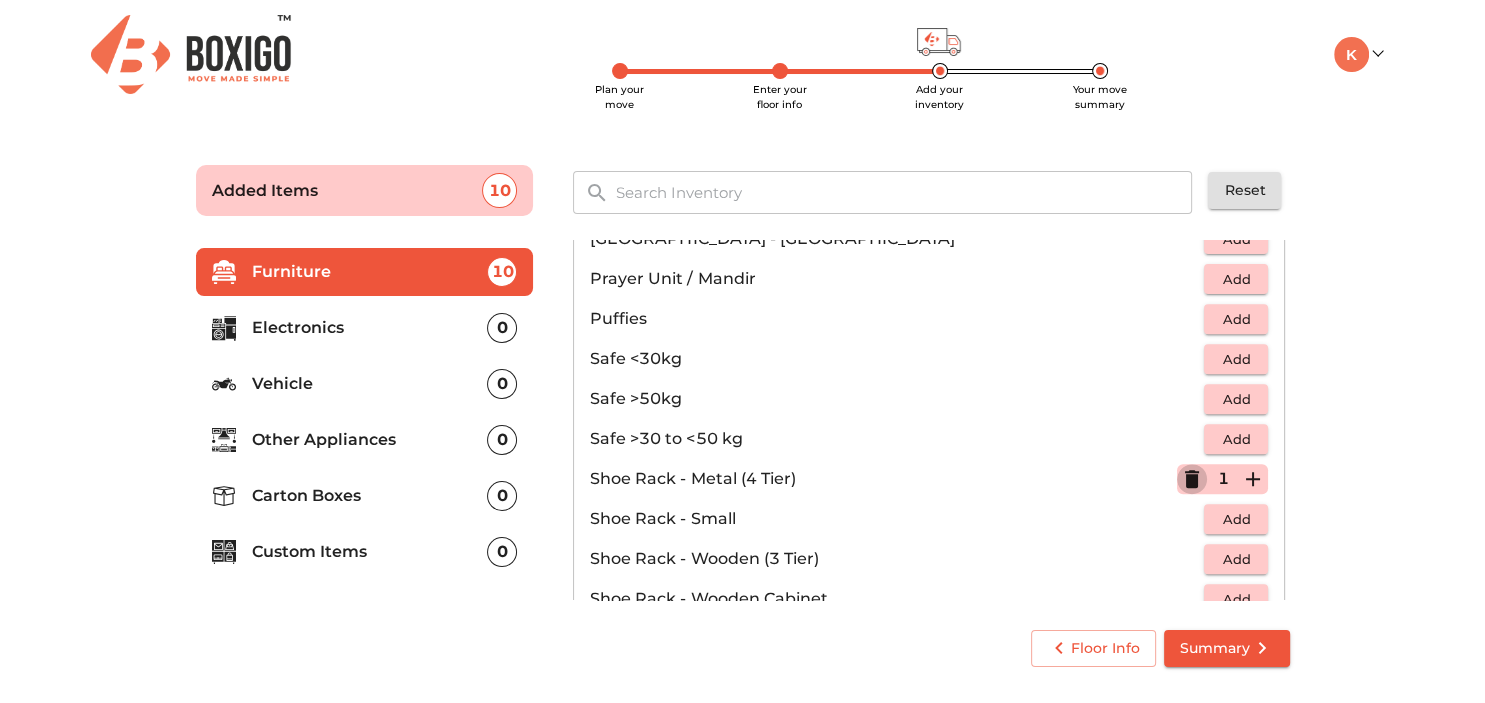click 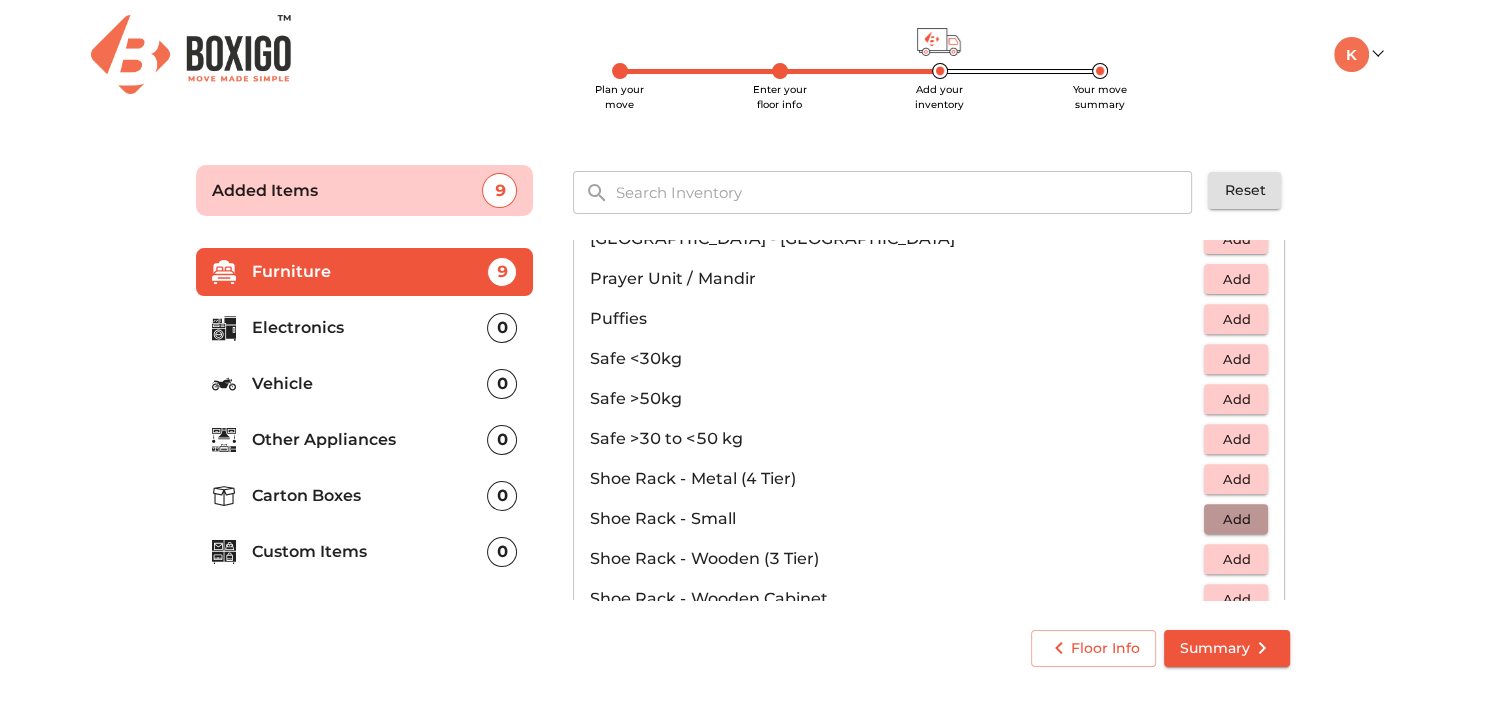 click on "Add" at bounding box center (1236, 519) 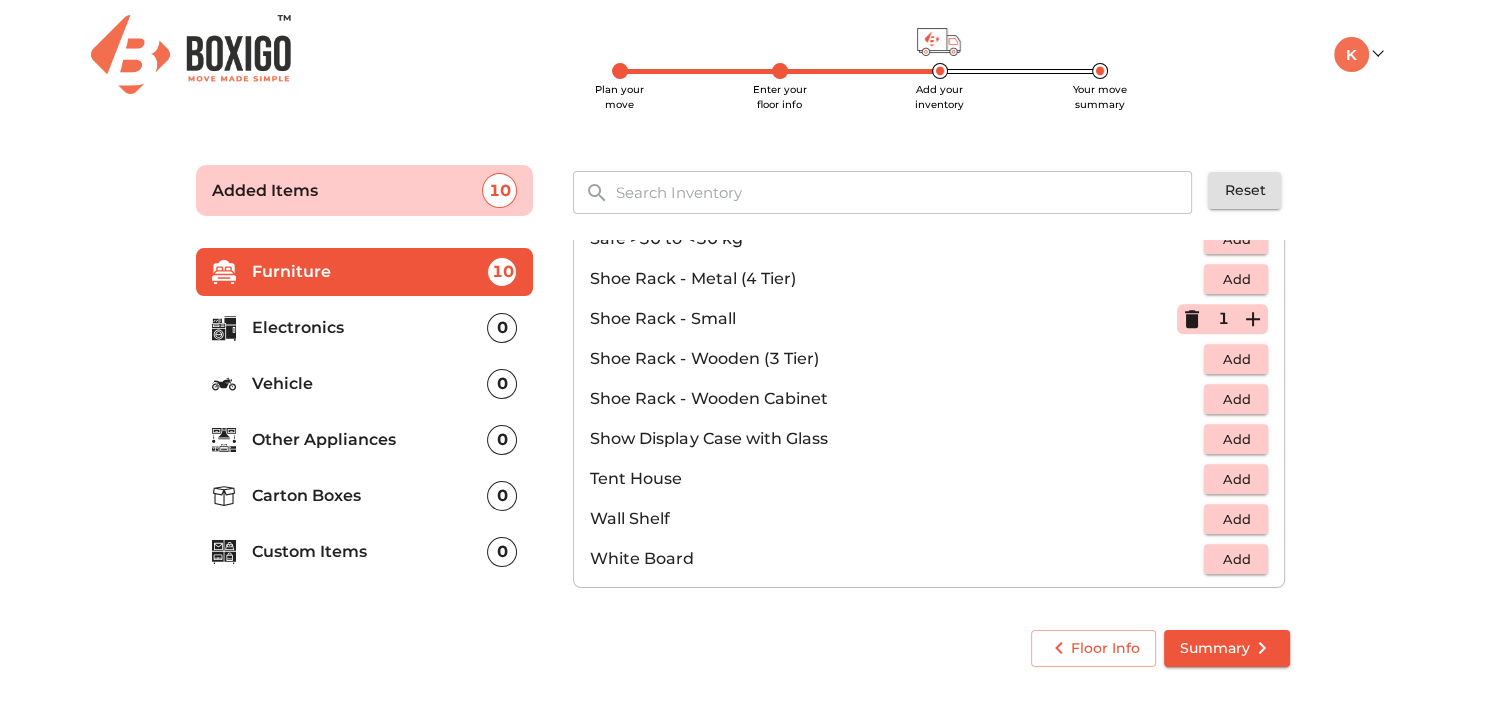 scroll, scrollTop: 1072, scrollLeft: 0, axis: vertical 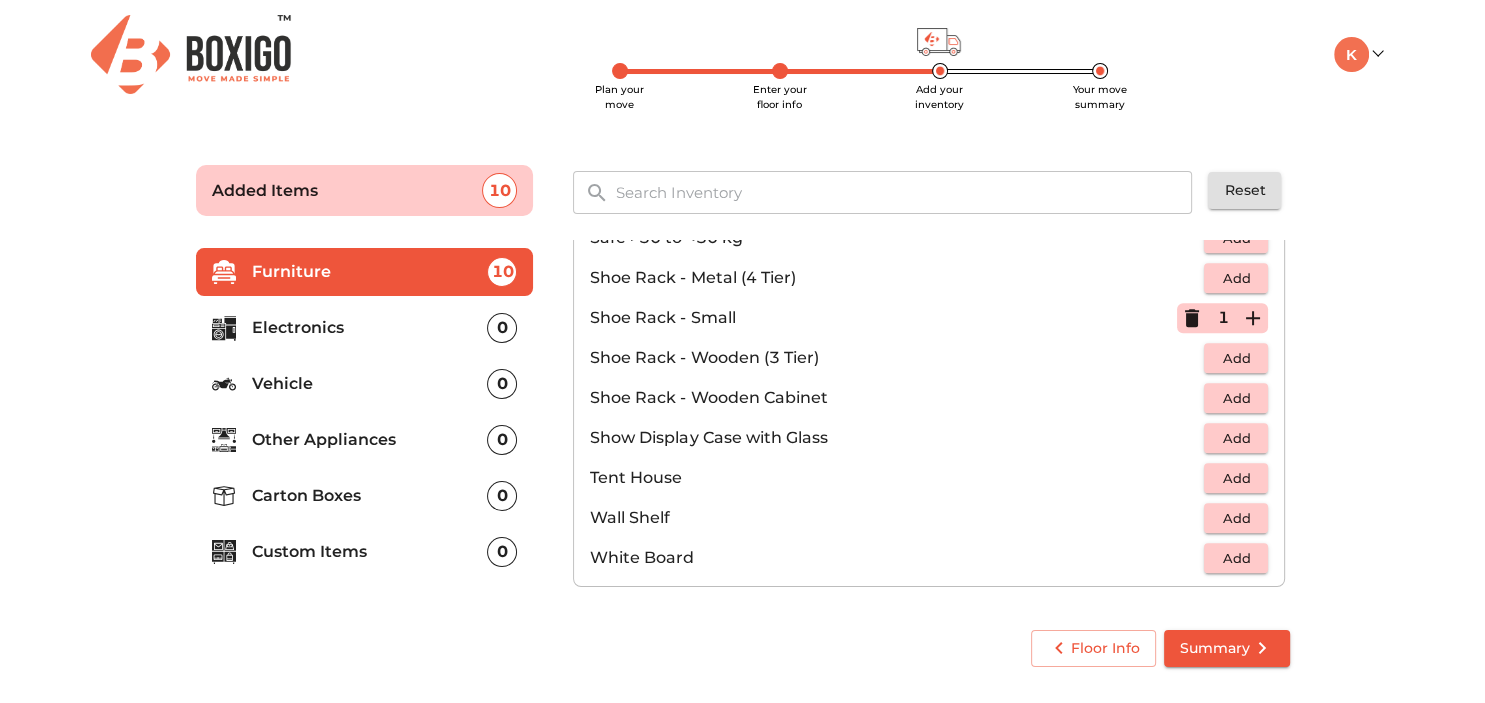 click on "Electronics" at bounding box center (370, 328) 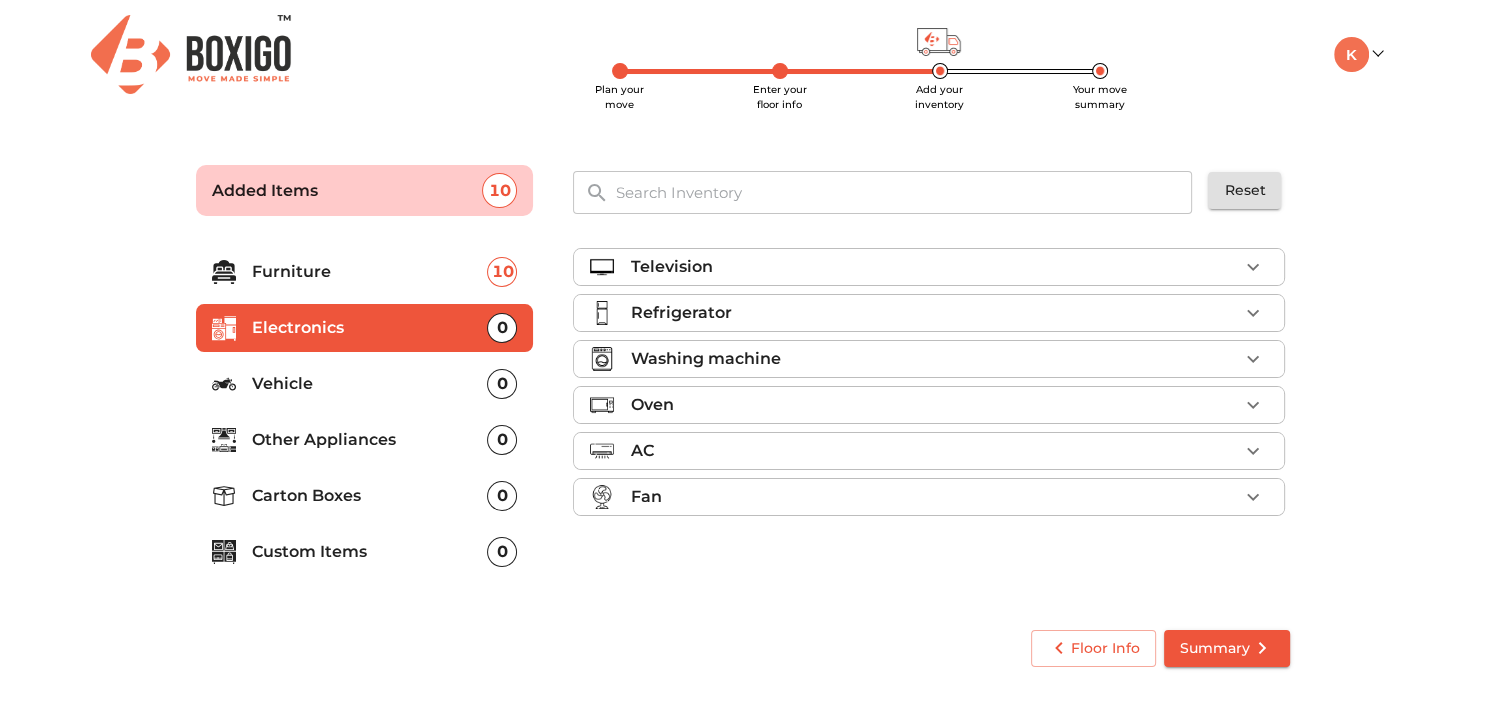scroll, scrollTop: 0, scrollLeft: 0, axis: both 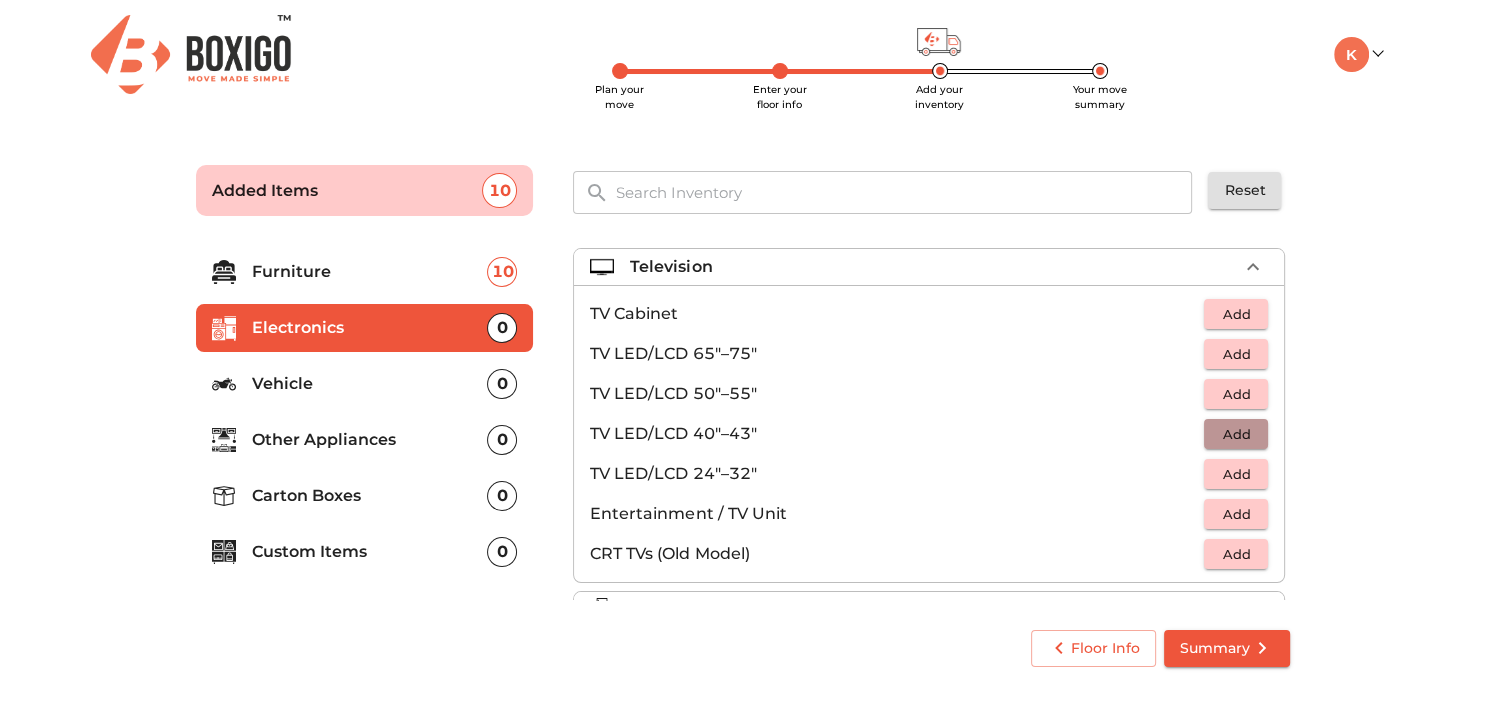 click on "Add" at bounding box center [1236, 434] 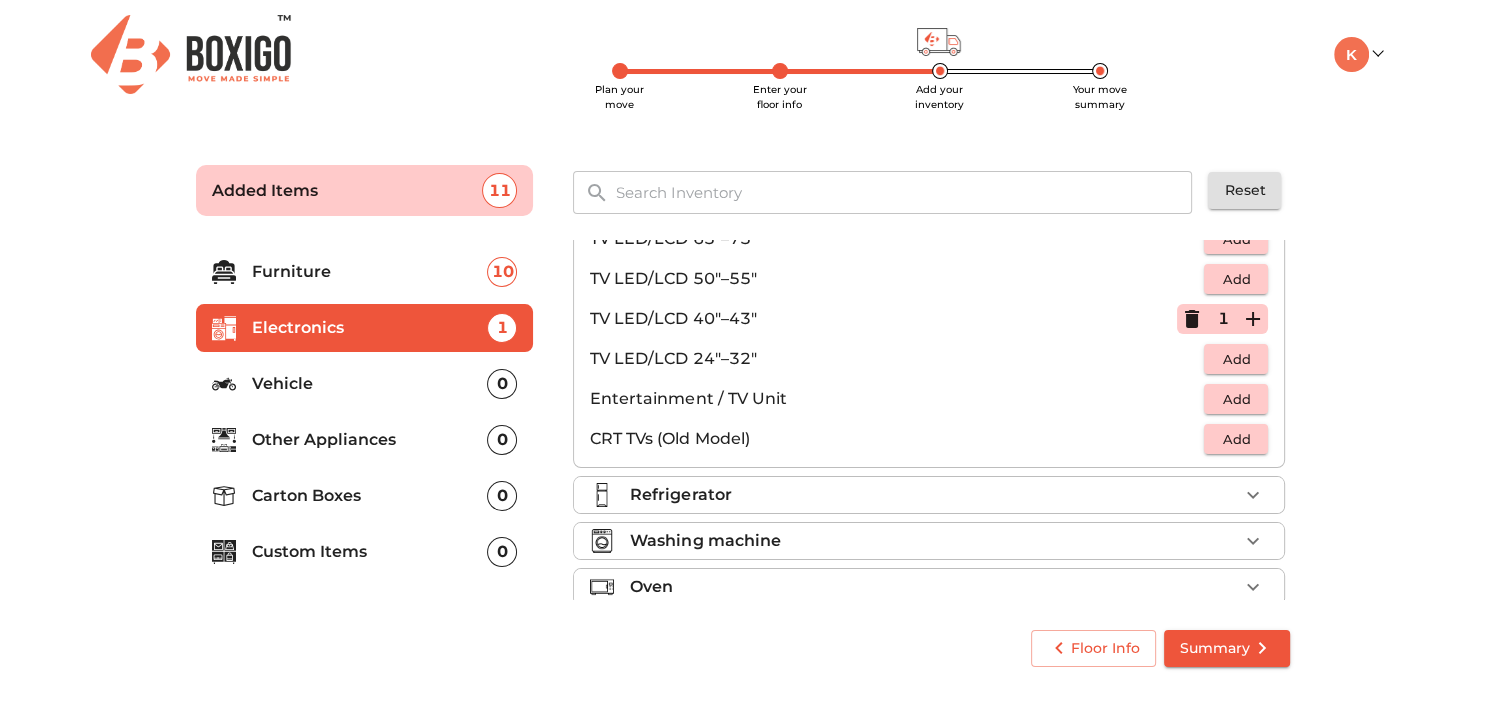 scroll, scrollTop: 226, scrollLeft: 0, axis: vertical 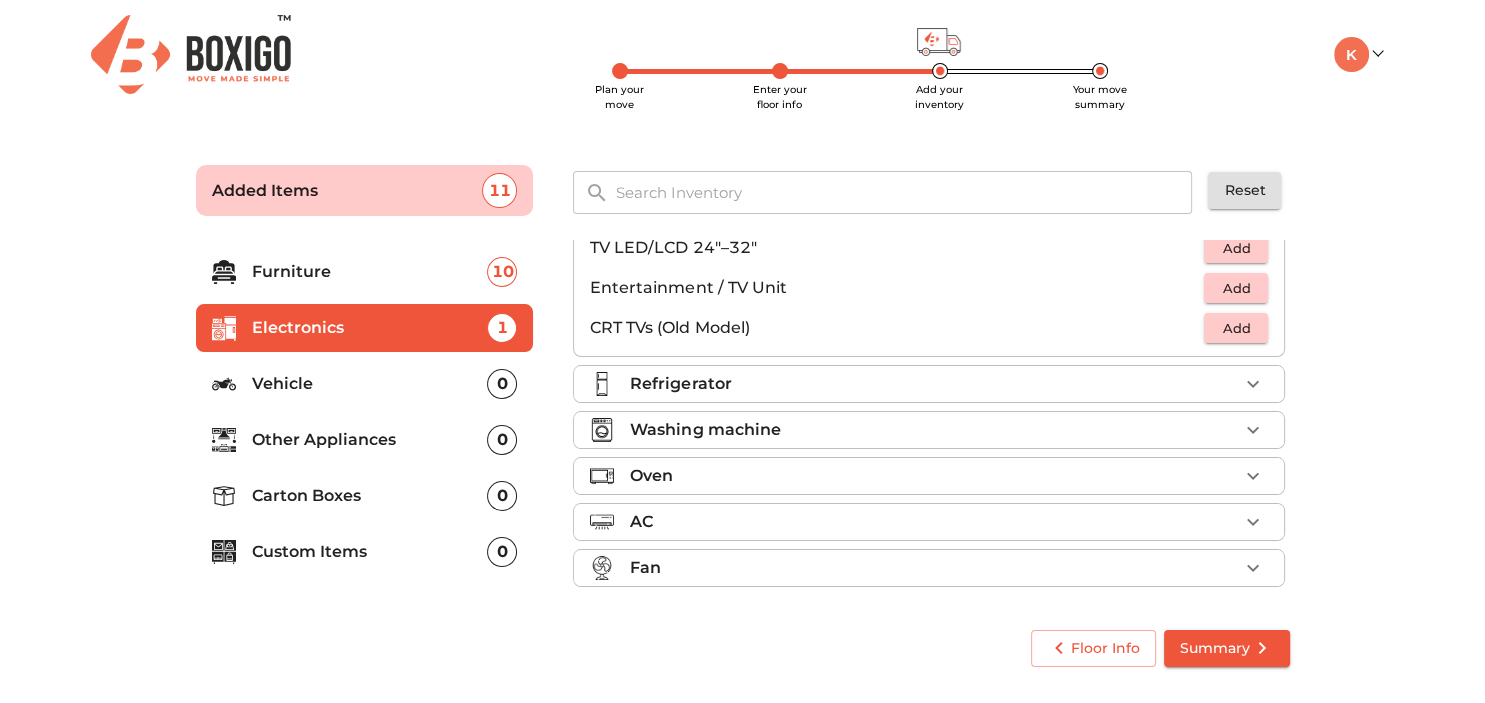 click on "Refrigerator" at bounding box center (929, 384) 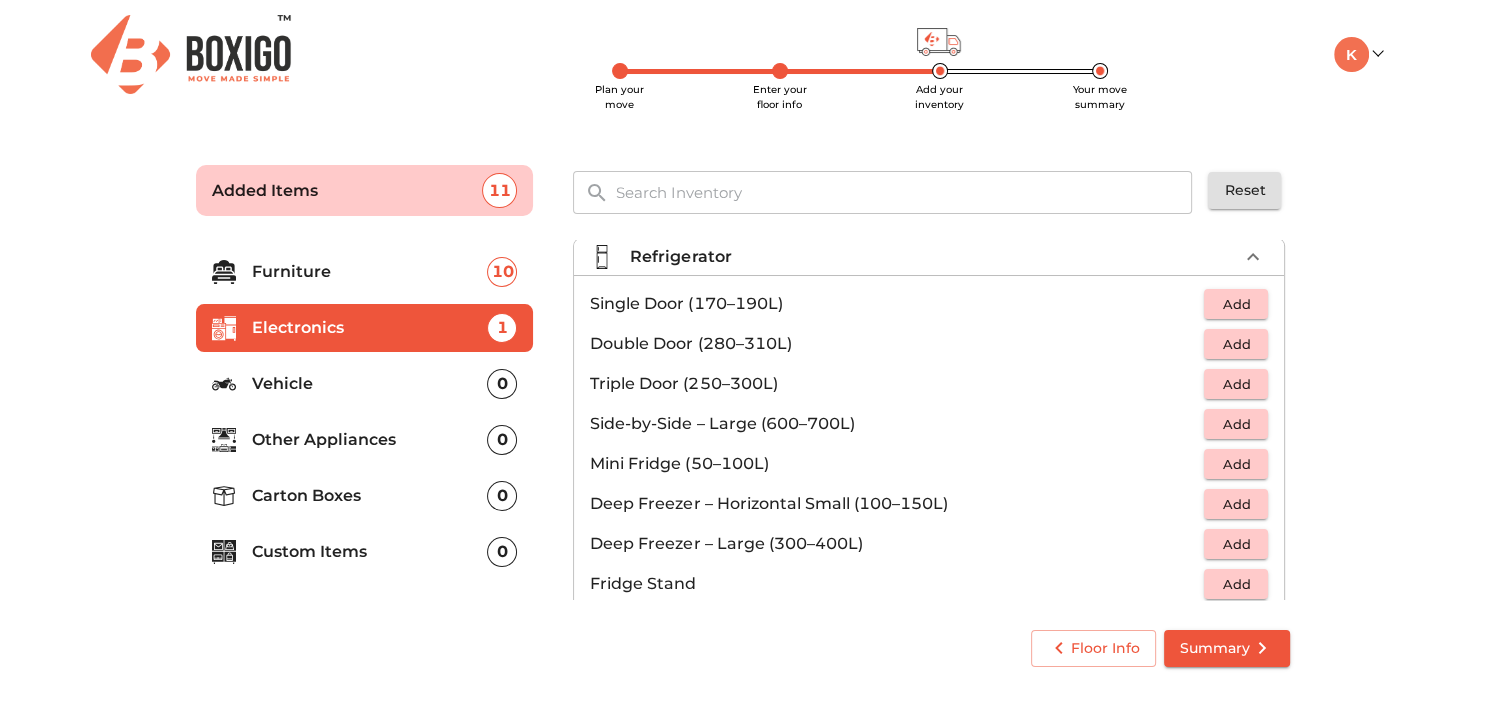 scroll, scrollTop: 56, scrollLeft: 0, axis: vertical 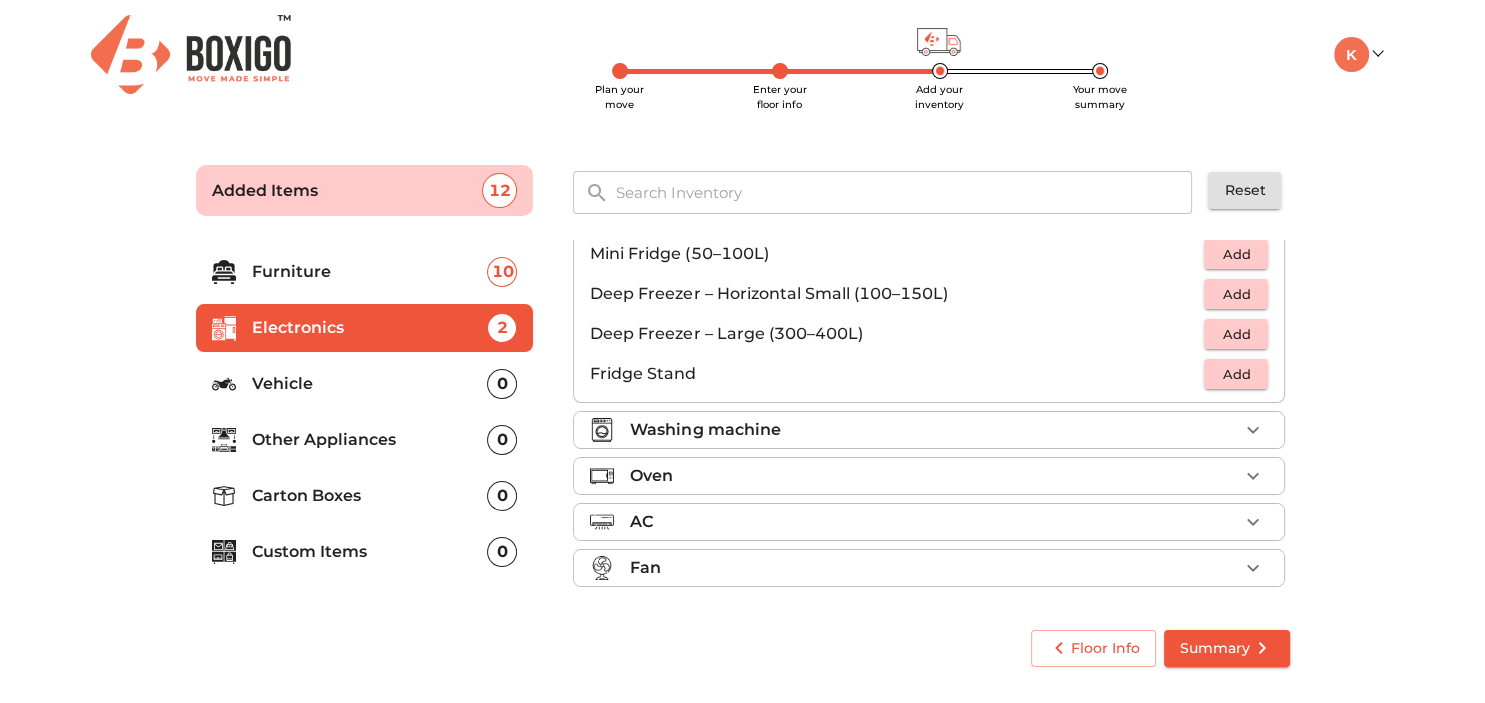 click on "Washing machine" at bounding box center [934, 430] 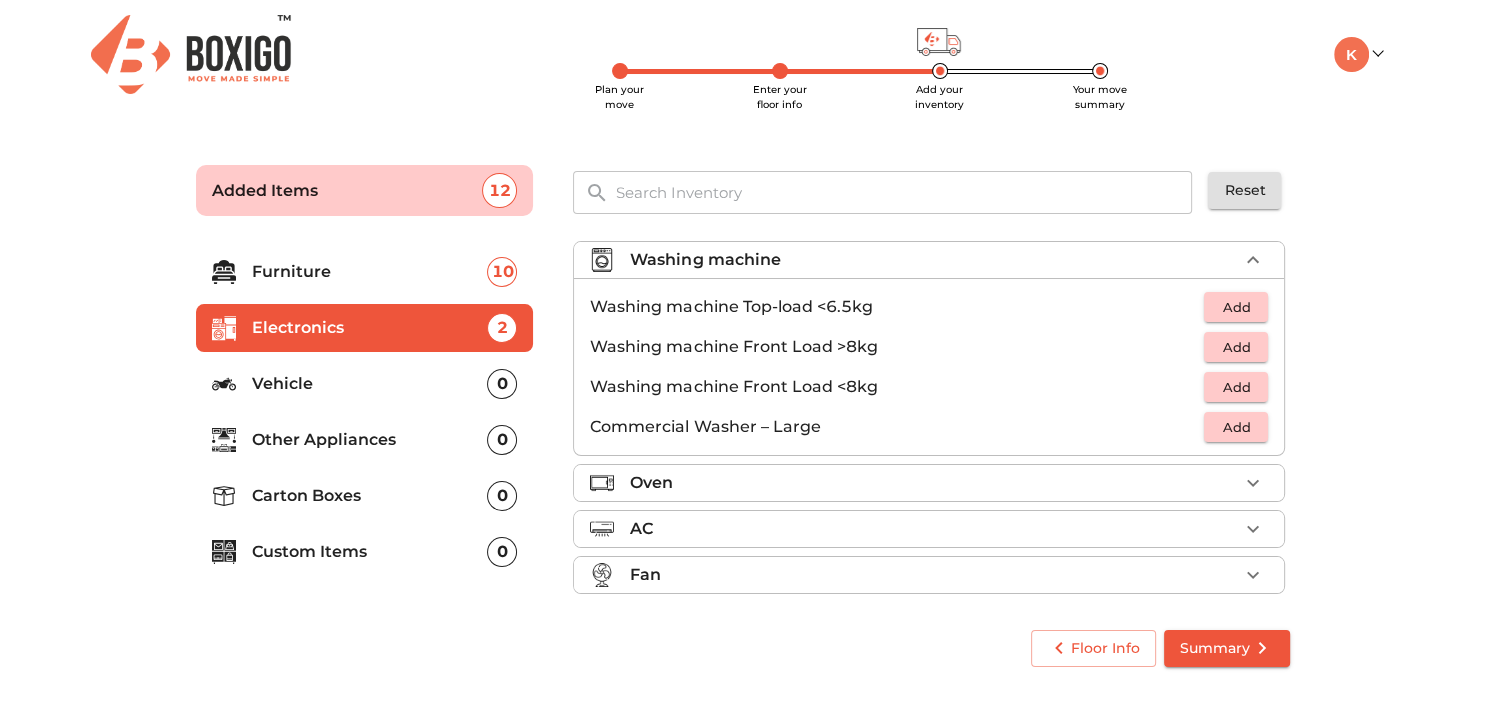 scroll, scrollTop: 93, scrollLeft: 0, axis: vertical 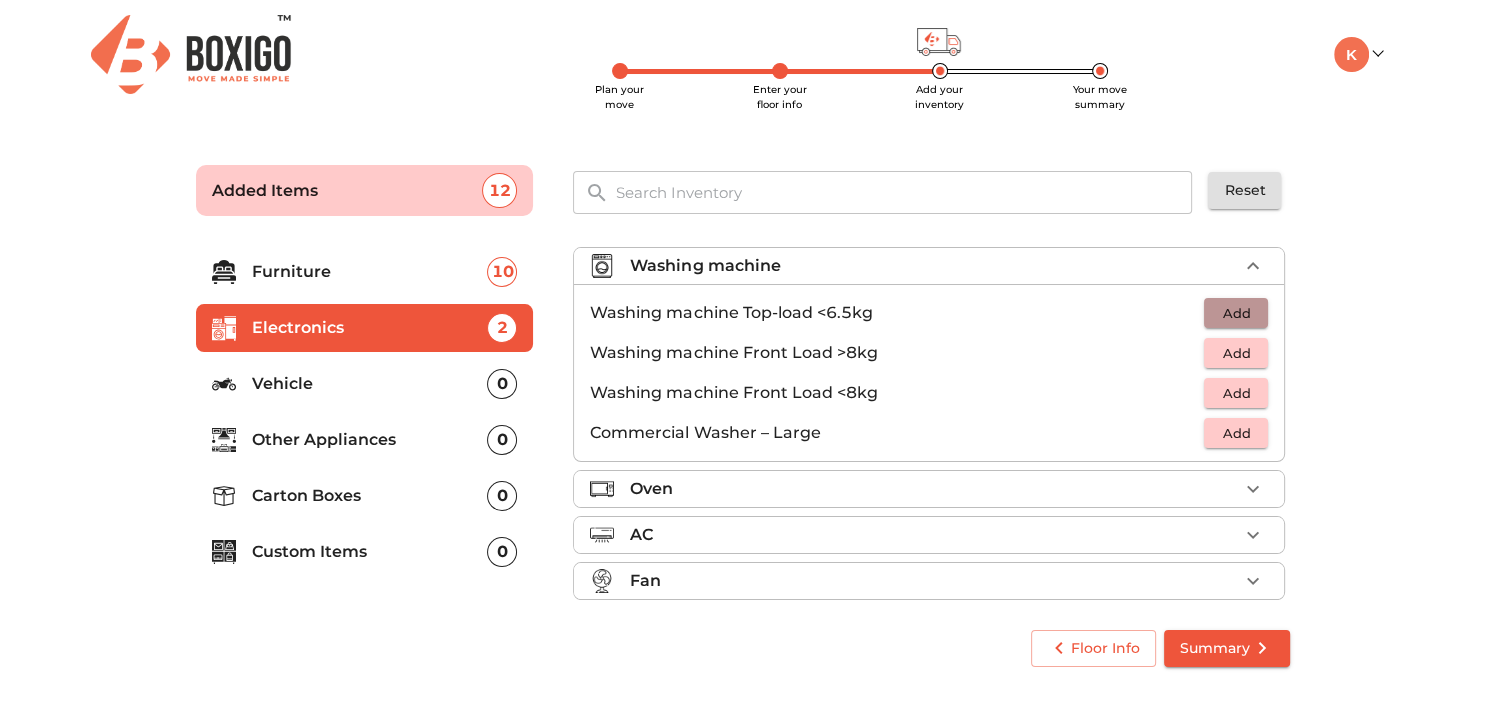 click on "Add" at bounding box center (1236, 313) 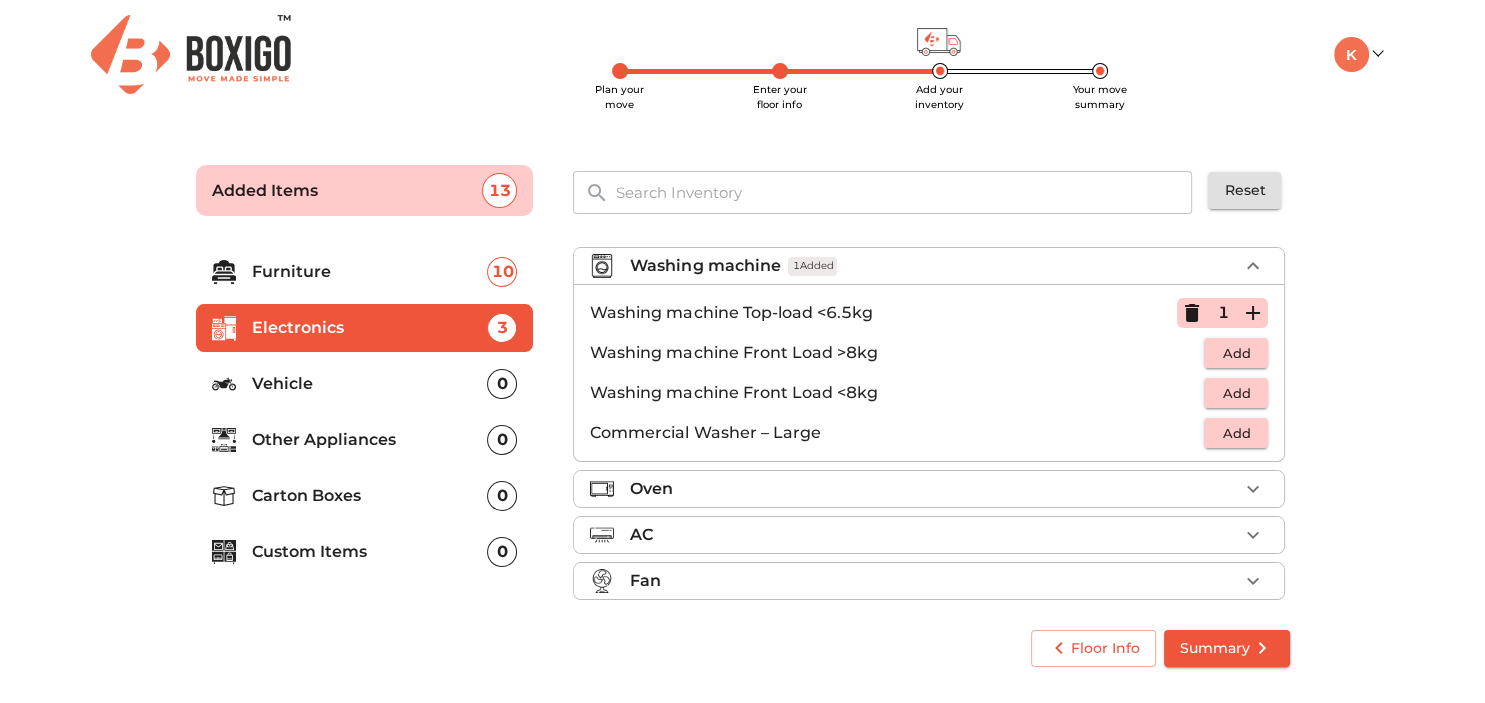click on "Vehicle" at bounding box center [370, 384] 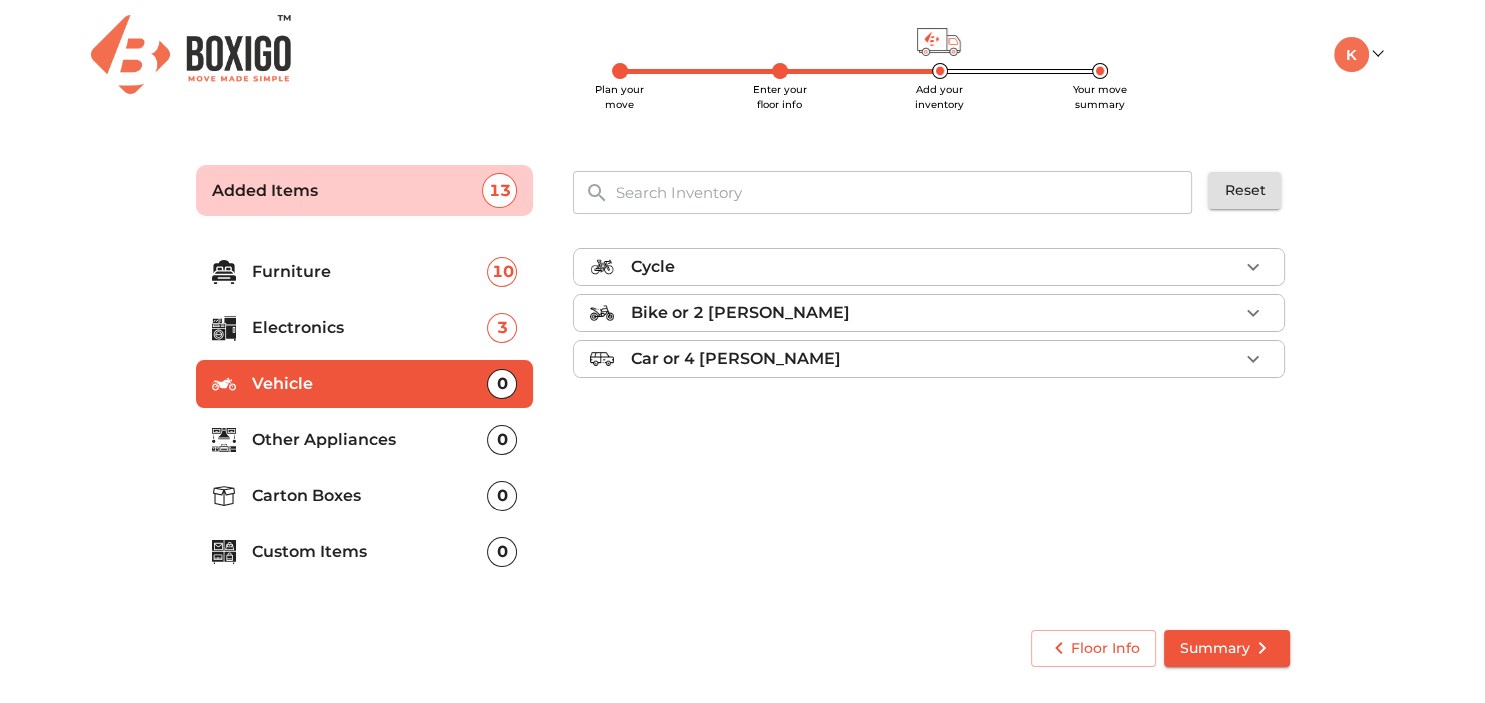 scroll, scrollTop: 0, scrollLeft: 0, axis: both 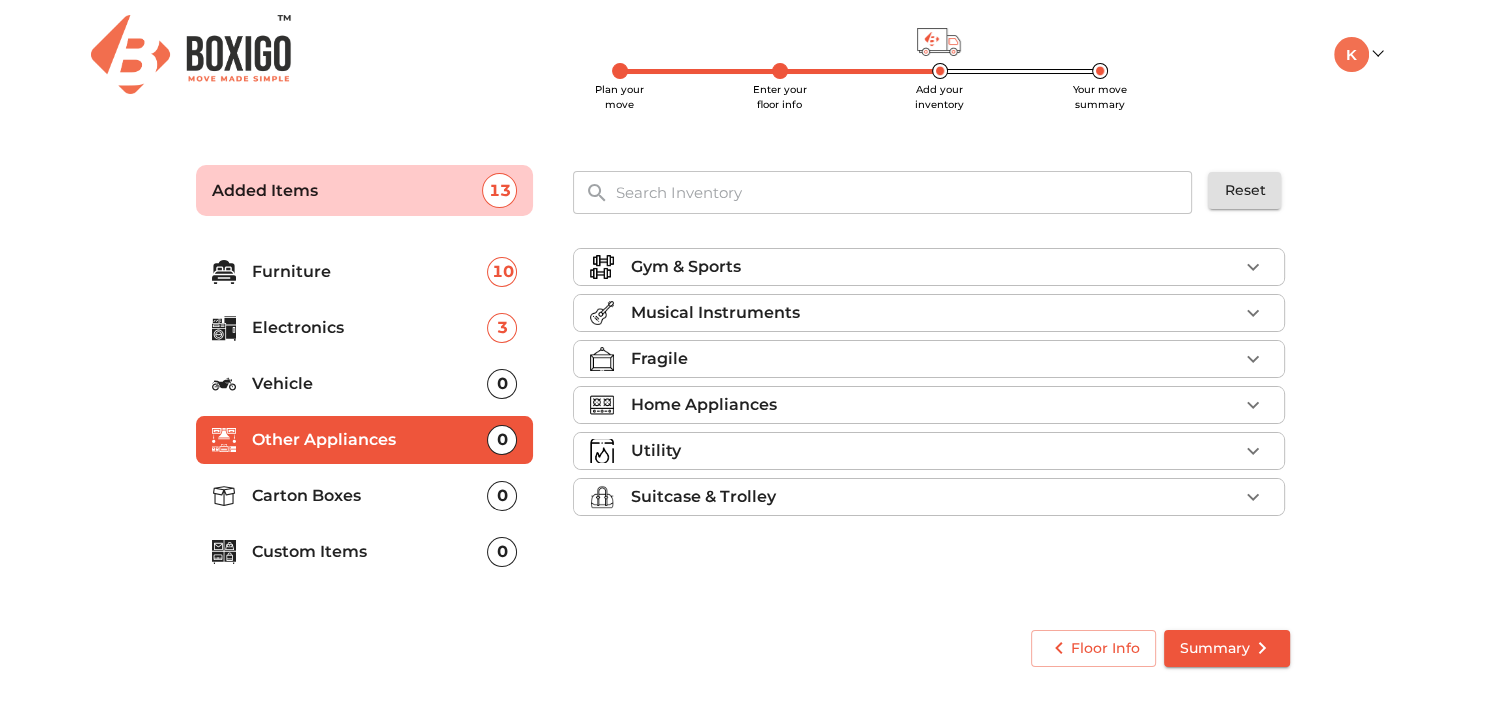 drag, startPoint x: 360, startPoint y: 495, endPoint x: 382, endPoint y: 462, distance: 39.661064 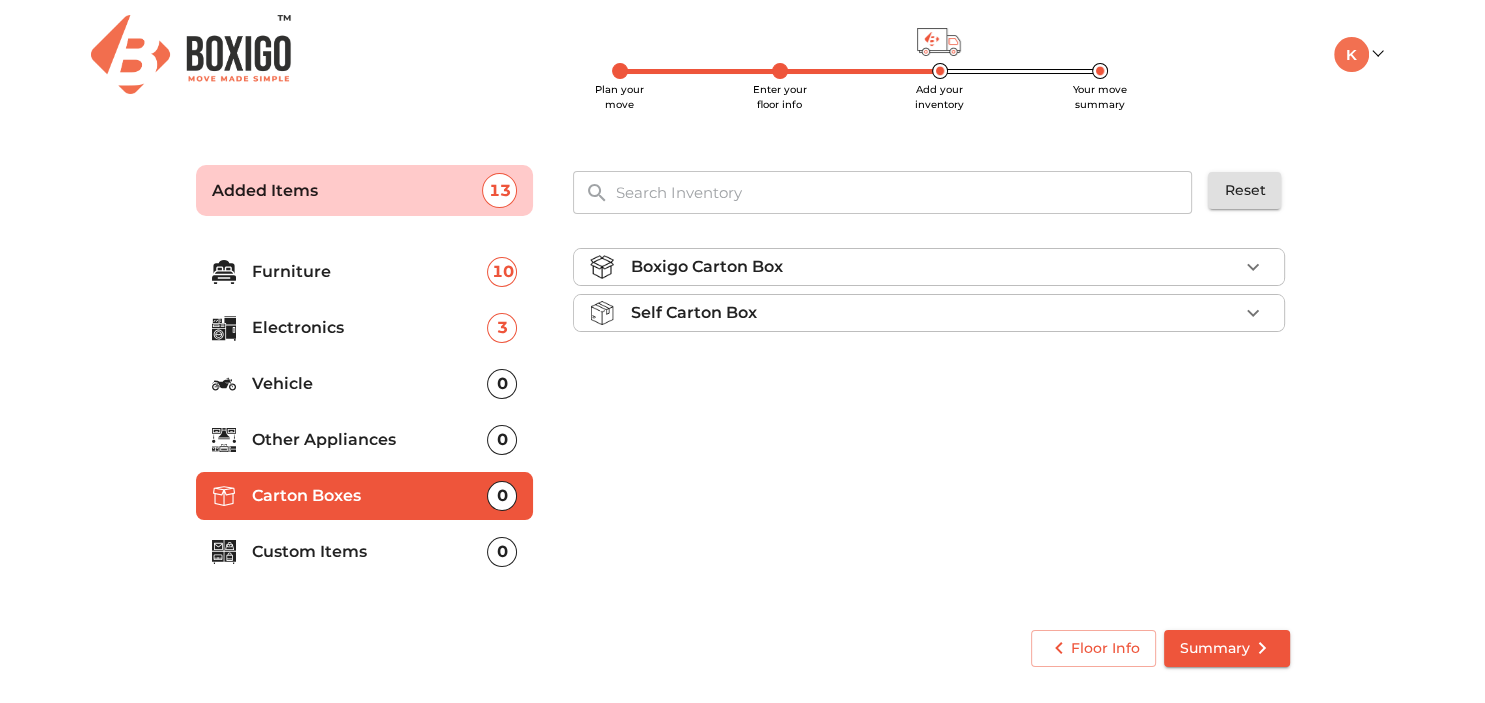 click on "Boxigo Carton Box" at bounding box center [934, 267] 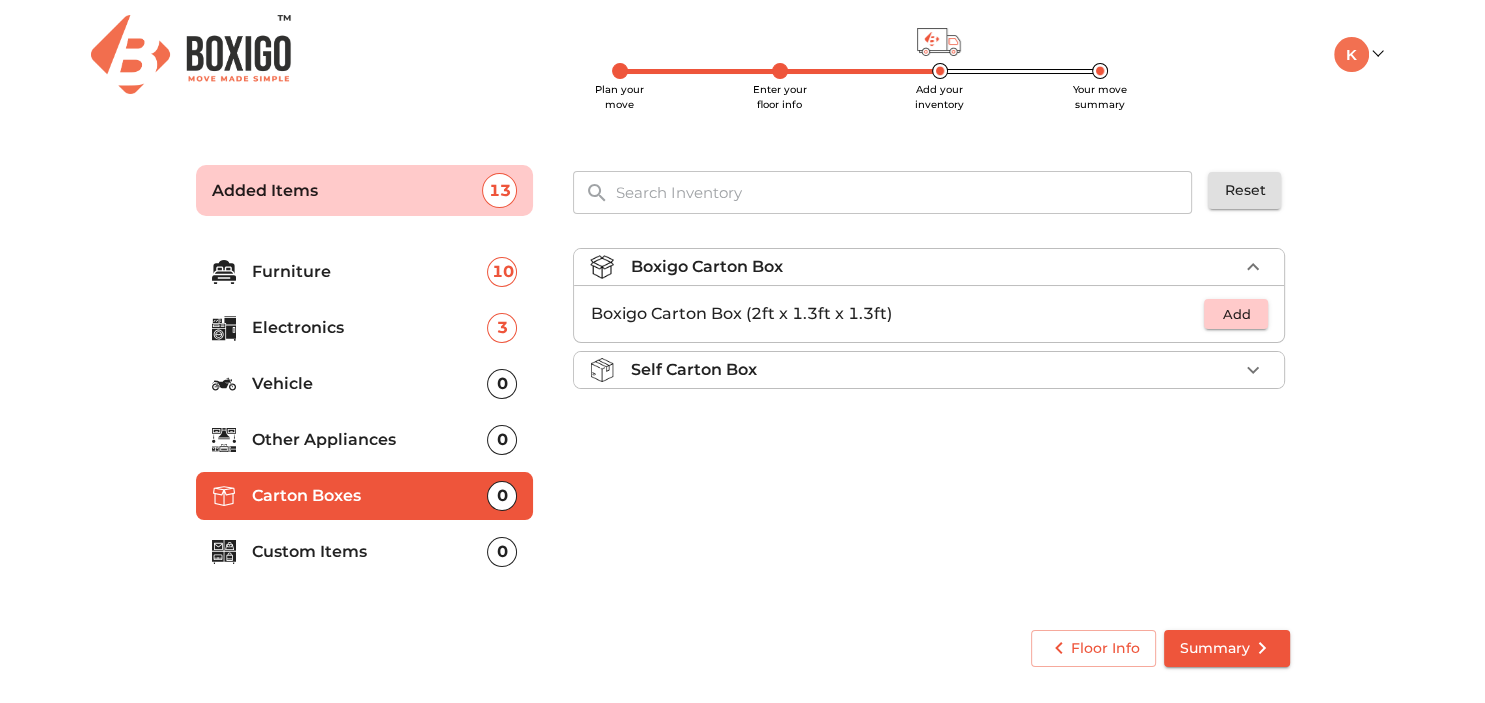 click on "Add" at bounding box center [1236, 314] 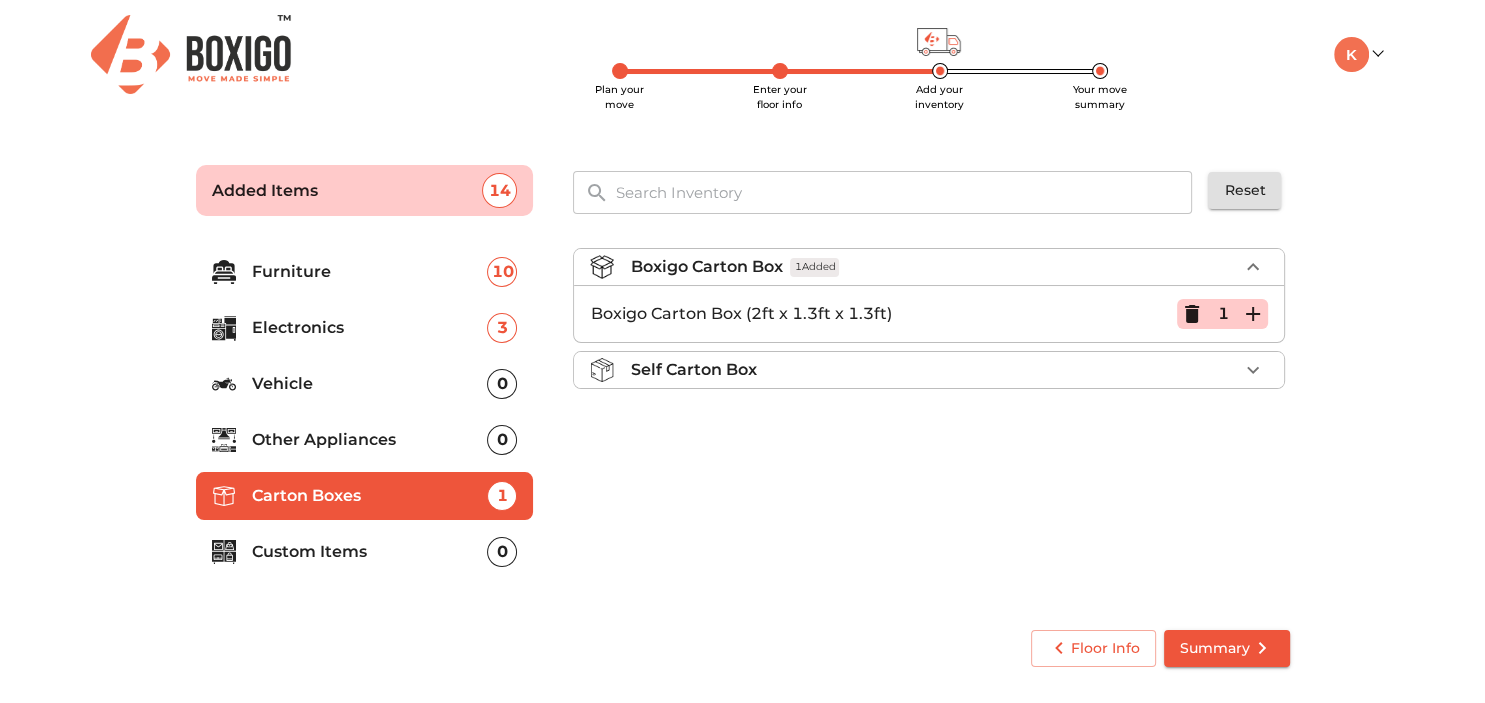 click 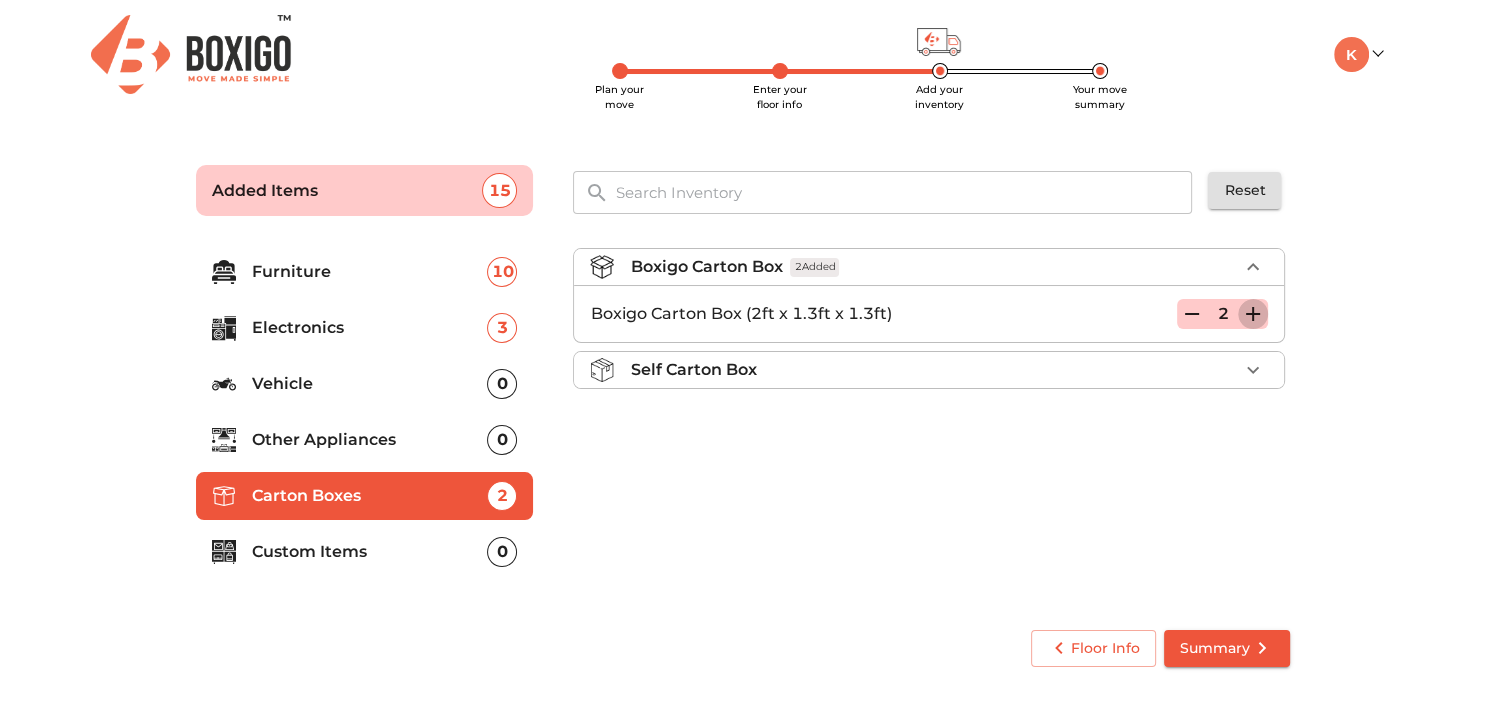 drag, startPoint x: 1250, startPoint y: 314, endPoint x: 1260, endPoint y: 311, distance: 10.440307 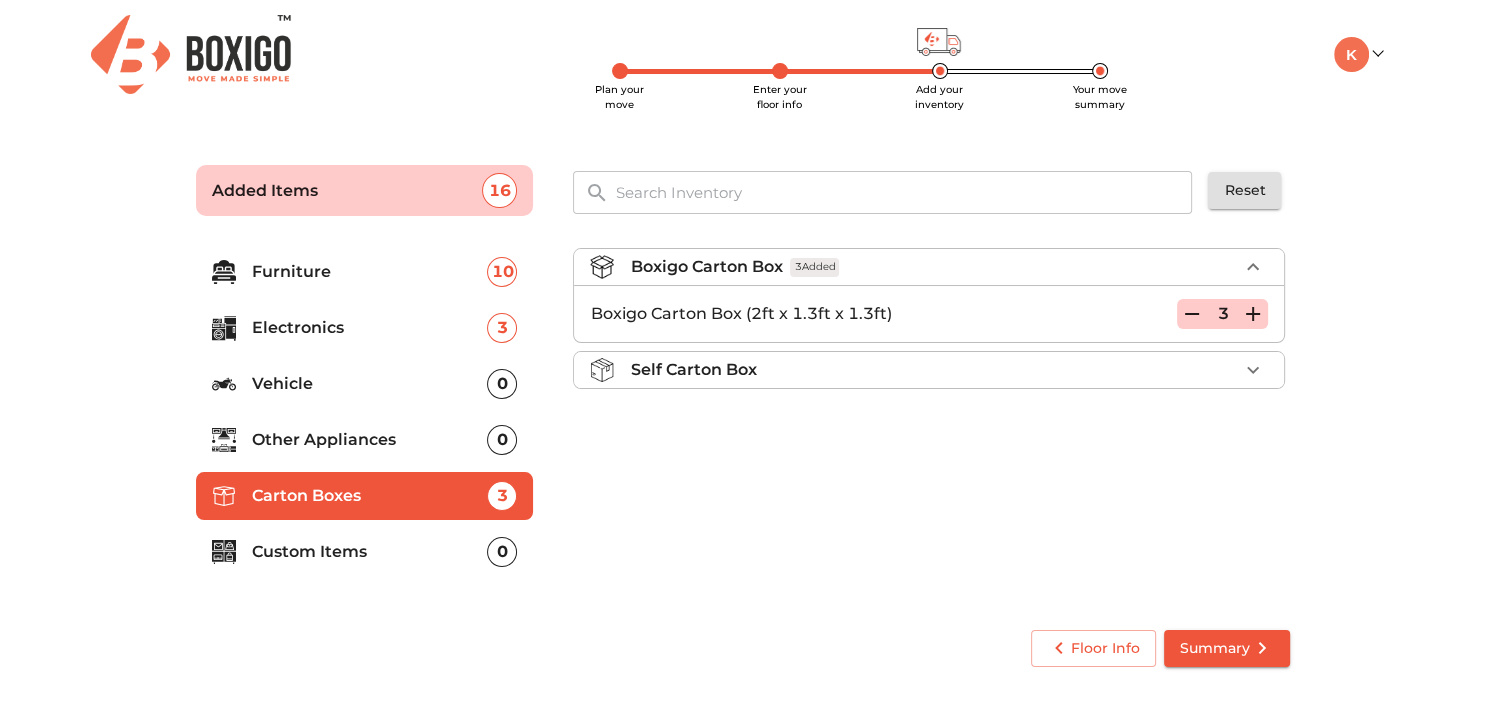click on "Boxigo Carton Box (2ft x 1.3ft x 1.3ft) 3" at bounding box center (929, 313) 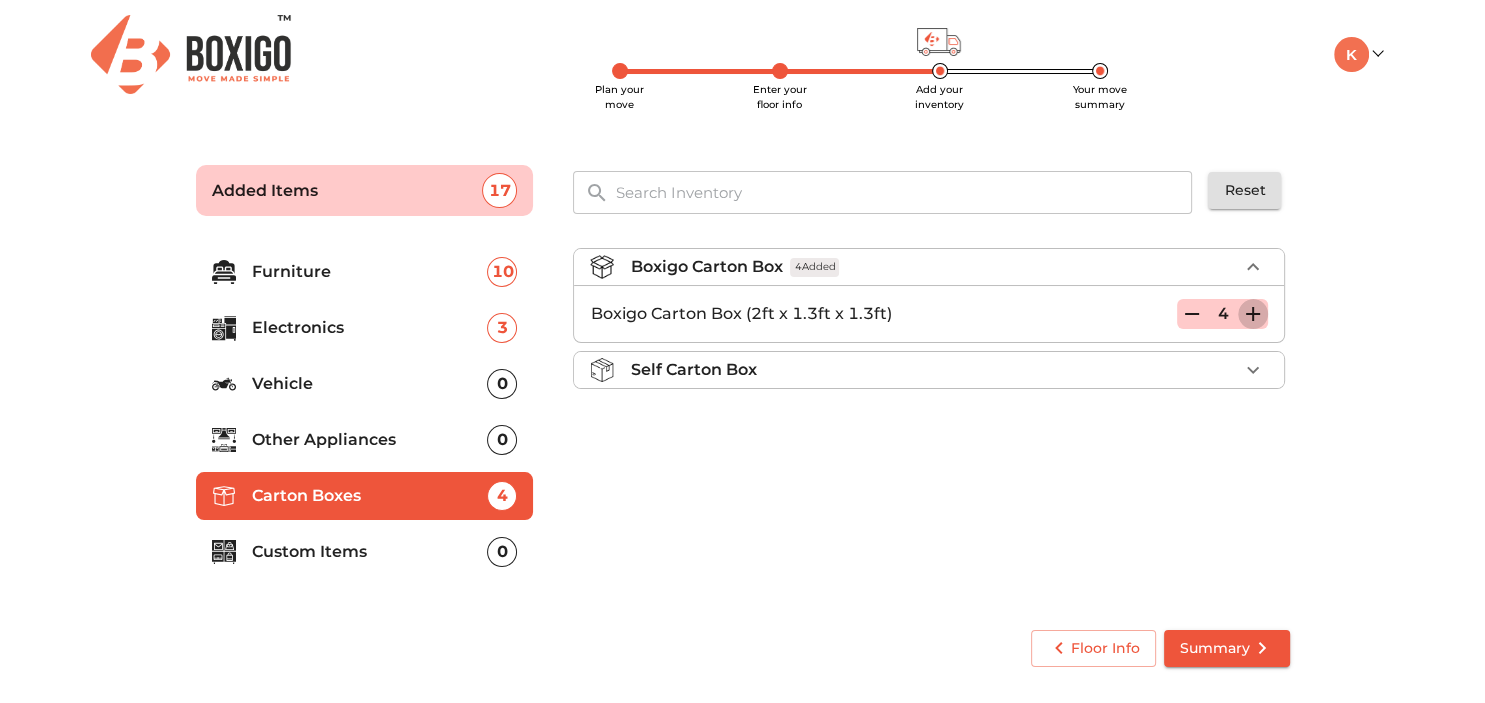 click 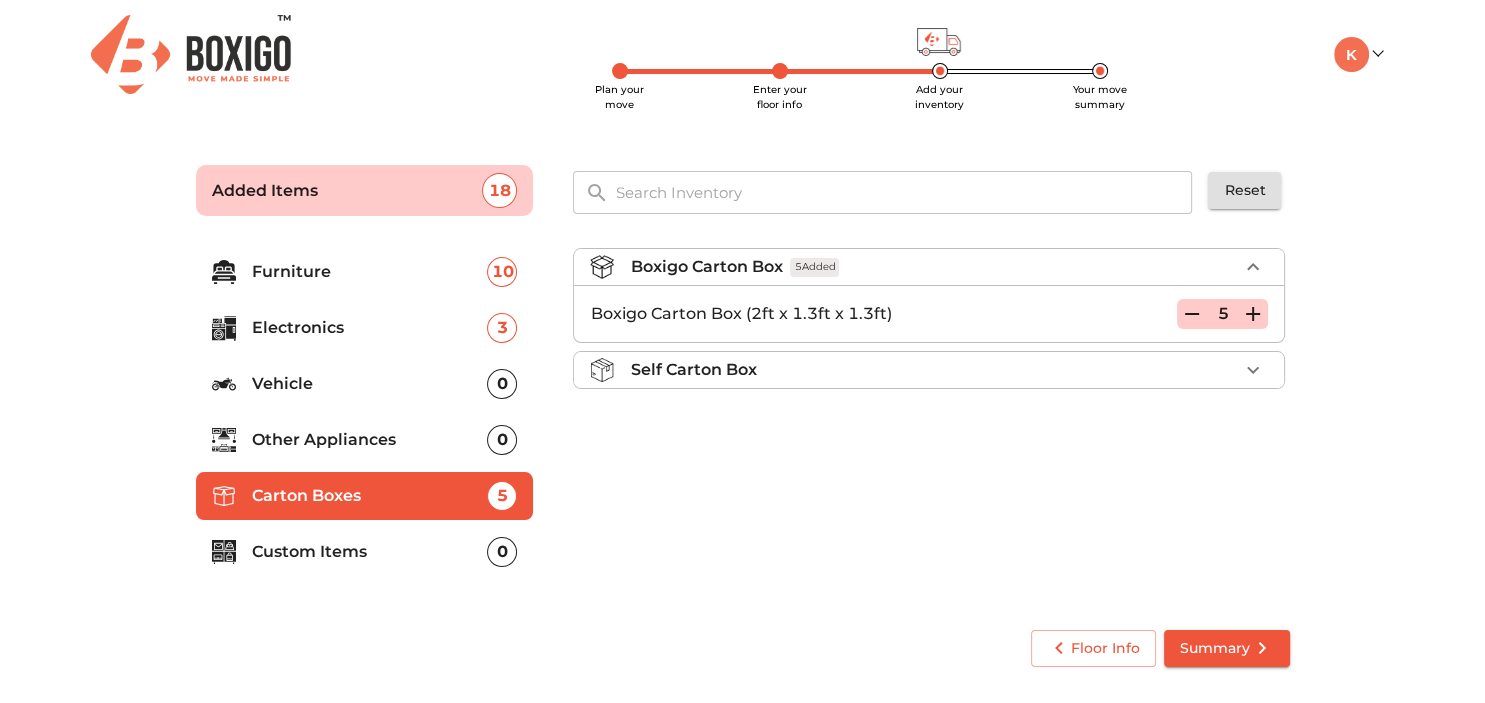click 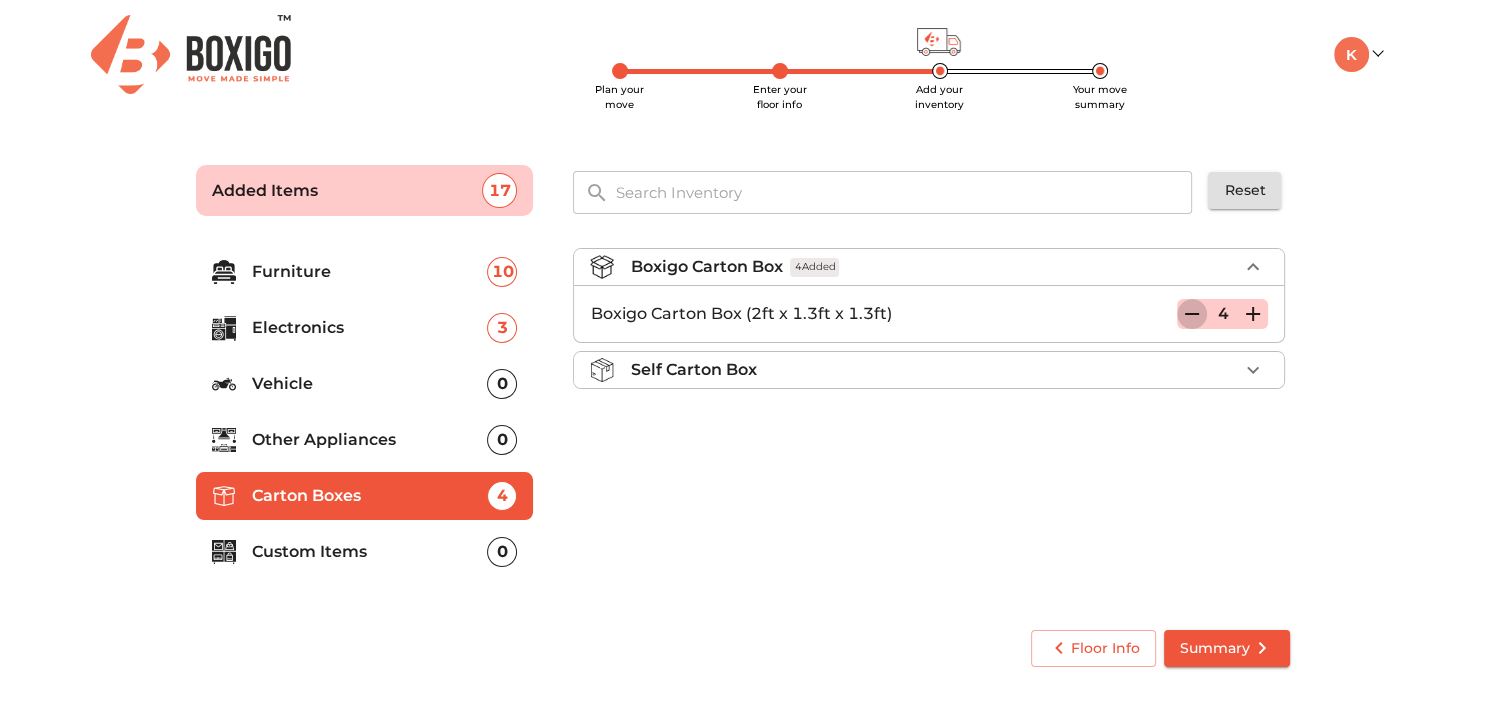 click 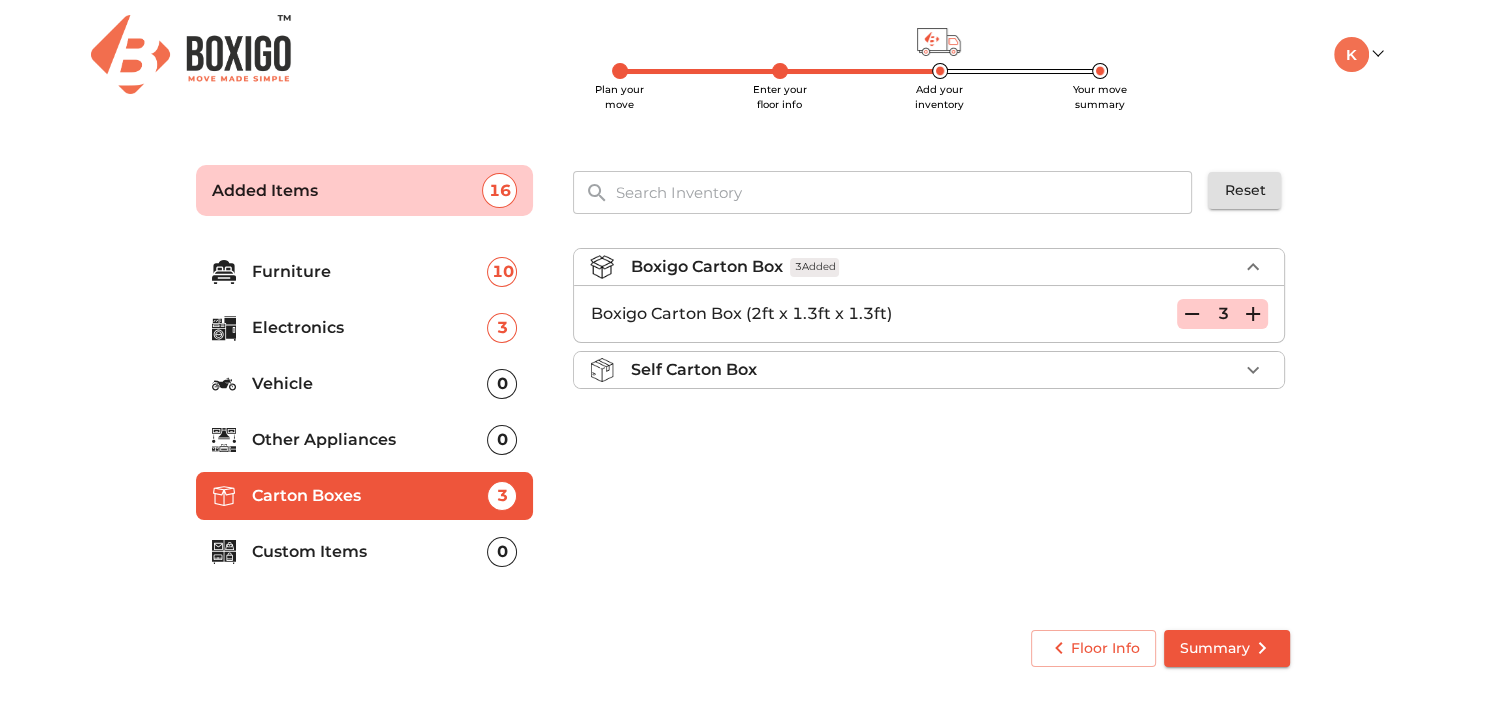 click on "Self Carton Box" at bounding box center (929, 370) 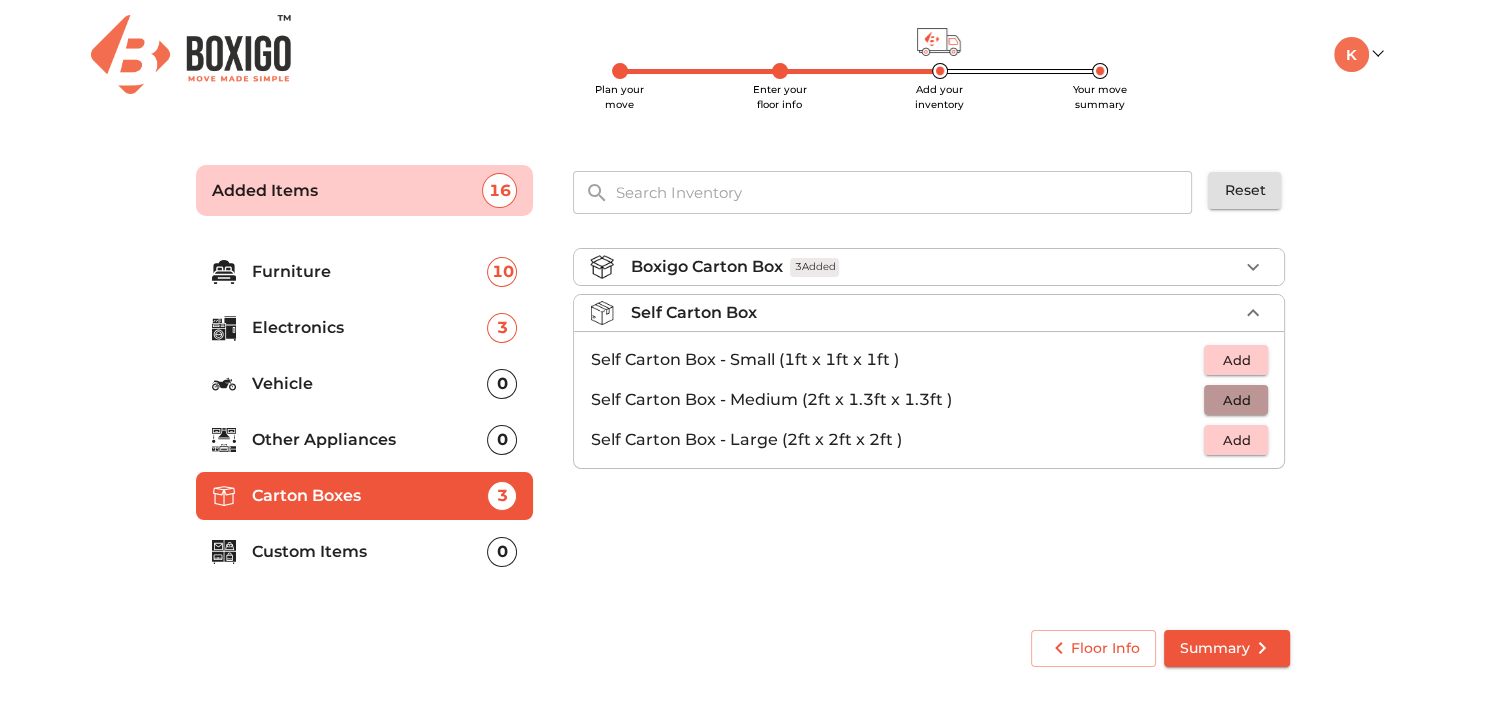 click on "Add" at bounding box center (1236, 400) 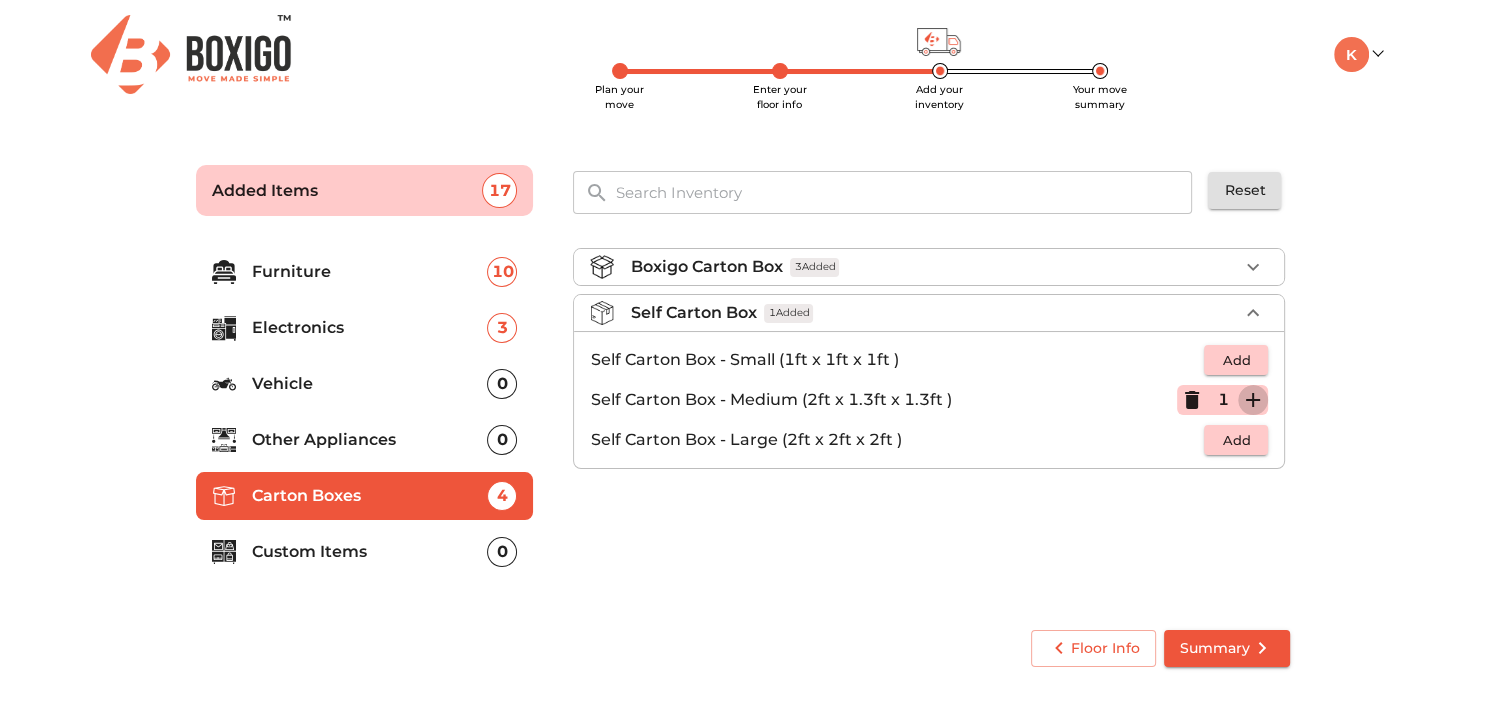 click 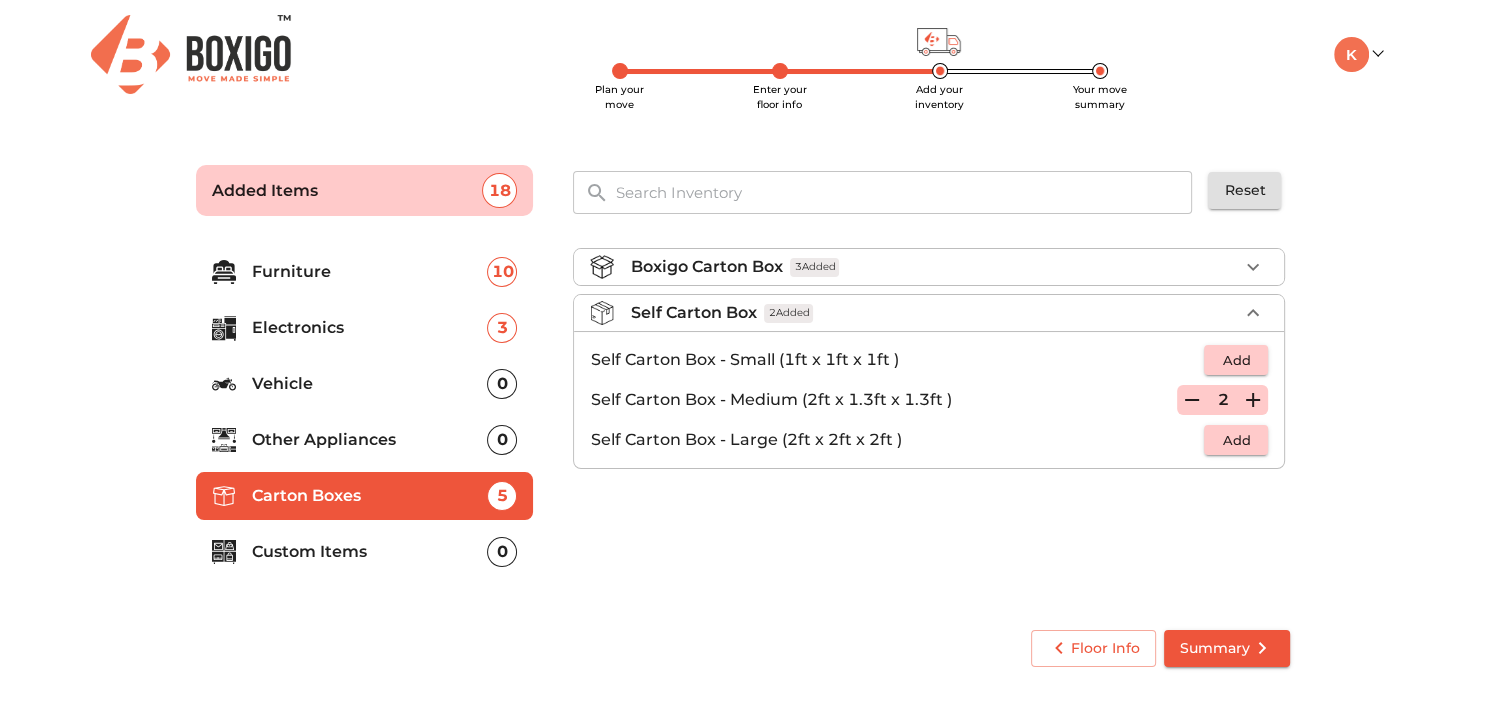 click 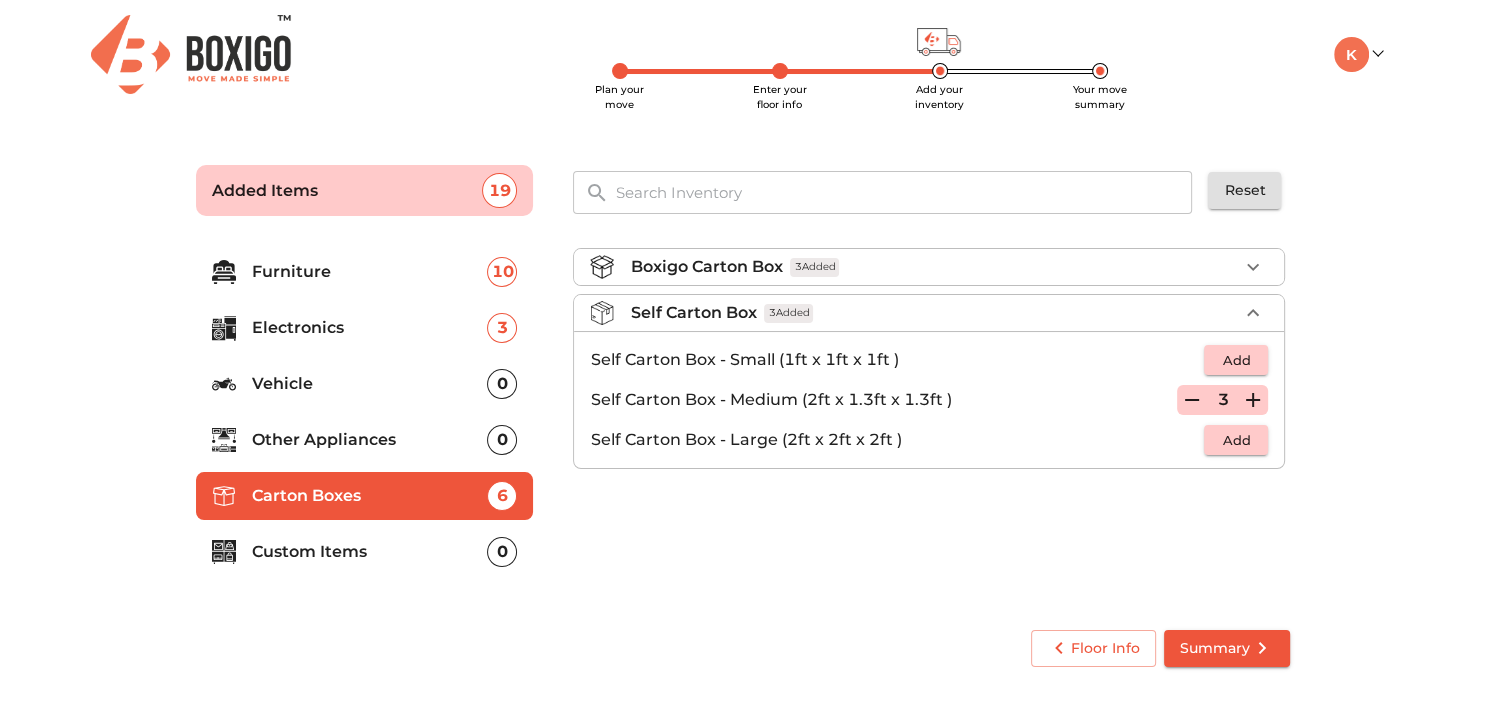 click on "Boxigo Carton Box 3  Added Self Carton Box 3  Added Self Carton Box - Small (1ft x 1ft x 1ft ) Add Self Carton Box - Medium (2ft x 1.3ft x 1.3ft ) 3 Self Carton Box - Large (2ft x 2ft x 2ft ) Add" at bounding box center [931, 421] 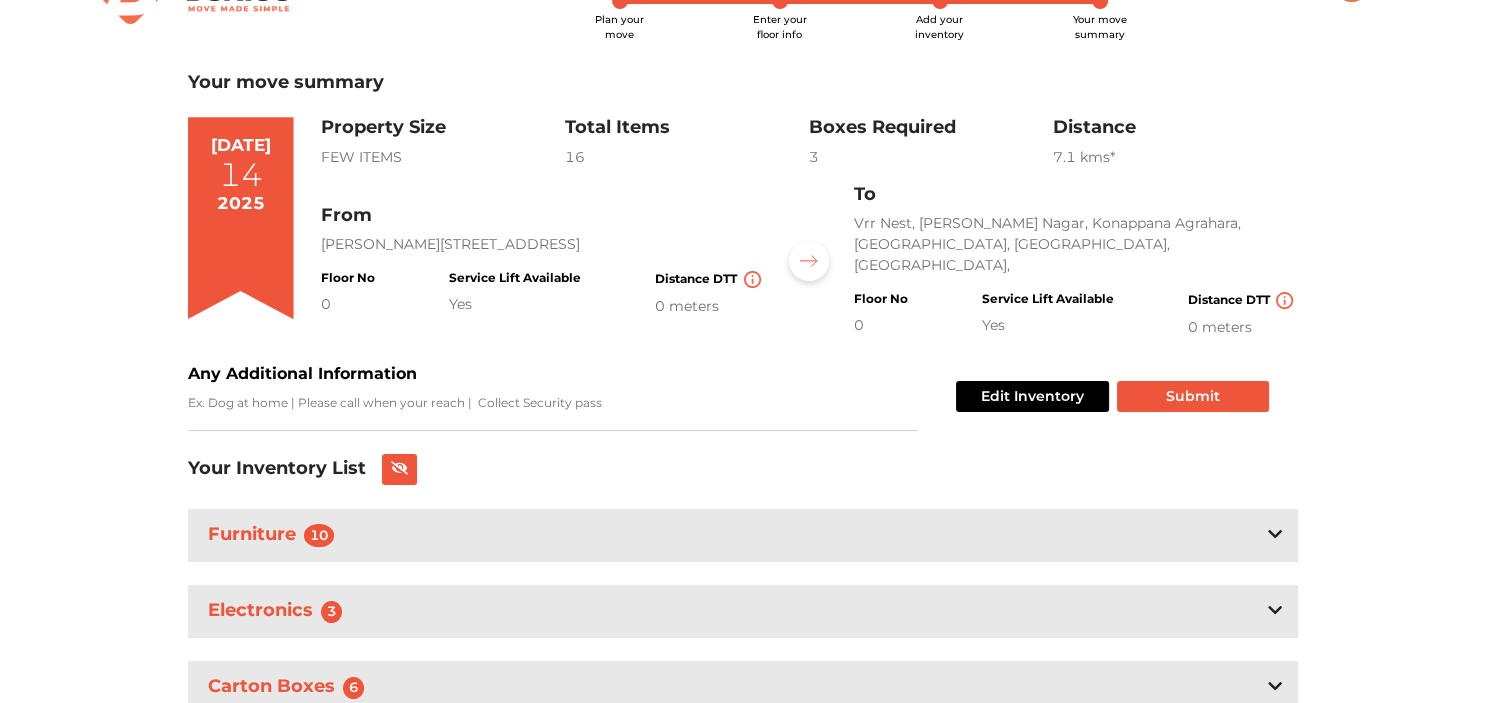 scroll, scrollTop: 149, scrollLeft: 0, axis: vertical 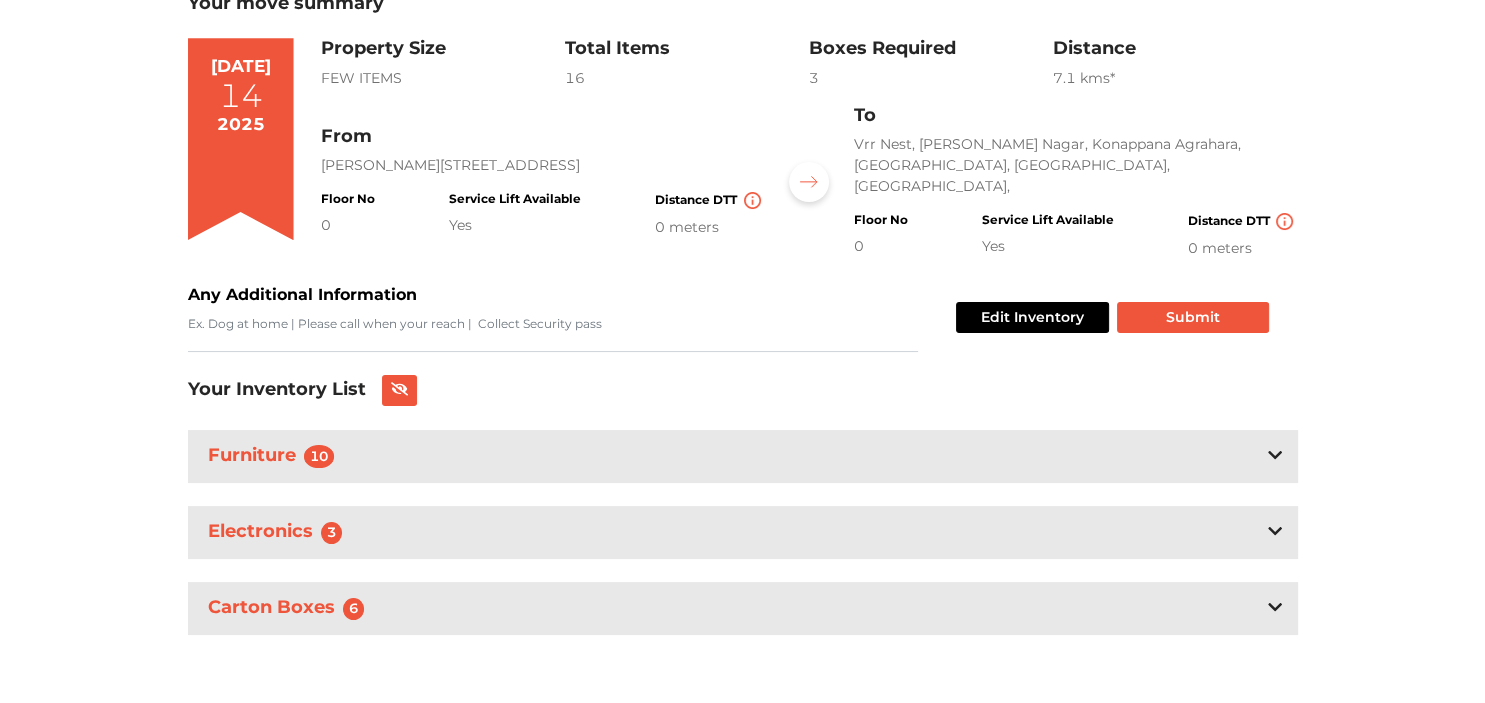 click on "Edit Inventory Submit" at bounding box center (1108, 317) 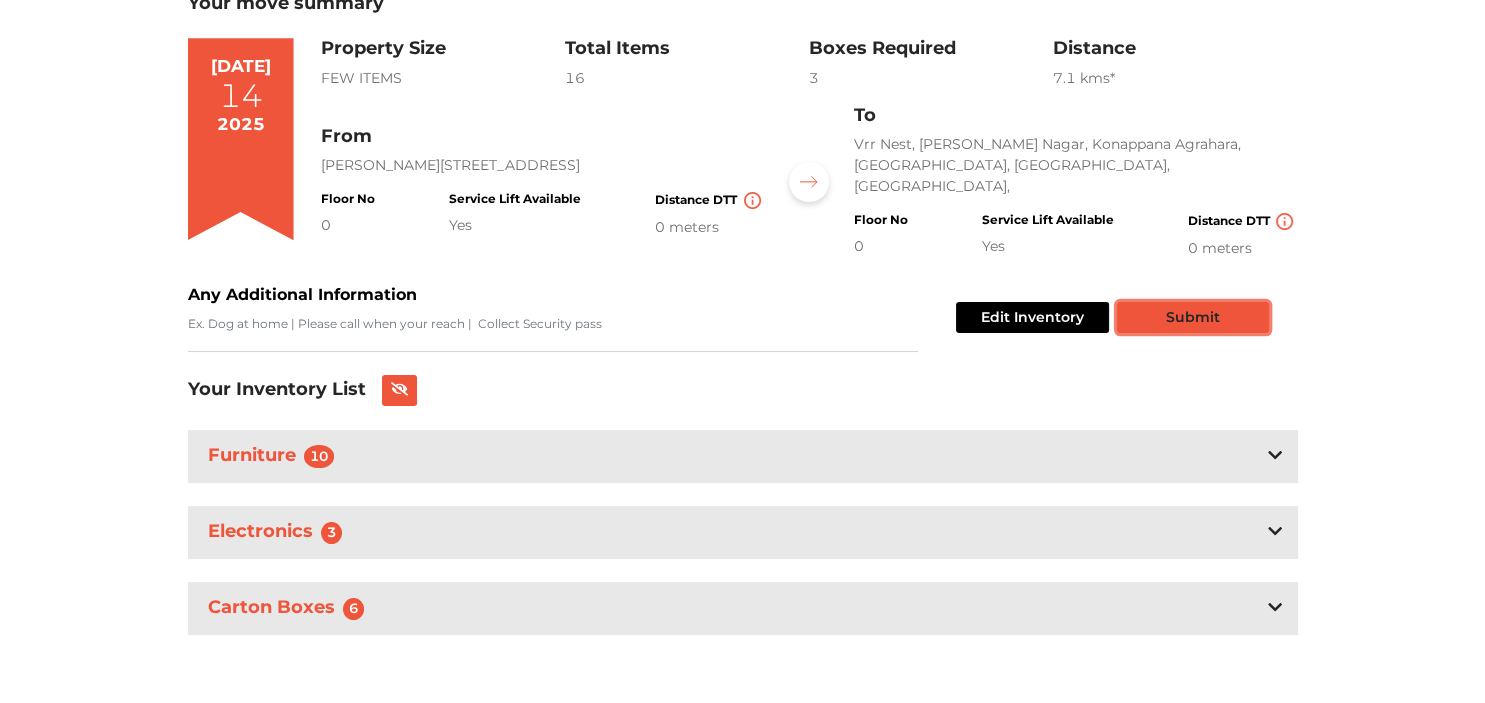 click on "Submit" at bounding box center [1193, 317] 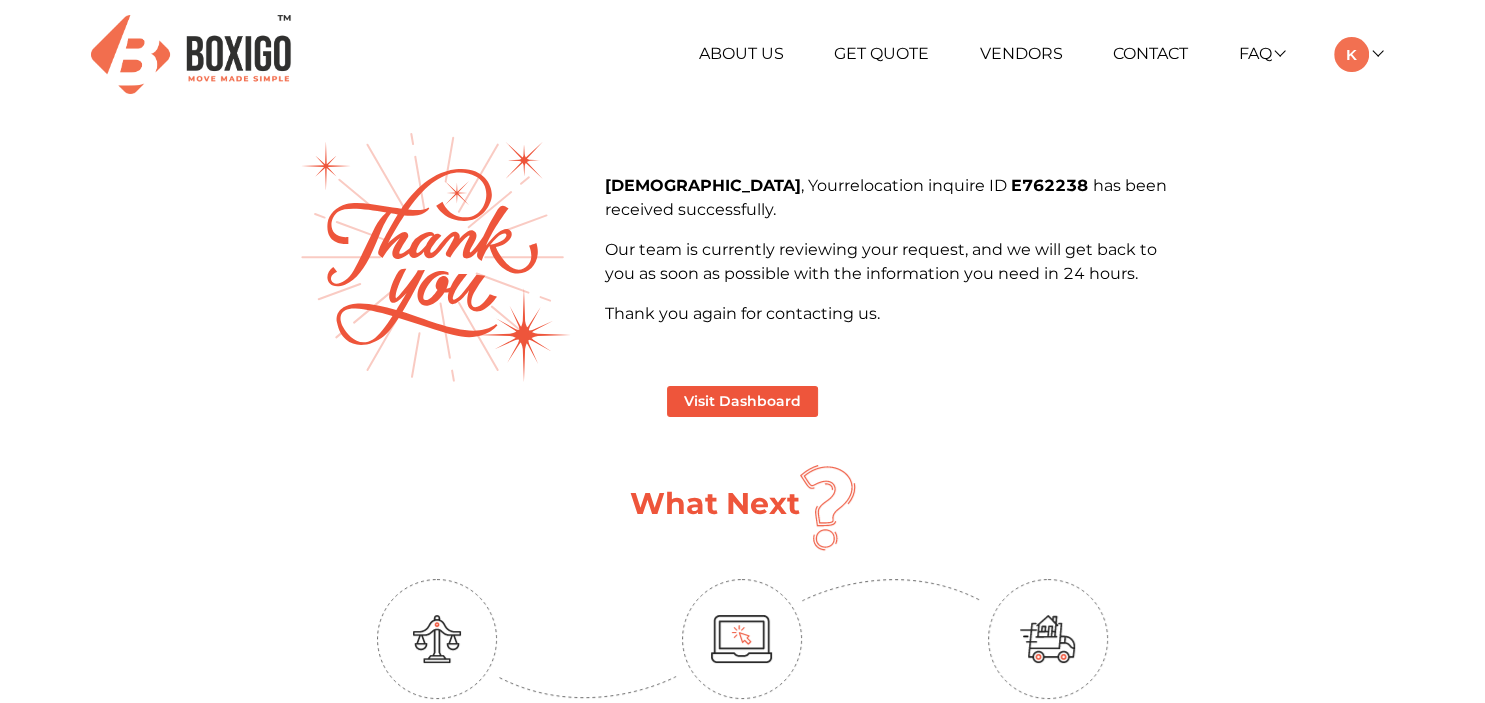 scroll, scrollTop: 316, scrollLeft: 0, axis: vertical 